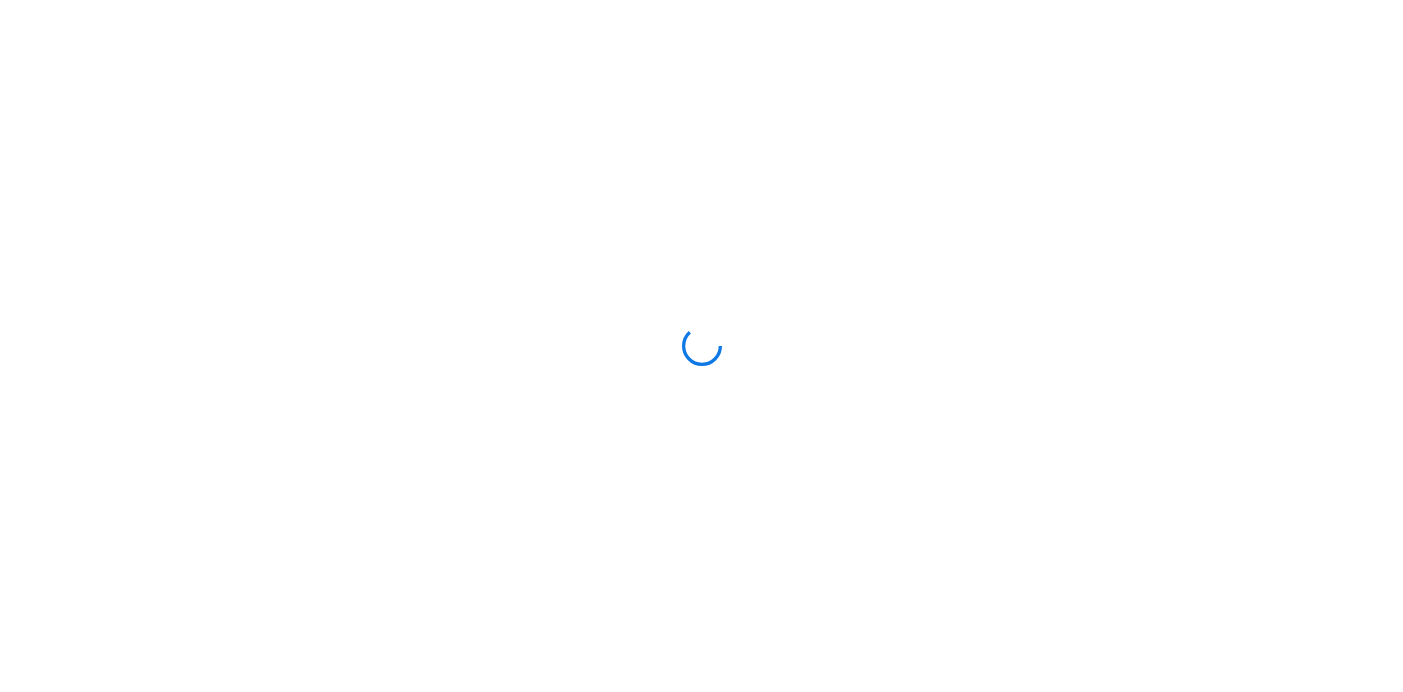 scroll, scrollTop: 0, scrollLeft: 0, axis: both 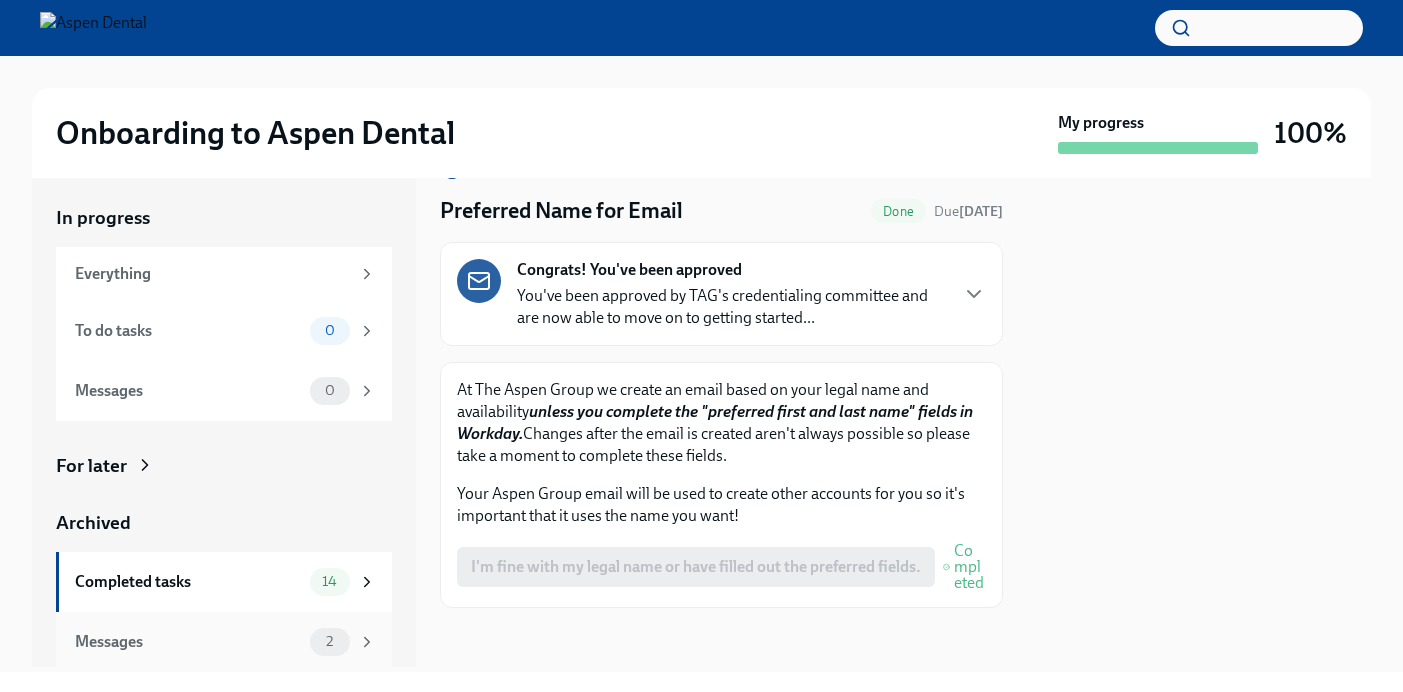 click on "Messages" at bounding box center (188, 642) 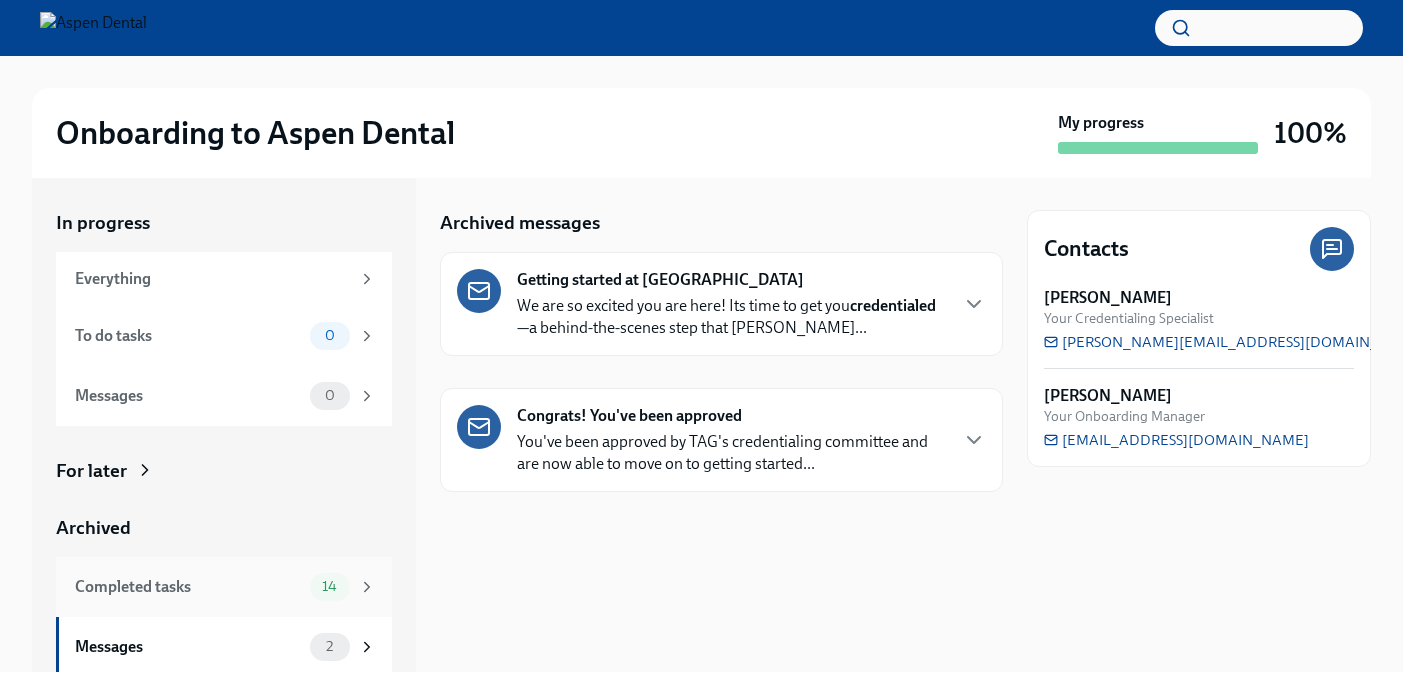 click on "Completed tasks" at bounding box center (188, 587) 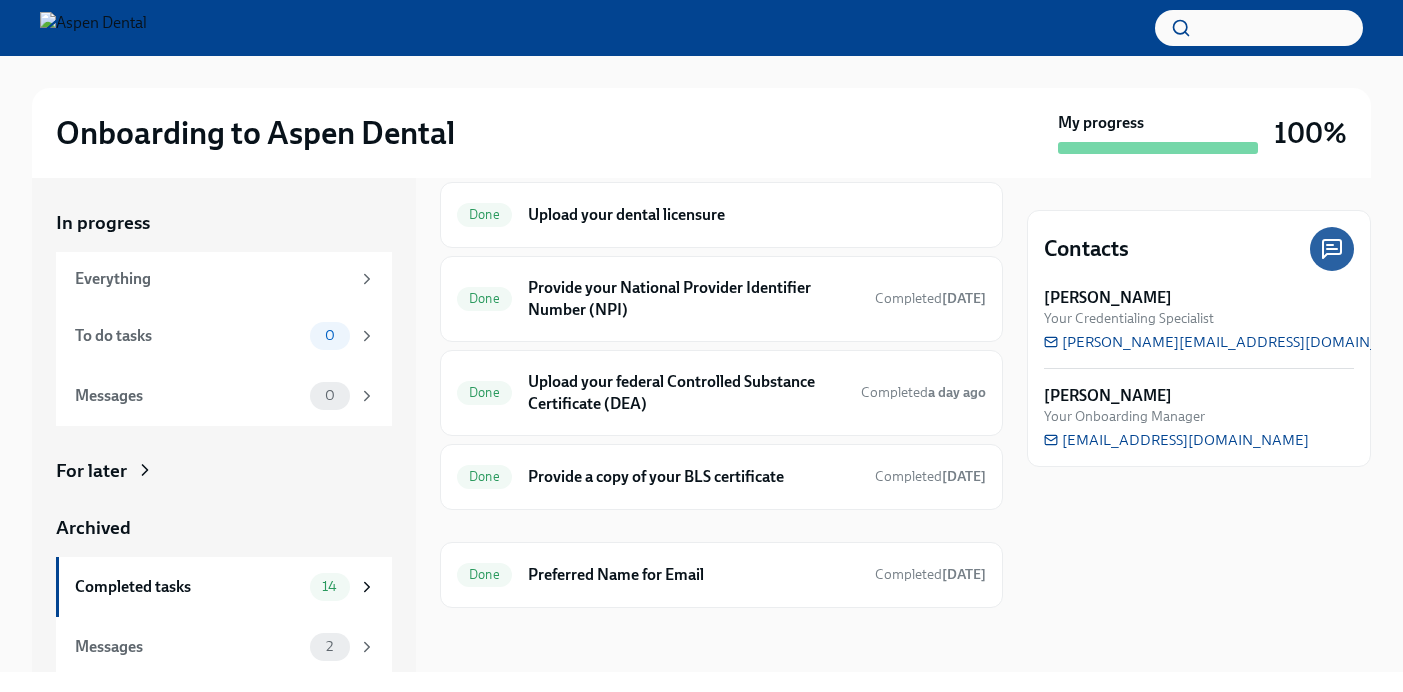 scroll, scrollTop: 855, scrollLeft: 0, axis: vertical 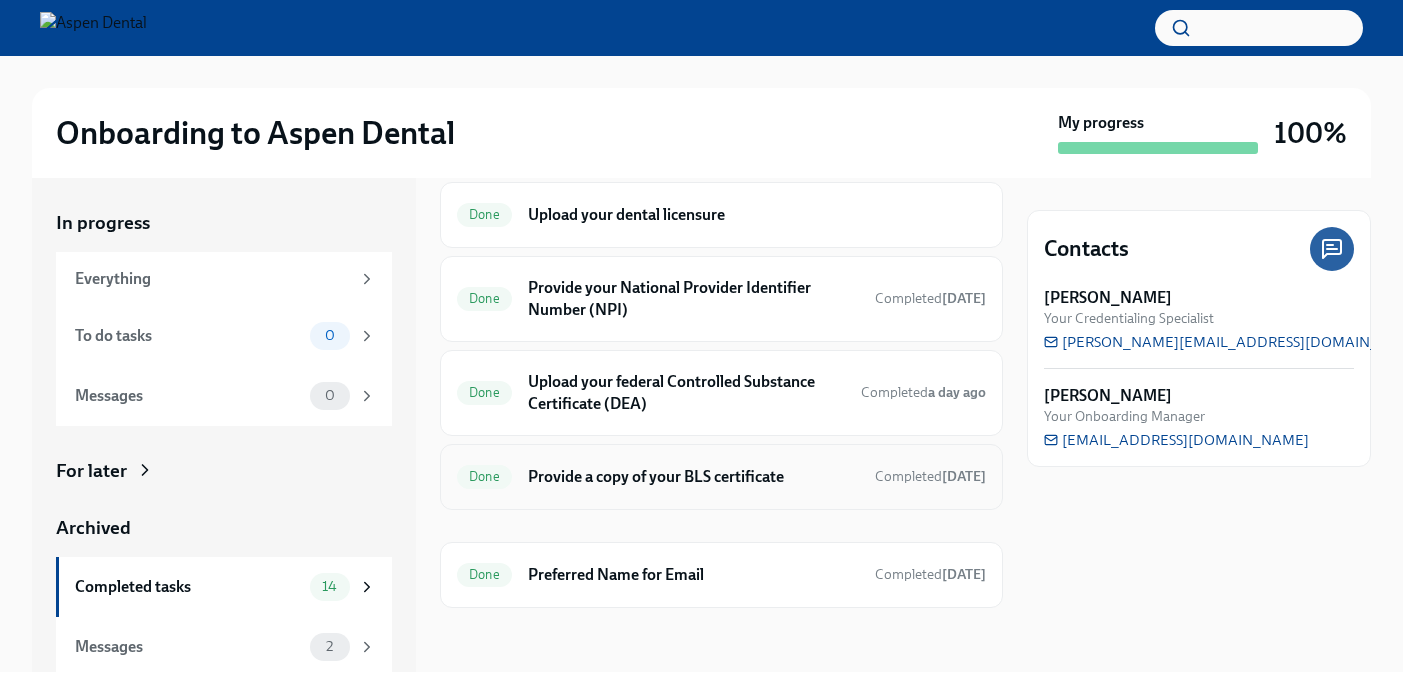 click on "Provide a copy of your BLS certificate" at bounding box center [693, 477] 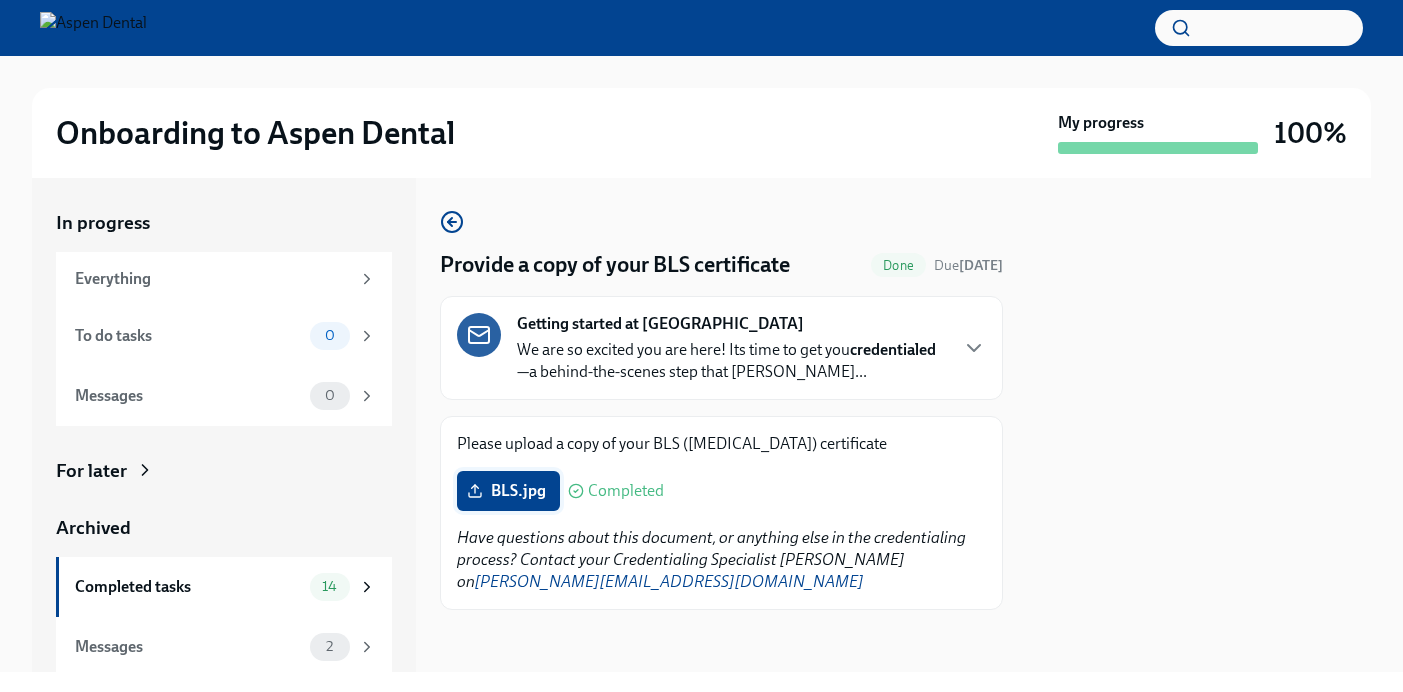 click on "BLS.jpg" at bounding box center (508, 491) 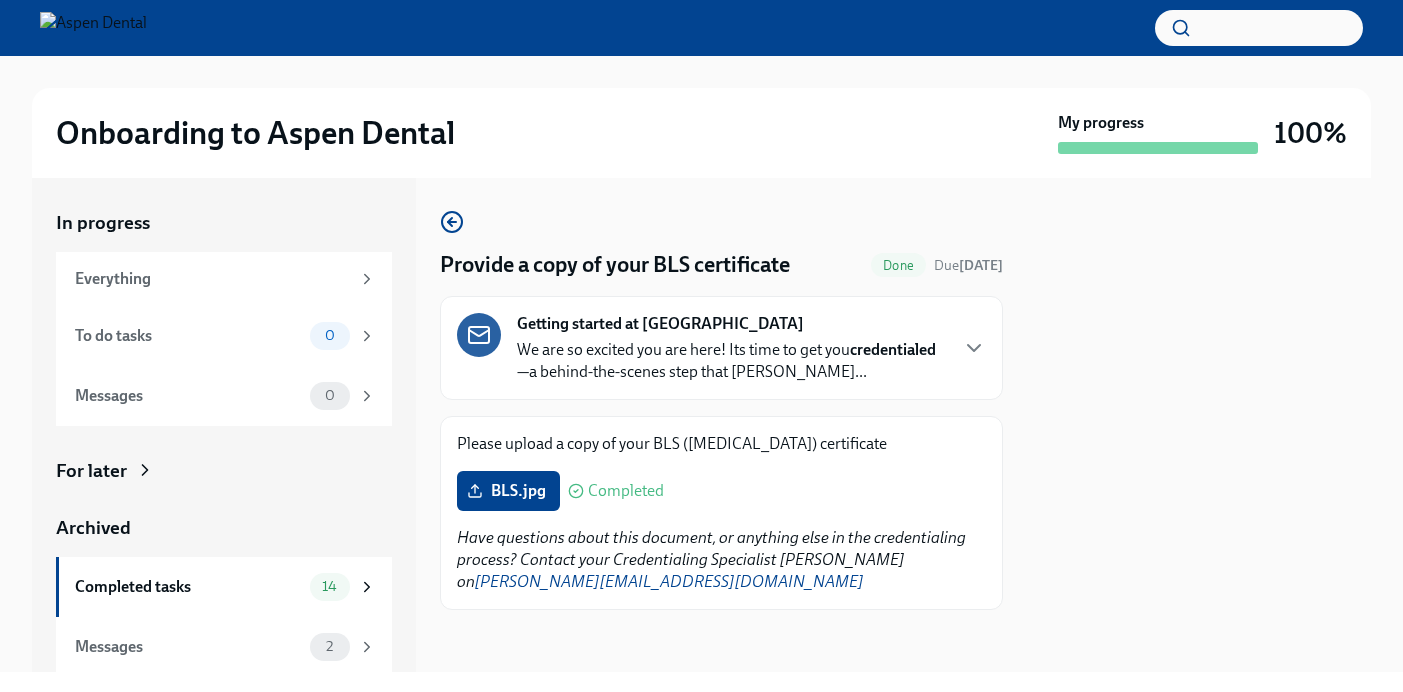 scroll, scrollTop: 2, scrollLeft: 0, axis: vertical 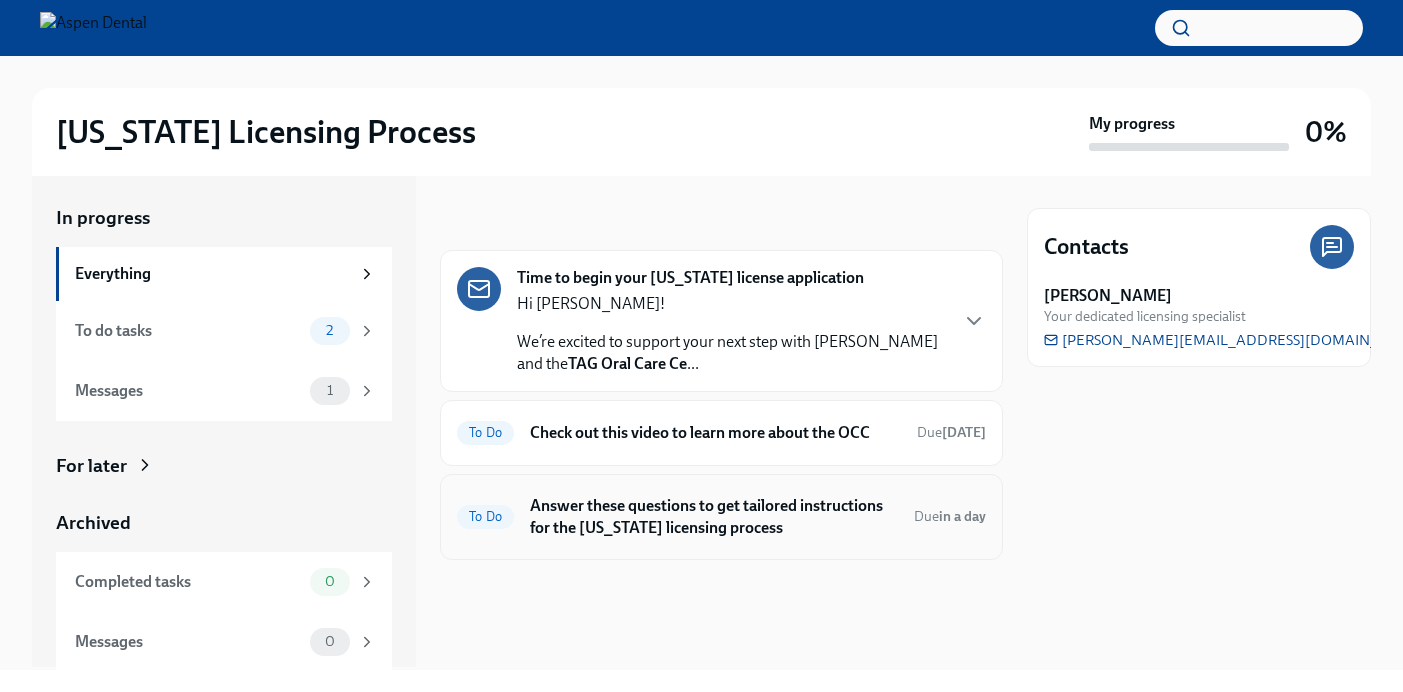 click on "To Do" at bounding box center (485, 516) 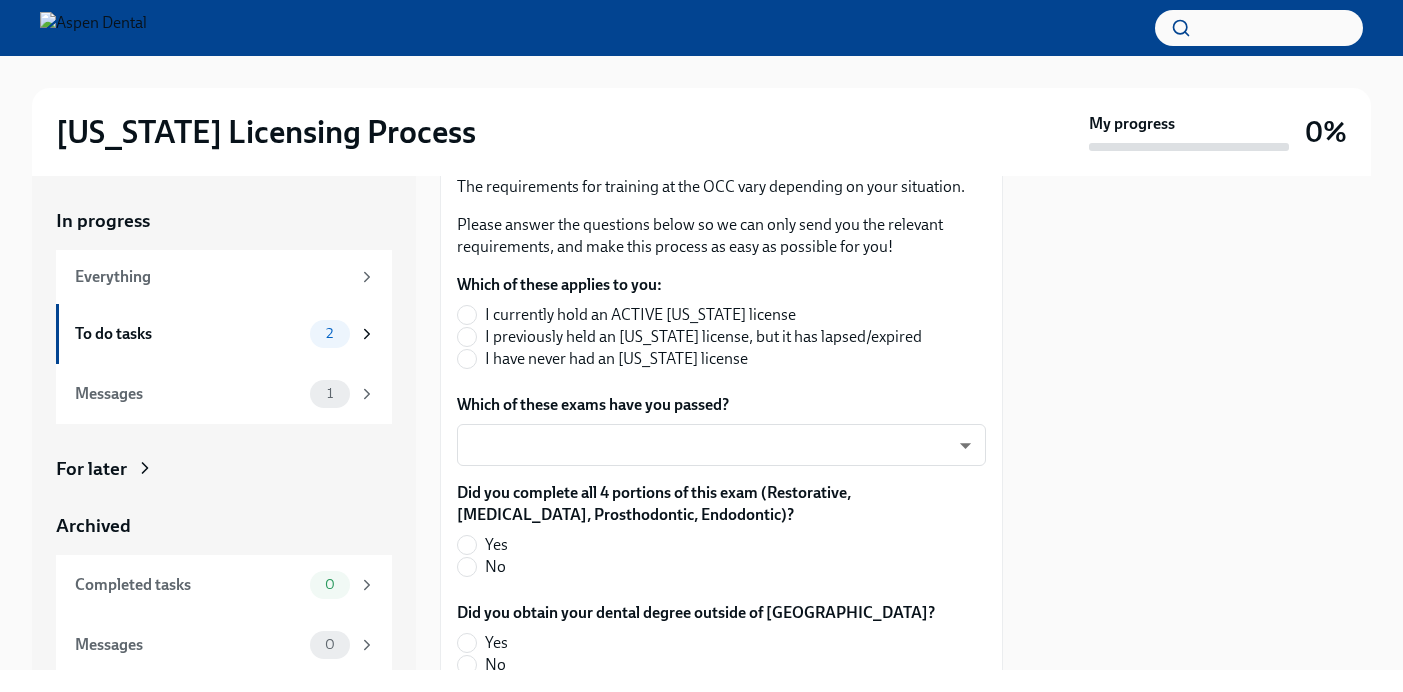 scroll, scrollTop: 343, scrollLeft: 0, axis: vertical 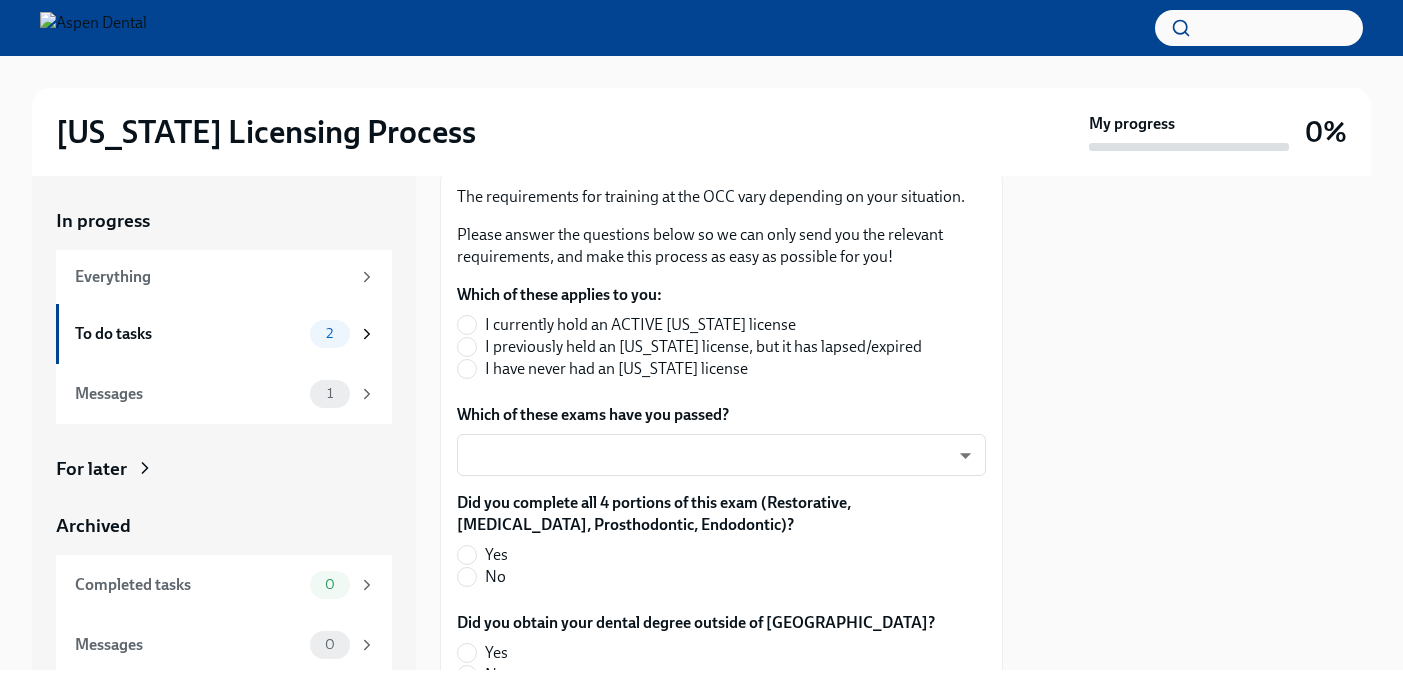 click on "I have never had an [US_STATE] license" at bounding box center [689, 369] 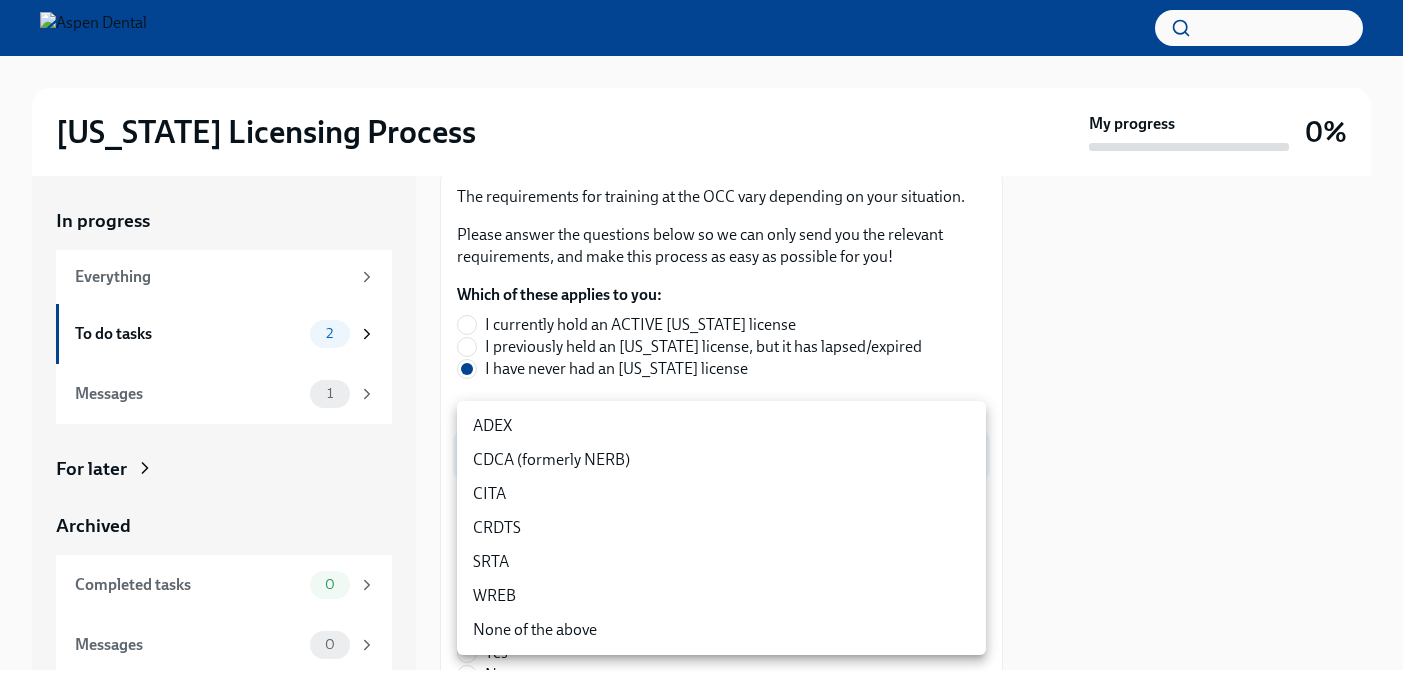 click on "[US_STATE] Licensing Process My progress 0% In progress Everything To do tasks 2 Messages 1 For later Archived Completed tasks 0 Messages 0 Answer these questions to get tailored instructions for the [US_STATE] licensing process To Do Due  in a day Time to begin your [US_STATE] license application Hi [PERSON_NAME]!
We’re excited to support your next step with Aspen Dental and the  TAG Oral Care Ce ... The requirements for training at the OCC vary depending on your situation.
Please answer the questions below so we can only send you the relevant requirements, and make this process as easy as possible for you! Which of these applies to you: I currently hold an ACTIVE [US_STATE] license I previously held an [US_STATE] license, but it has lapsed/expired I have never had an [US_STATE] license Which of these exams have you passed? ​ ​ Did you complete all 4 portions of this exam (Restorative, [MEDICAL_DATA], Prosthodontic, Endodontic)? Yes No Did you obtain your dental degree outside of [GEOGRAPHIC_DATA]? Yes No Yes No No" at bounding box center [701, 346] 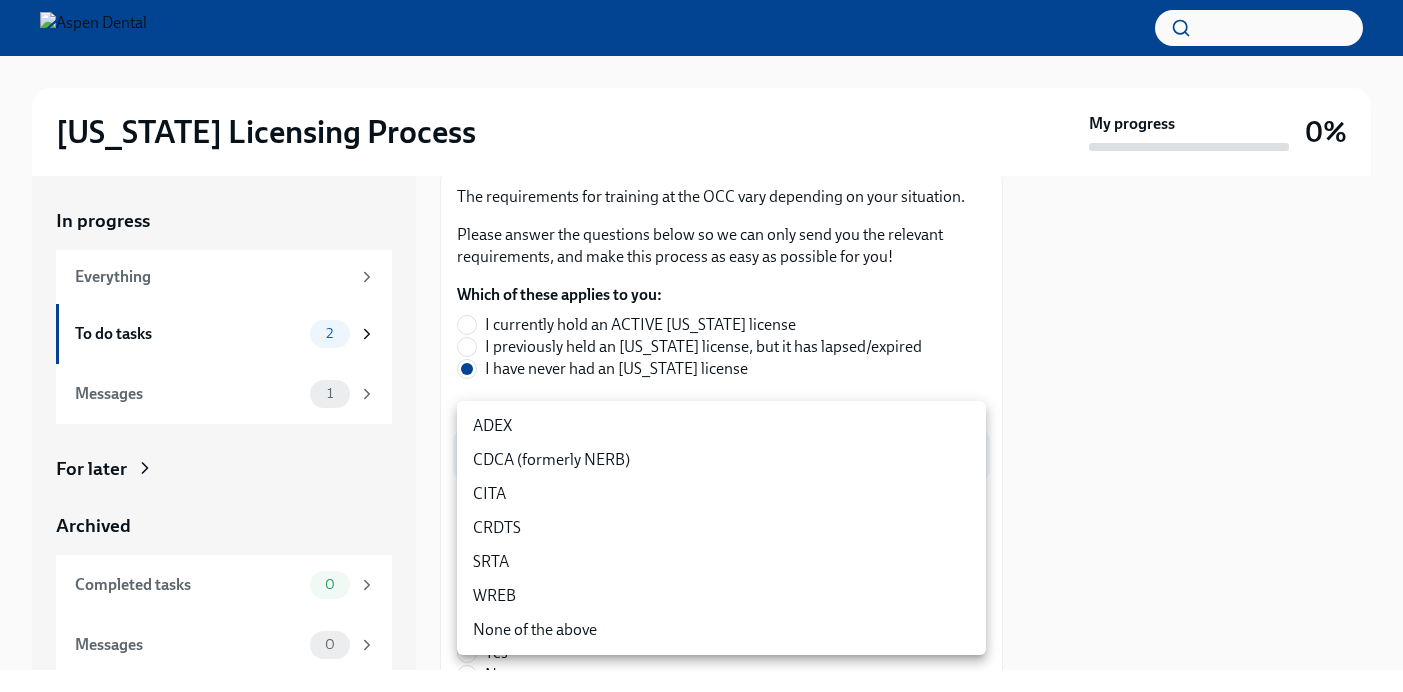 click on "ADEX" at bounding box center (721, 426) 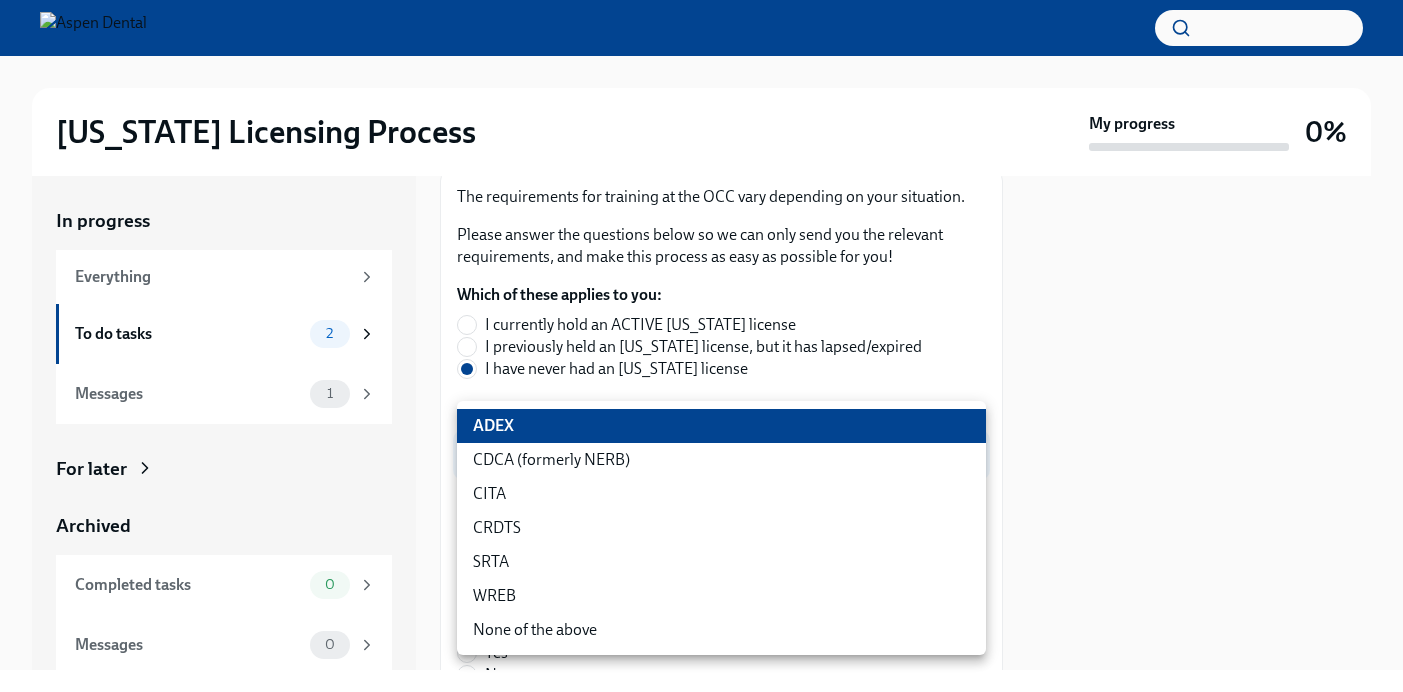 click on "[US_STATE] Licensing Process My progress 0% In progress Everything To do tasks 2 Messages 1 For later Archived Completed tasks 0 Messages 0 Answer these questions to get tailored instructions for the [US_STATE] licensing process To Do Due  in a day Time to begin your [US_STATE] license application Hi [PERSON_NAME]!
We’re excited to support your next step with Aspen Dental and the  TAG Oral Care Ce ... The requirements for training at the OCC vary depending on your situation.
Please answer the questions below so we can only send you the relevant requirements, and make this process as easy as possible for you! Which of these applies to you: I currently hold an ACTIVE [US_STATE] license I previously held an [US_STATE] license, but it has lapsed/expired I have never had an [US_STATE] license Which of these exams have you passed? ADEX pxo-W3vNi ​ Did you complete all 4 portions of this exam (Restorative, [MEDICAL_DATA], Prosthodontic, Endodontic)? Yes No Did you obtain your dental degree outside of [GEOGRAPHIC_DATA]? Yes x" at bounding box center (701, 346) 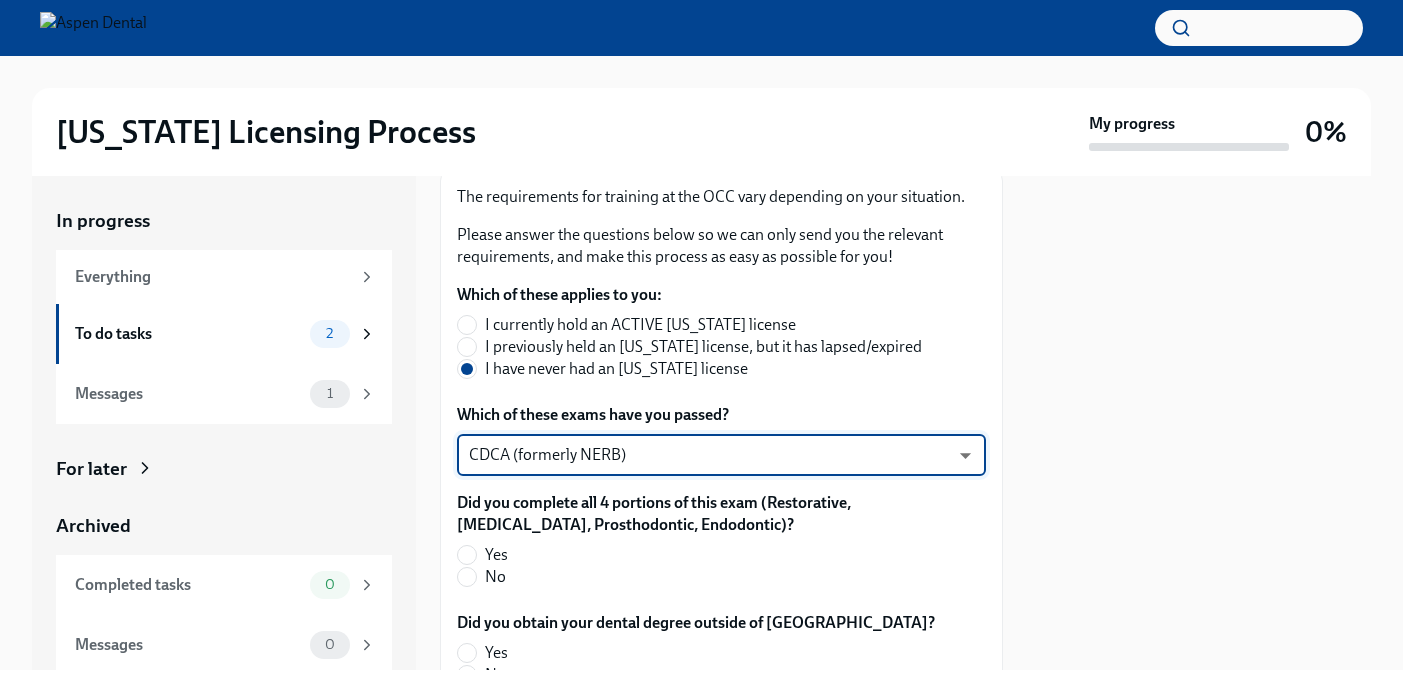 click on "[US_STATE] Licensing Process My progress 0% In progress Everything To do tasks 2 Messages 1 For later Archived Completed tasks 0 Messages 0 Answer these questions to get tailored instructions for the [US_STATE] licensing process To Do Due  in a day Time to begin your [US_STATE] license application Hi [PERSON_NAME]!
We’re excited to support your next step with Aspen Dental and the  TAG Oral Care Ce ... The requirements for training at the OCC vary depending on your situation.
Please answer the questions below so we can only send you the relevant requirements, and make this process as easy as possible for you! Which of these applies to you: I currently hold an ACTIVE [US_STATE] license I previously held an [US_STATE] license, but it has lapsed/expired I have never had an [US_STATE] license Which of these exams have you passed? CDCA (formerly NERB) nrE-1nMl1 ​ Did you complete all 4 portions of this exam (Restorative, [MEDICAL_DATA], Prosthodontic, Endodontic)? Yes No Yes No Yes No Yes No Yes No [US_STATE] [US_STATE]" at bounding box center [701, 346] 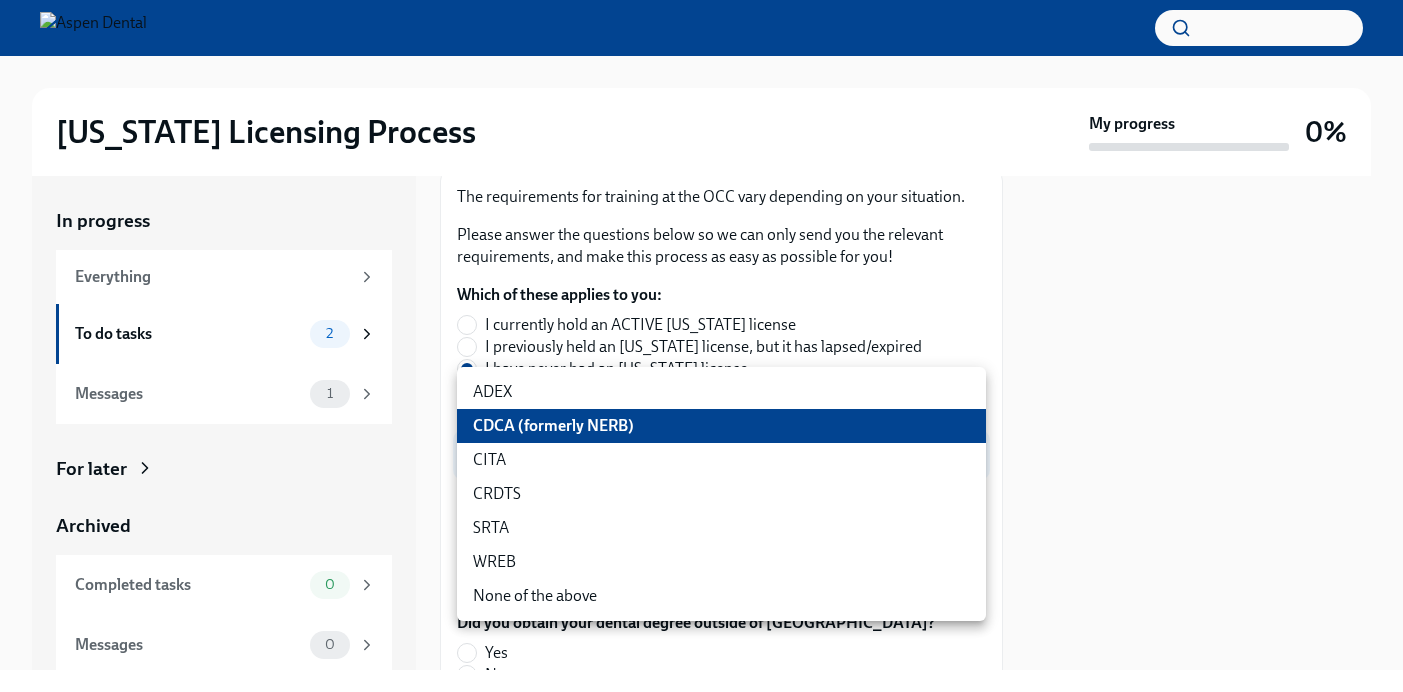 click on "CDCA (formerly NERB)" at bounding box center (721, 426) 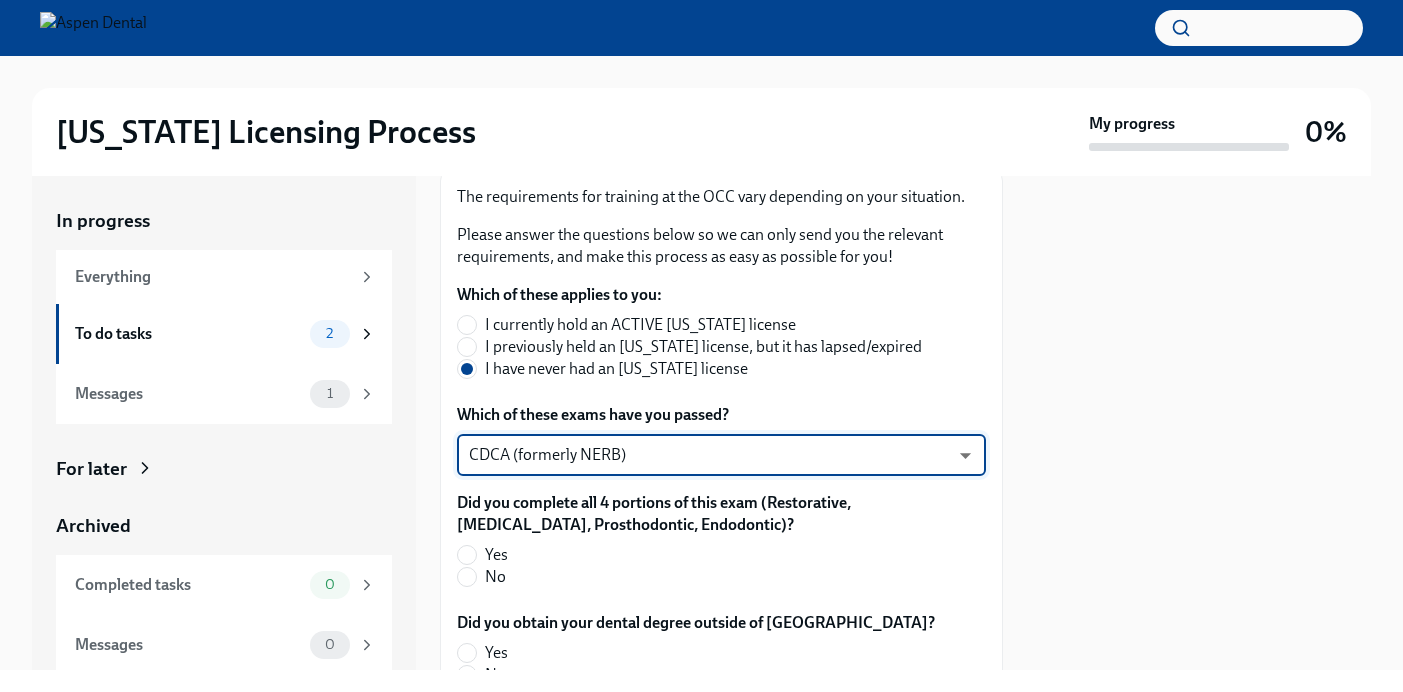 click on "Yes" at bounding box center [713, 555] 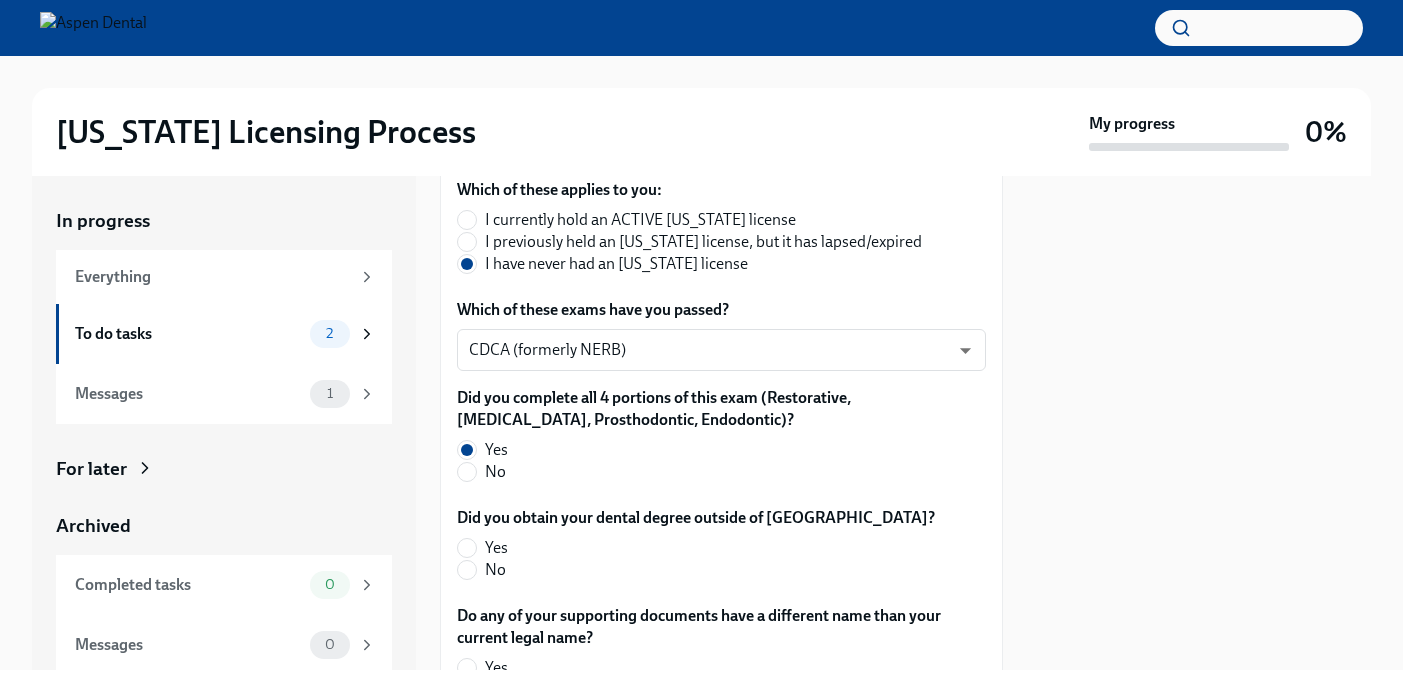 scroll, scrollTop: 449, scrollLeft: 0, axis: vertical 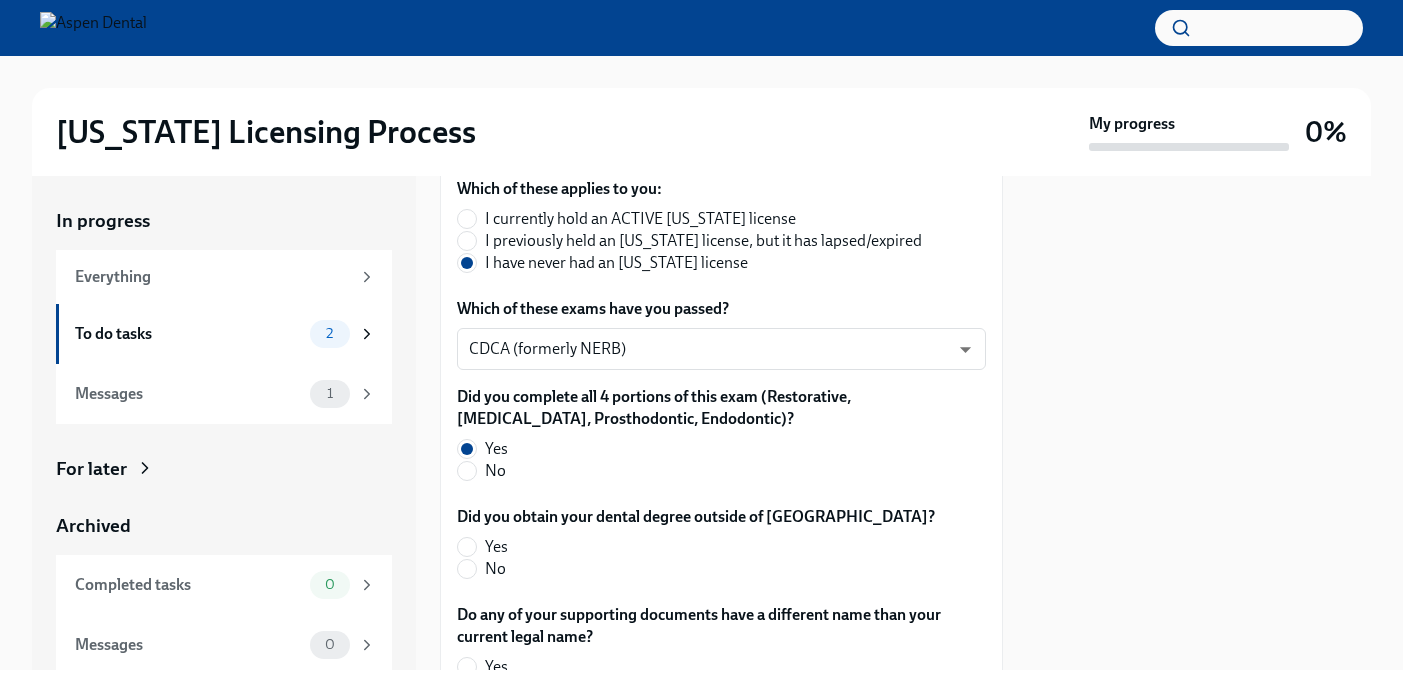 click on "No" at bounding box center [688, 569] 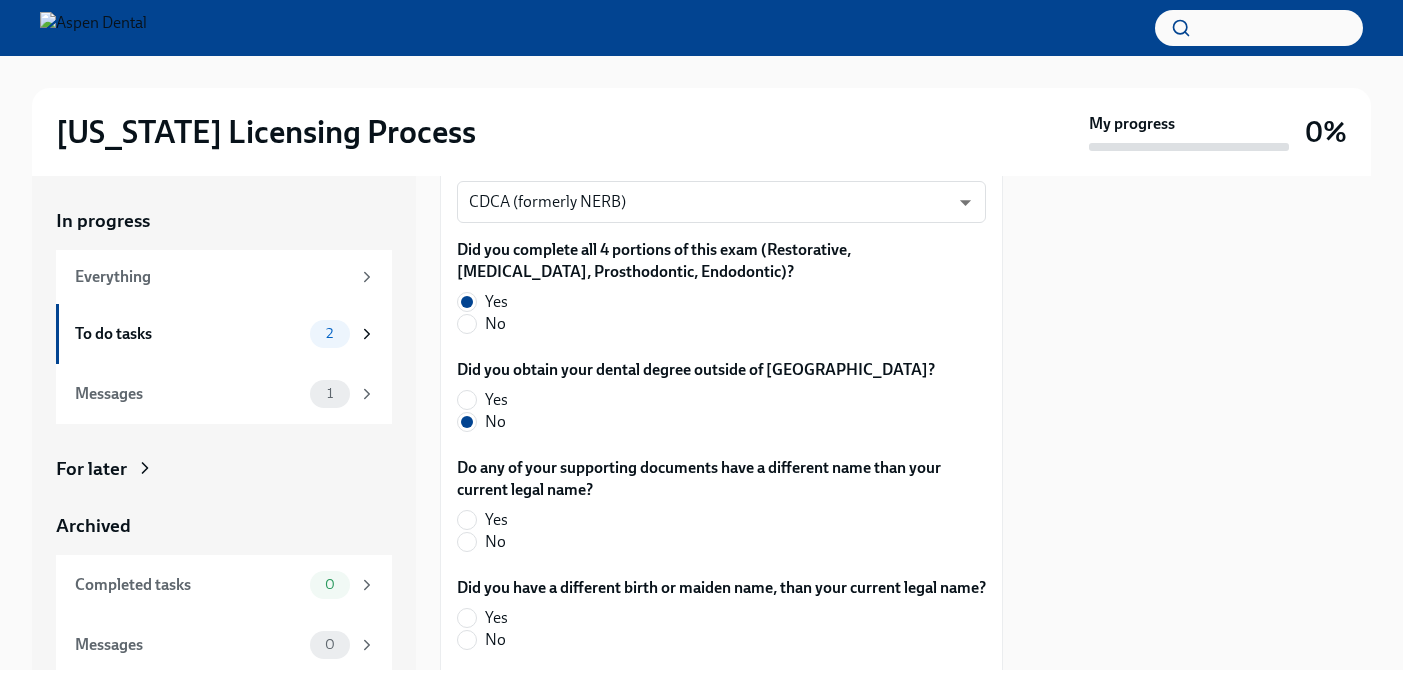 scroll, scrollTop: 611, scrollLeft: 0, axis: vertical 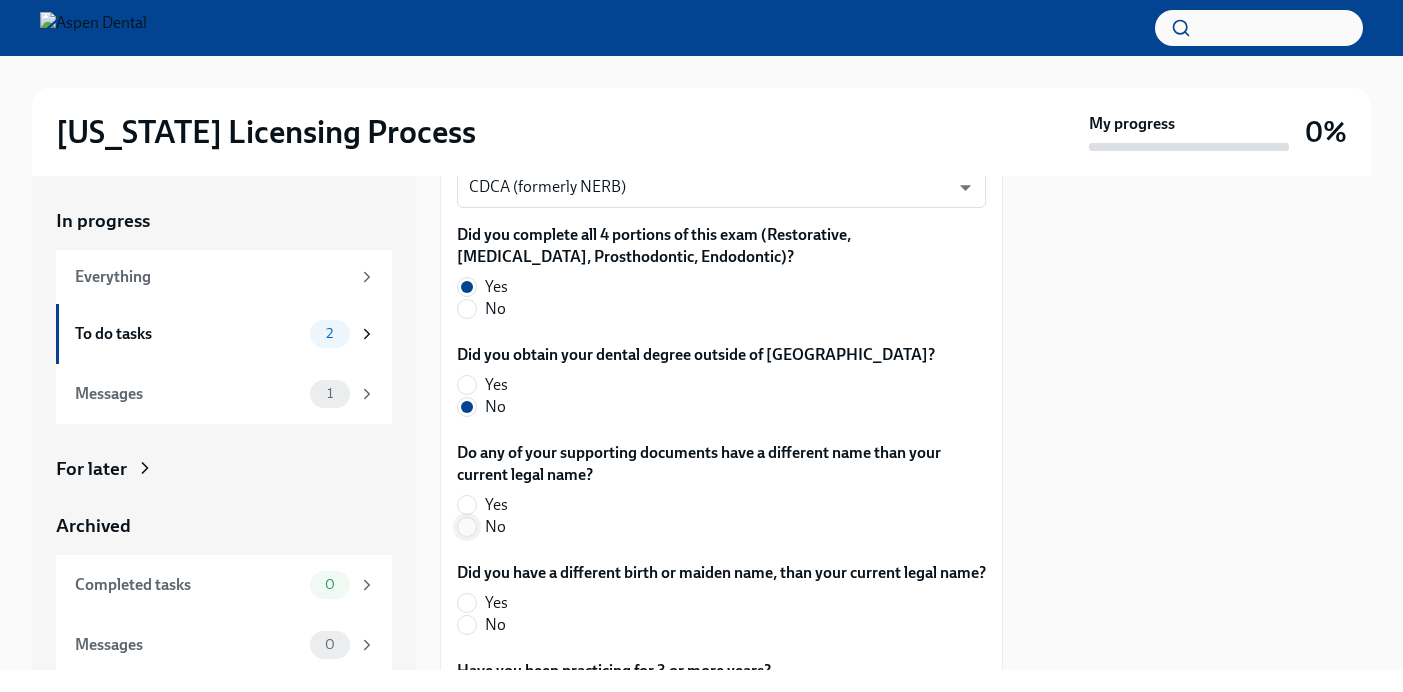 click on "No" at bounding box center (467, 527) 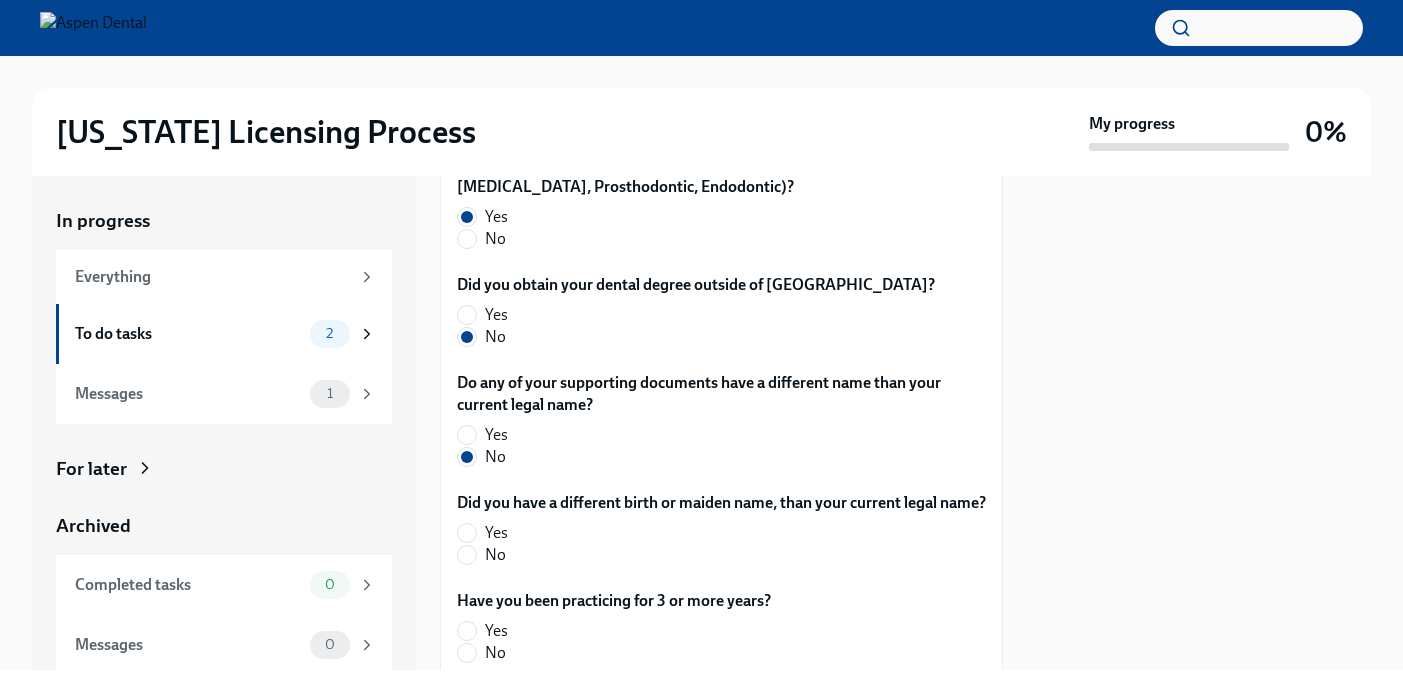 scroll, scrollTop: 693, scrollLeft: 0, axis: vertical 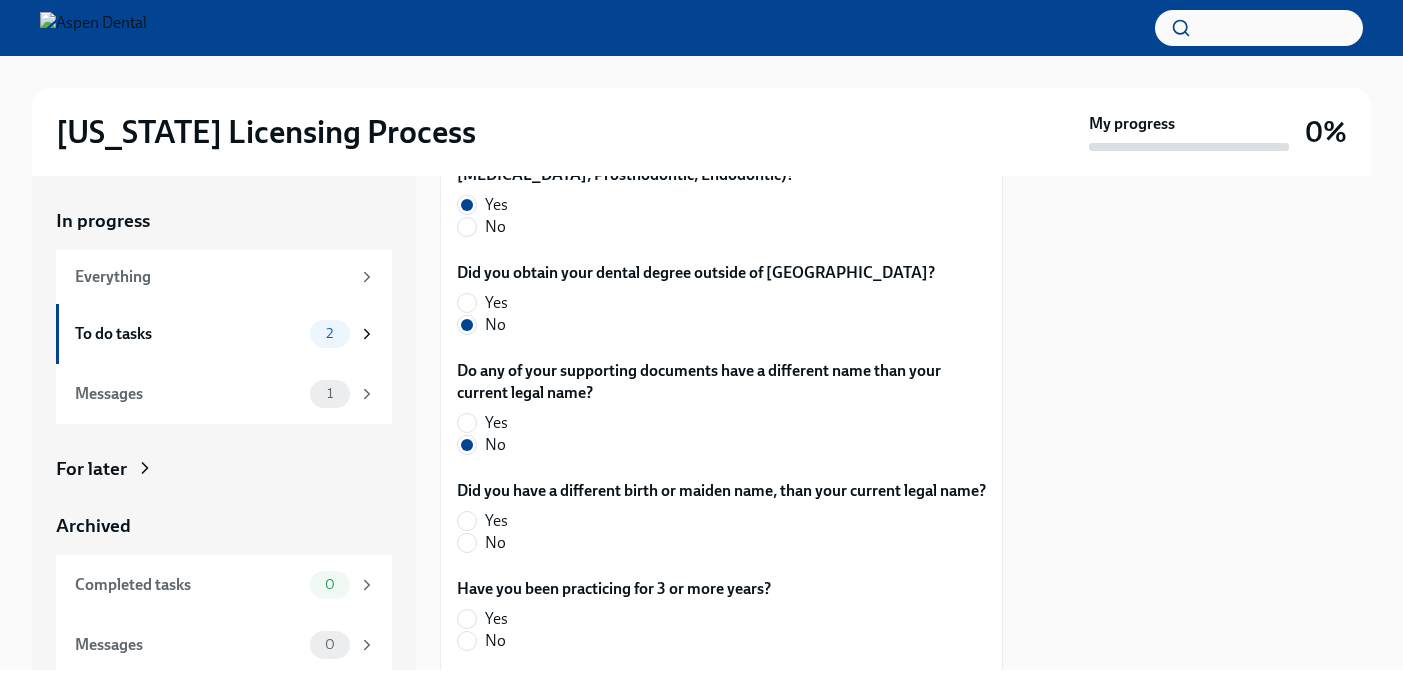 click on "Did you have a different birth or maiden name, than your current legal name? Yes No" at bounding box center [721, 517] 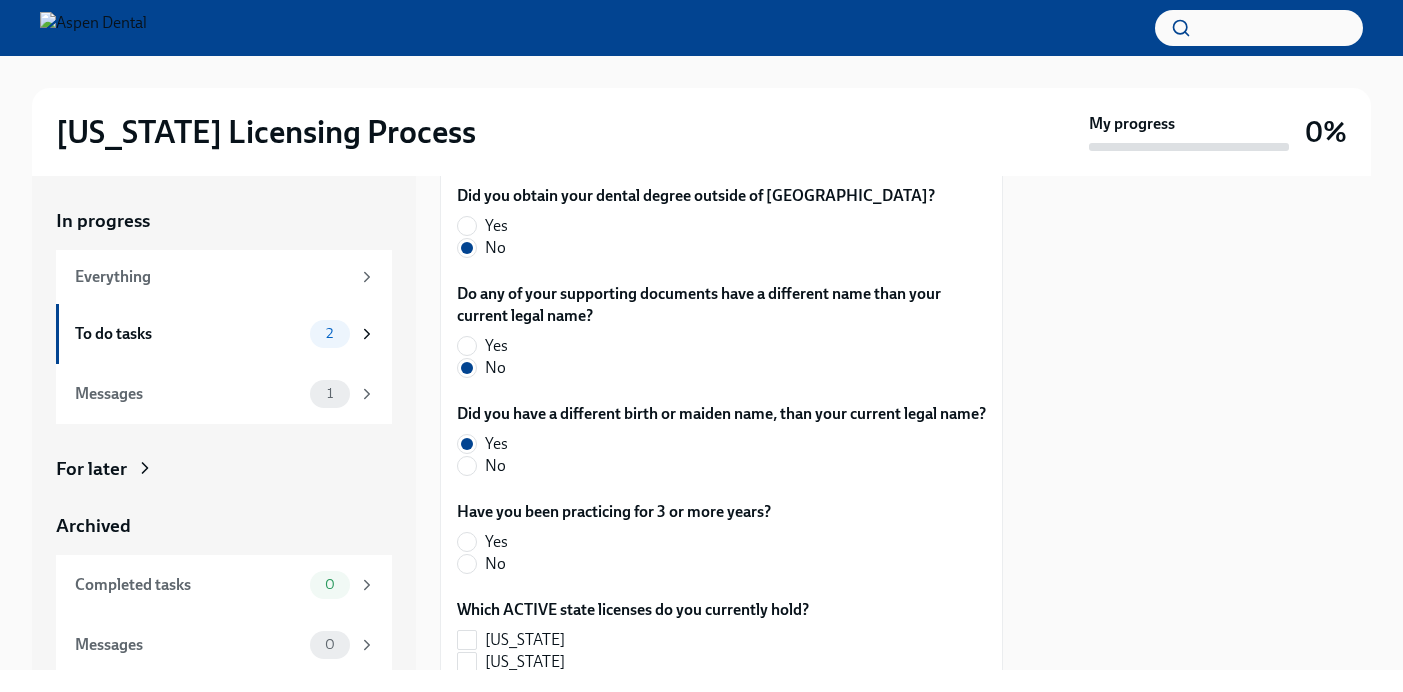 scroll, scrollTop: 787, scrollLeft: 0, axis: vertical 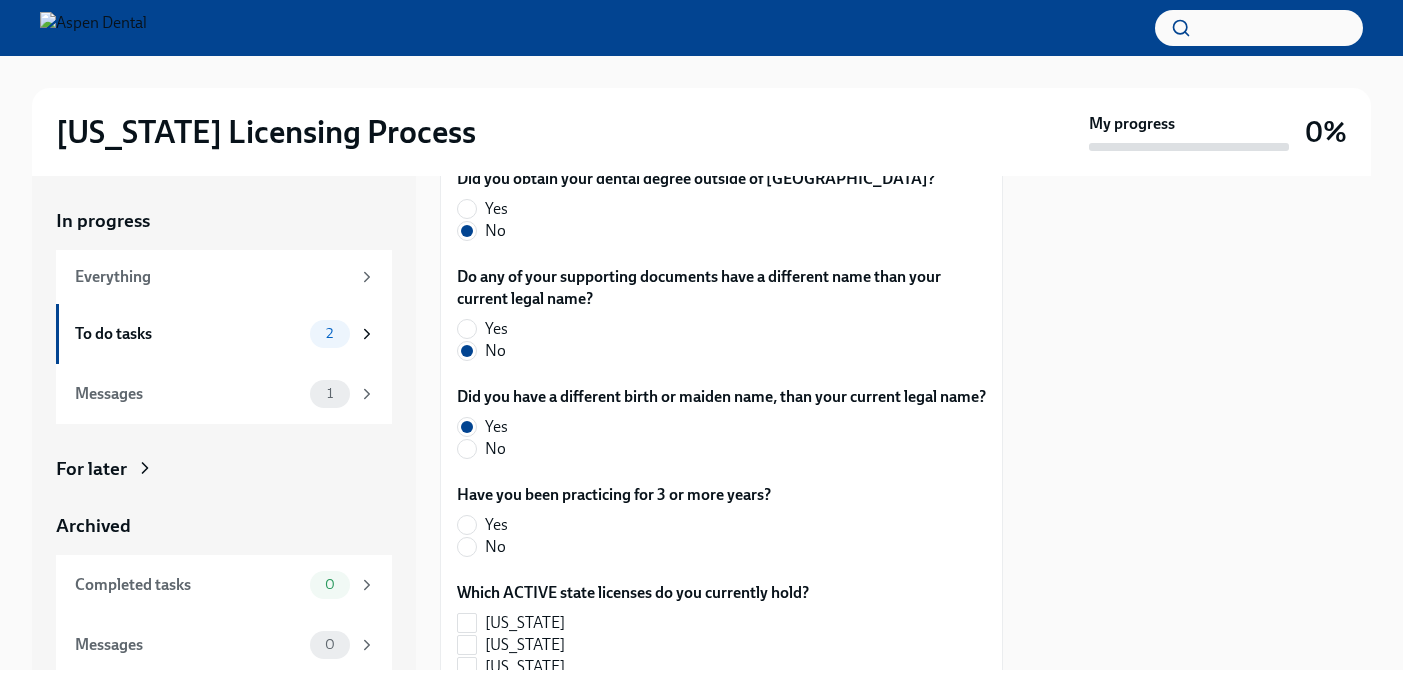 click on "No" at bounding box center [495, 547] 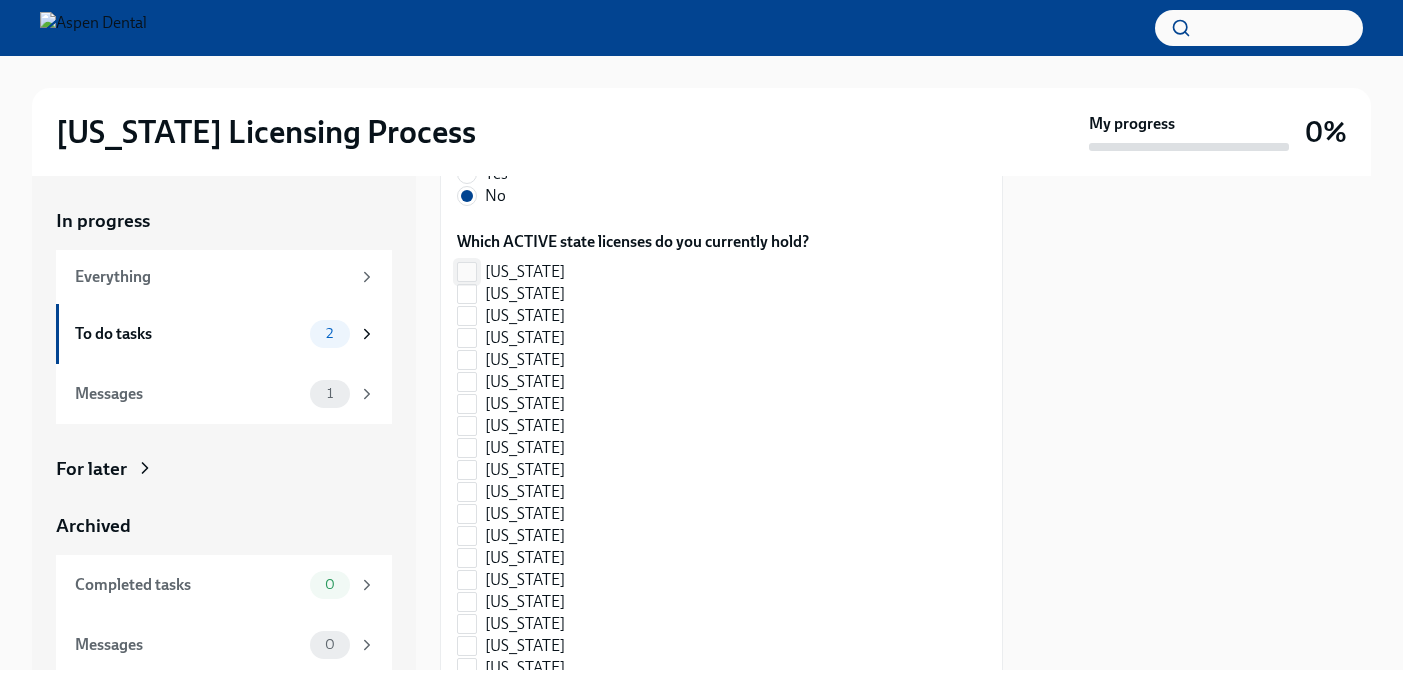 scroll, scrollTop: 1145, scrollLeft: 0, axis: vertical 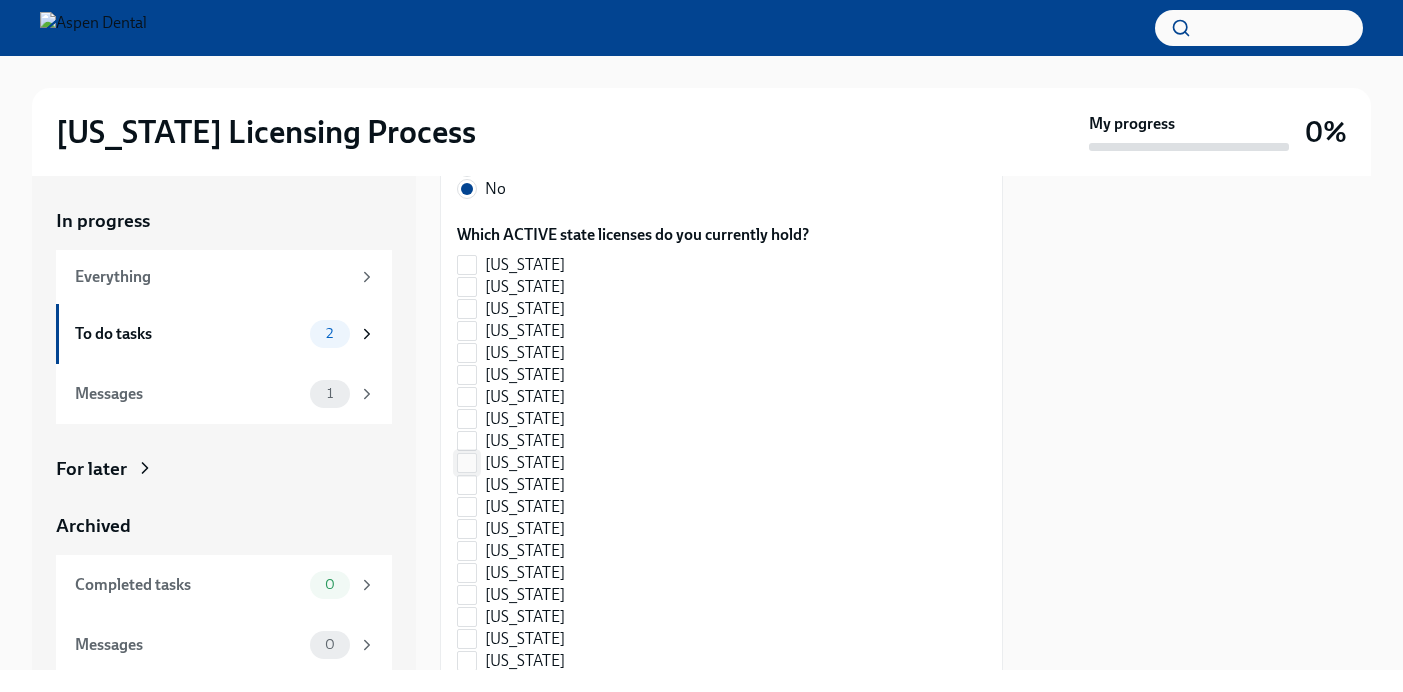 click on "[US_STATE]" at bounding box center [467, 463] 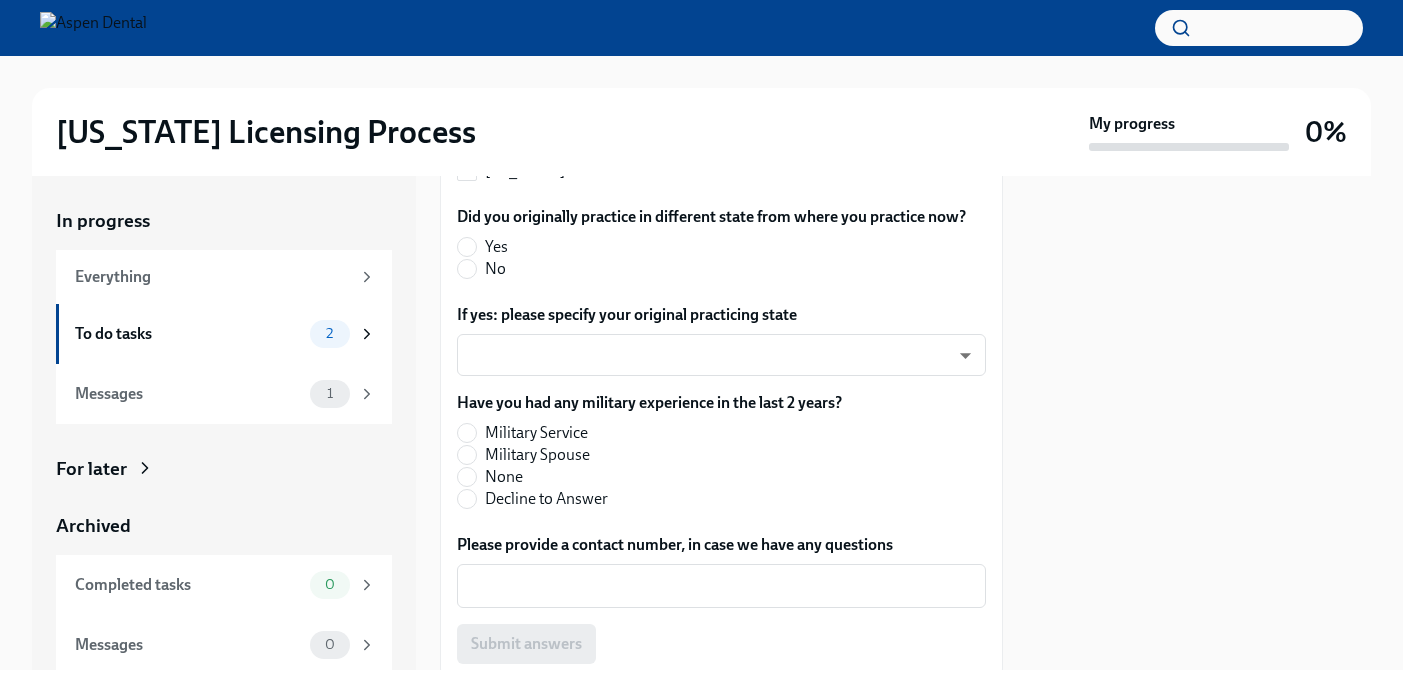 scroll, scrollTop: 2317, scrollLeft: 0, axis: vertical 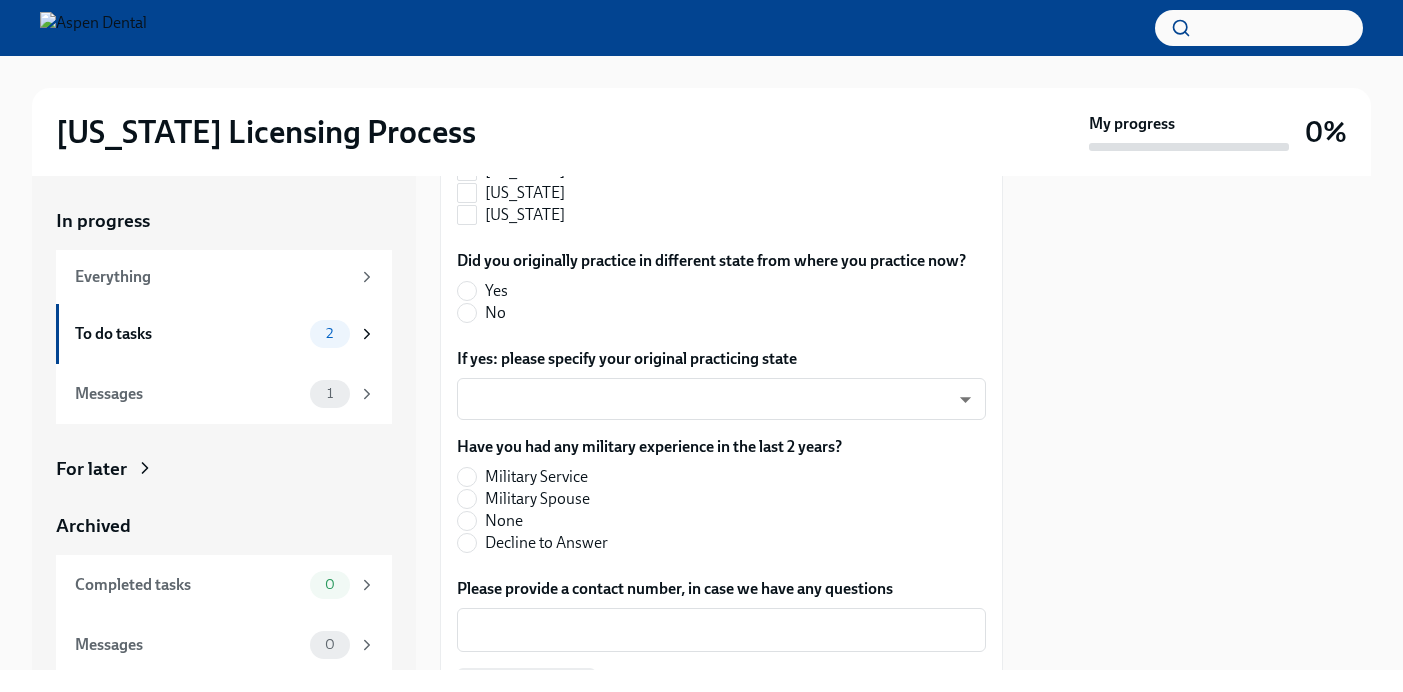 click on "No" at bounding box center (703, 313) 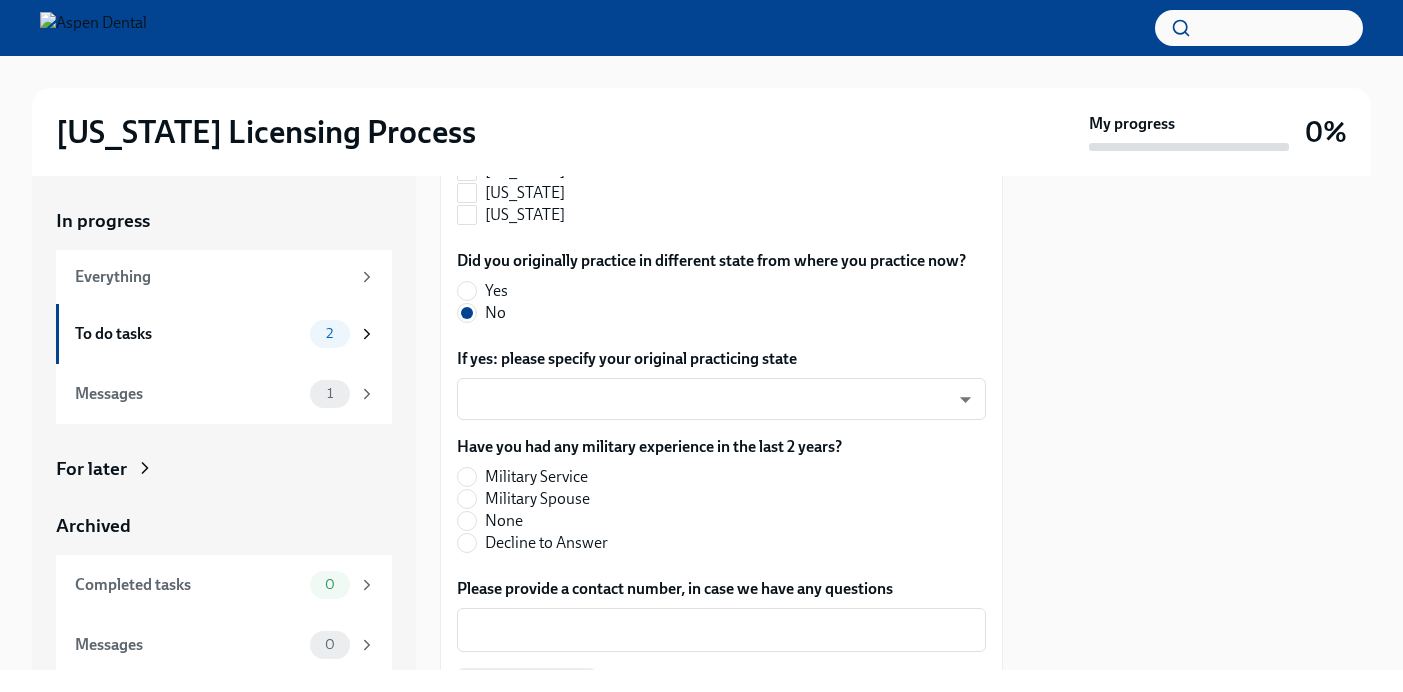 click on "None" at bounding box center (504, 521) 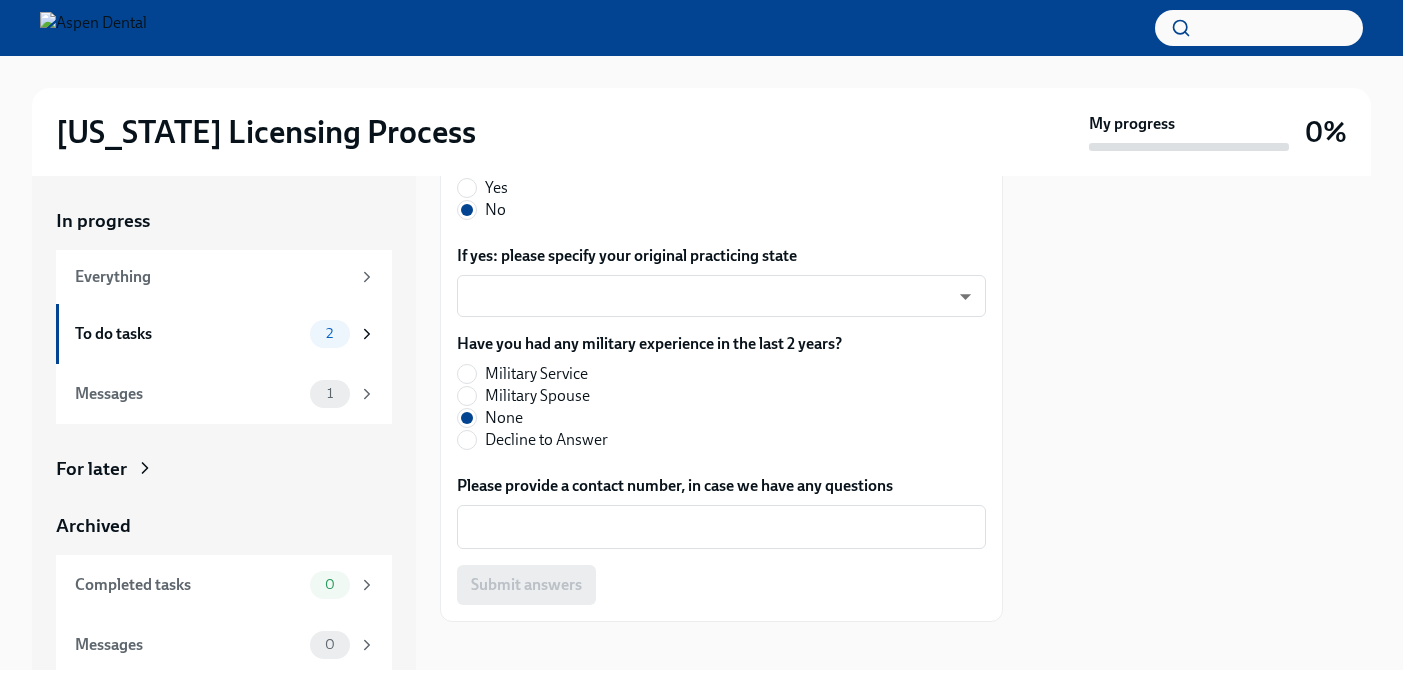scroll, scrollTop: 2428, scrollLeft: 0, axis: vertical 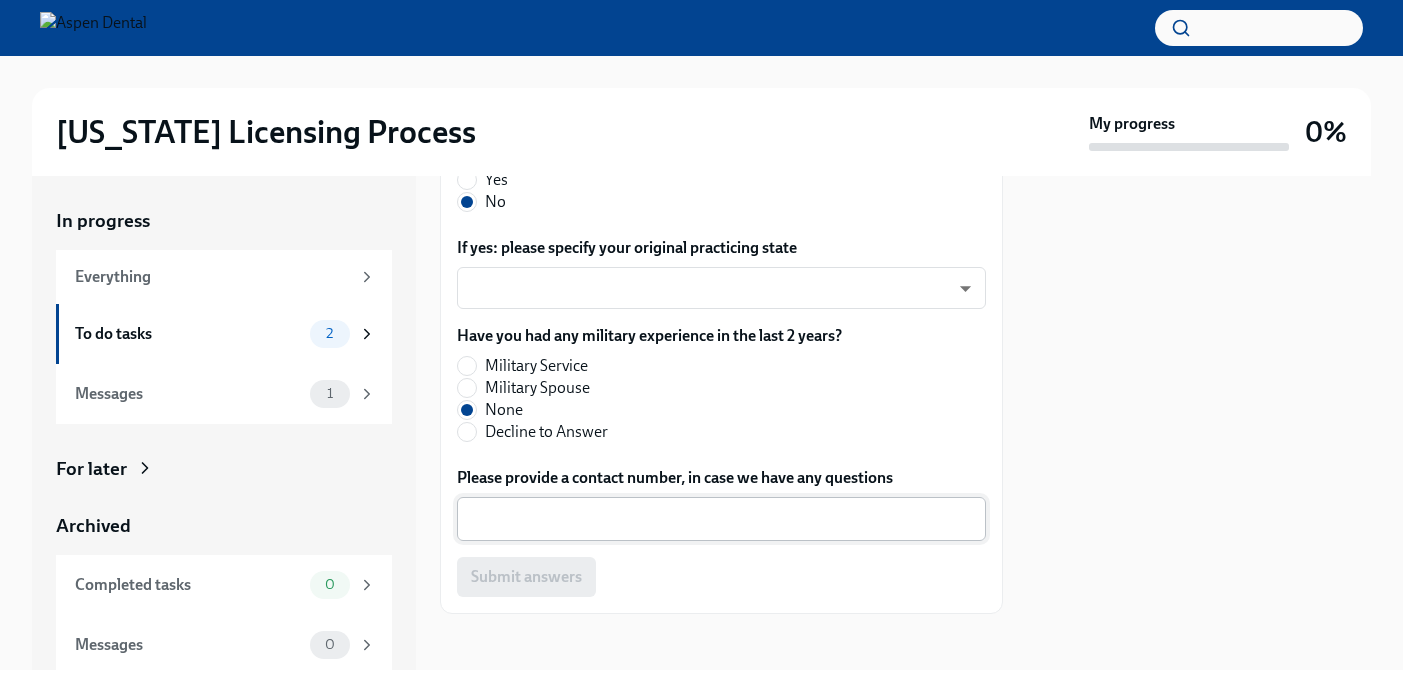 click on "Please provide a contact number, in case we have any questions" at bounding box center [721, 519] 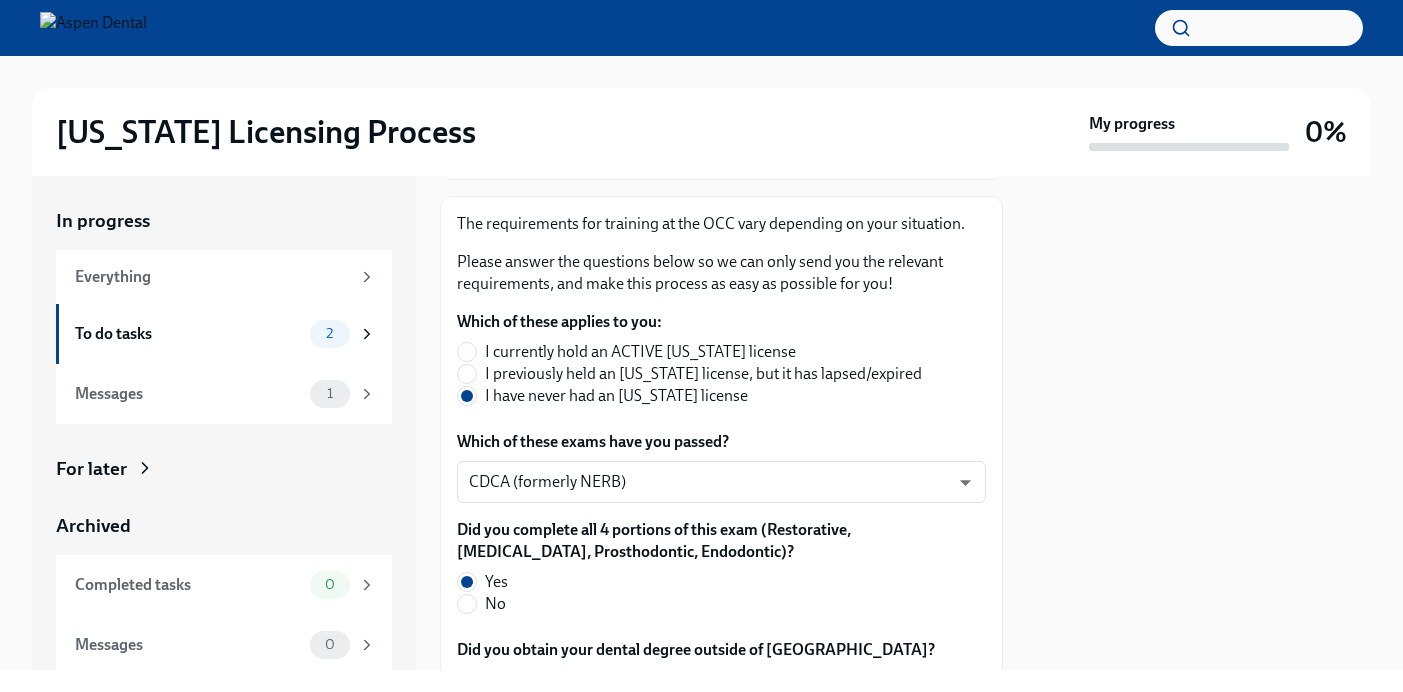 scroll, scrollTop: 318, scrollLeft: 0, axis: vertical 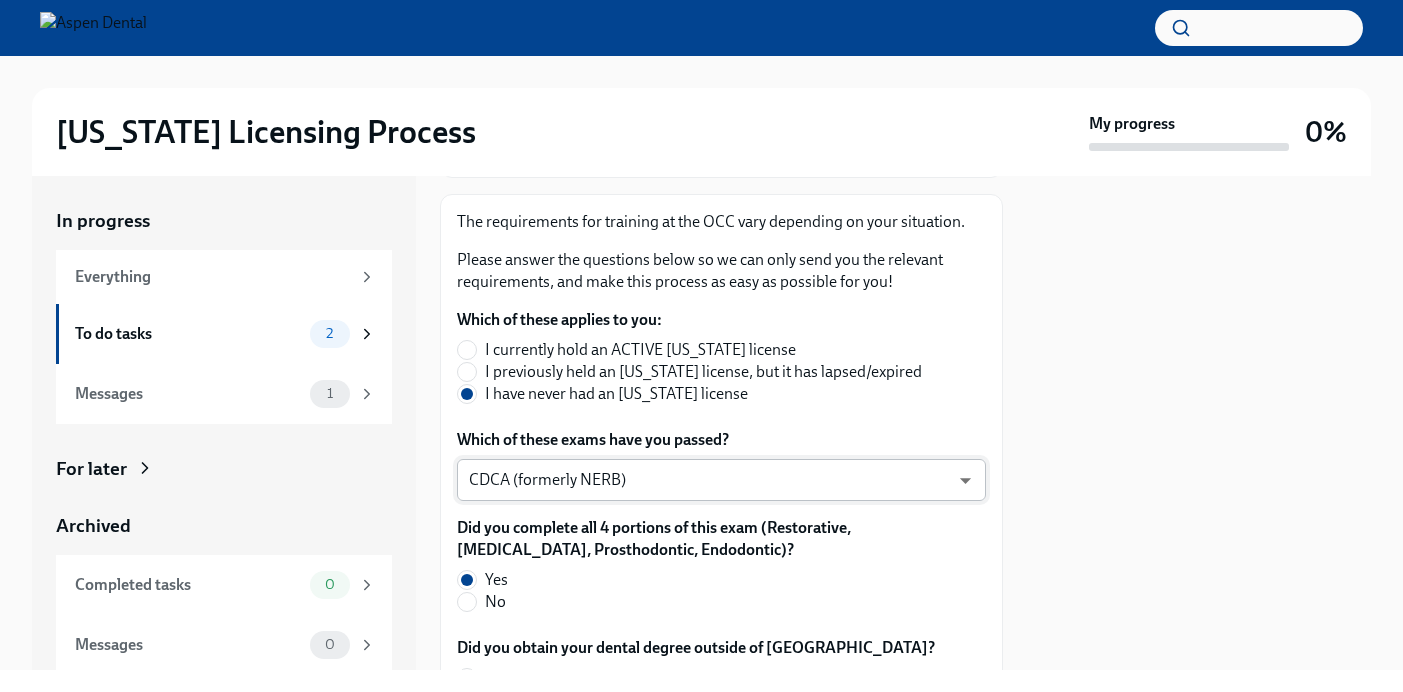 type on "2028021008" 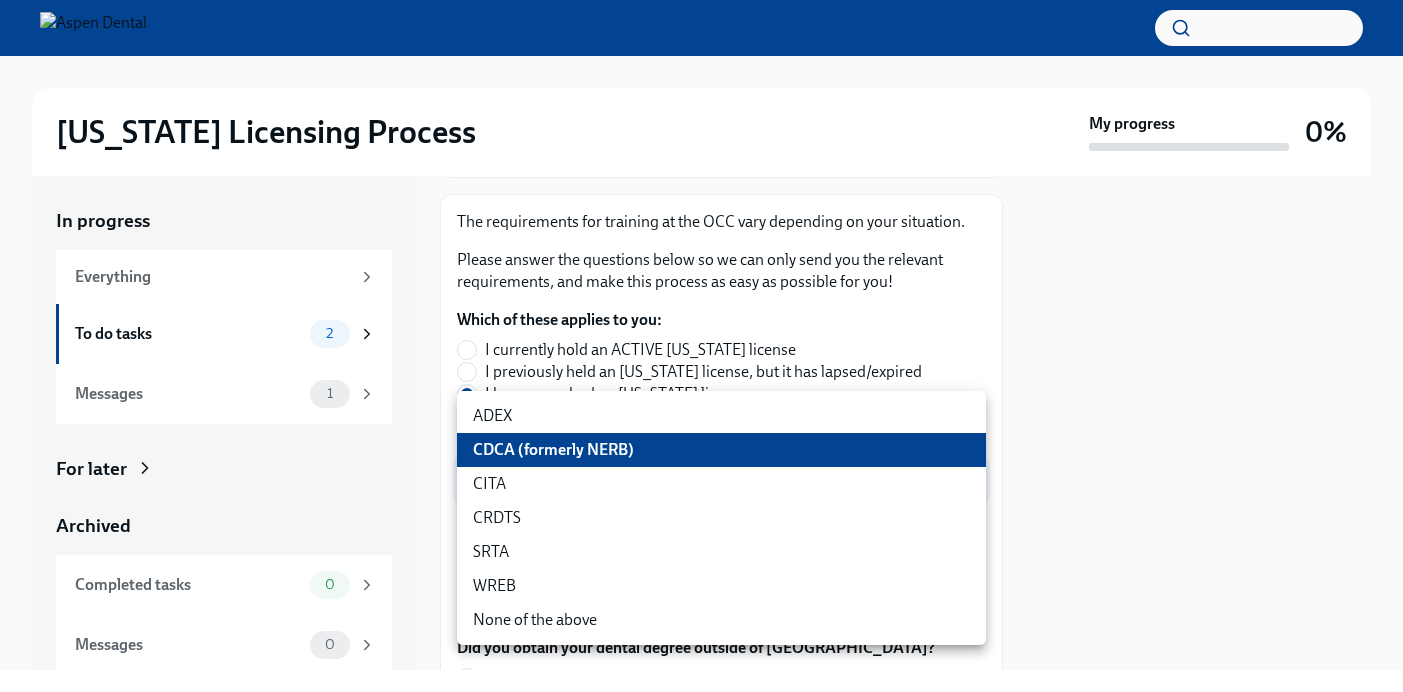 click on "ADEX" at bounding box center (721, 416) 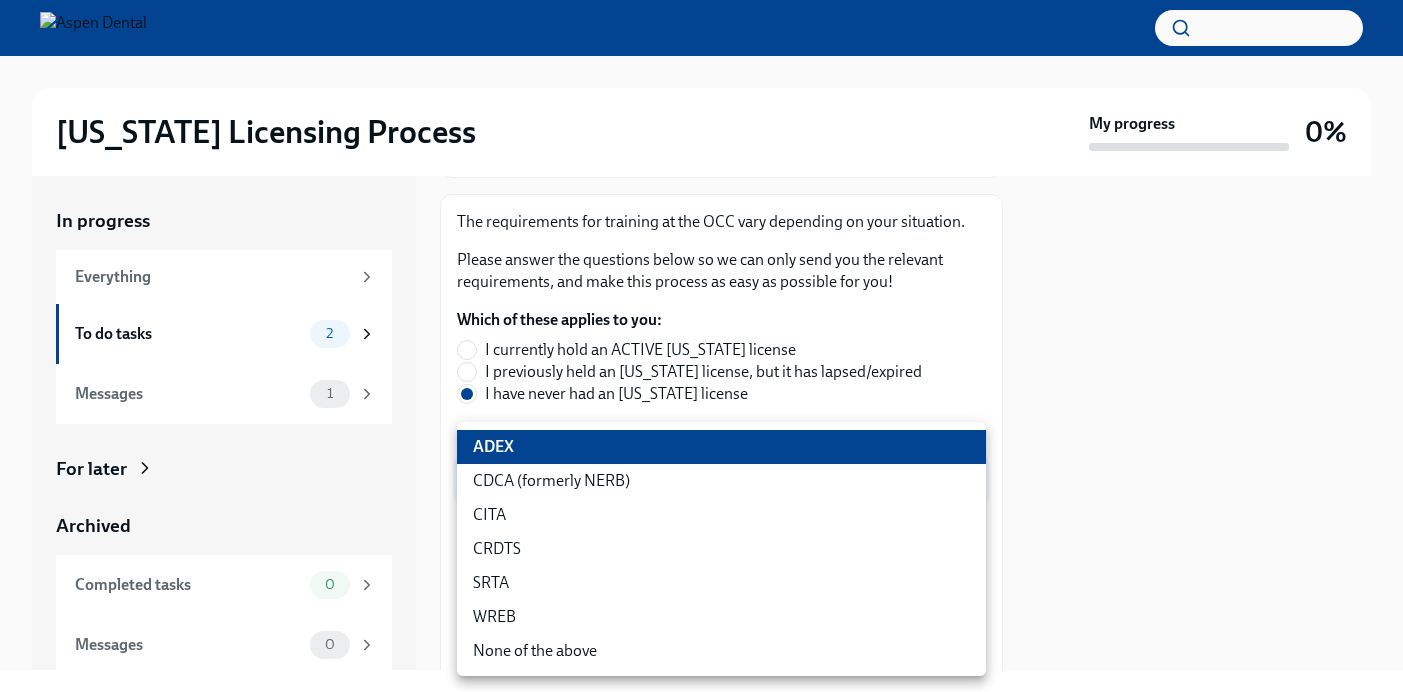 click on "[US_STATE] Licensing Process My progress 0% In progress Everything To do tasks 2 Messages 1 For later Archived Completed tasks 0 Messages 0 Answer these questions to get tailored instructions for the [US_STATE] licensing process To Do Due  in a day Time to begin your [US_STATE] license application Hi [PERSON_NAME]!
We’re excited to support your next step with Aspen Dental and the  TAG Oral Care Ce ... The requirements for training at the OCC vary depending on your situation.
Please answer the questions below so we can only send you the relevant requirements, and make this process as easy as possible for you! Which of these applies to you: I currently hold an ACTIVE [US_STATE] license I previously held an [US_STATE] license, but it has lapsed/expired I have never had an [US_STATE] license Which of these exams have you passed? ADEX pxo-W3vNi ​ Did you complete all 4 portions of this exam (Restorative, [MEDICAL_DATA], Prosthodontic, Endodontic)? Yes No Did you obtain your dental degree outside of [GEOGRAPHIC_DATA]? Yes x" at bounding box center (701, 346) 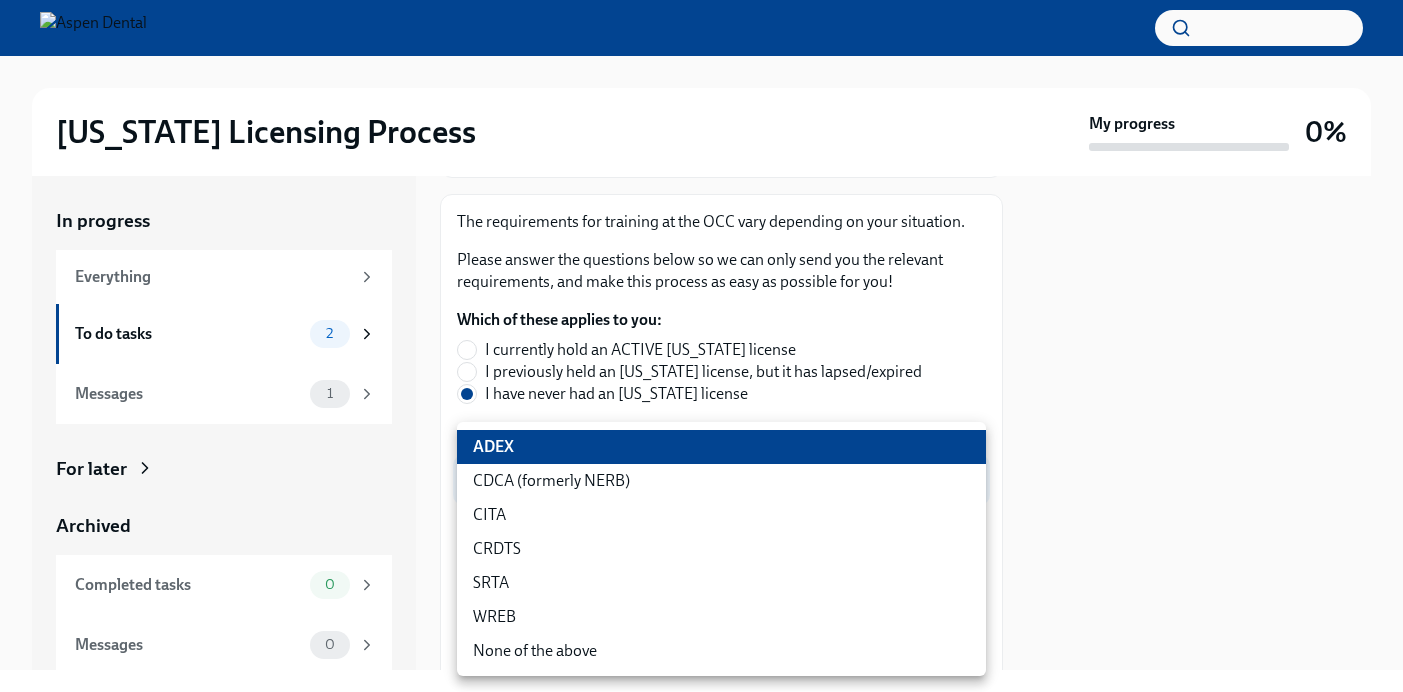 click on "CDCA (formerly NERB)" at bounding box center [721, 481] 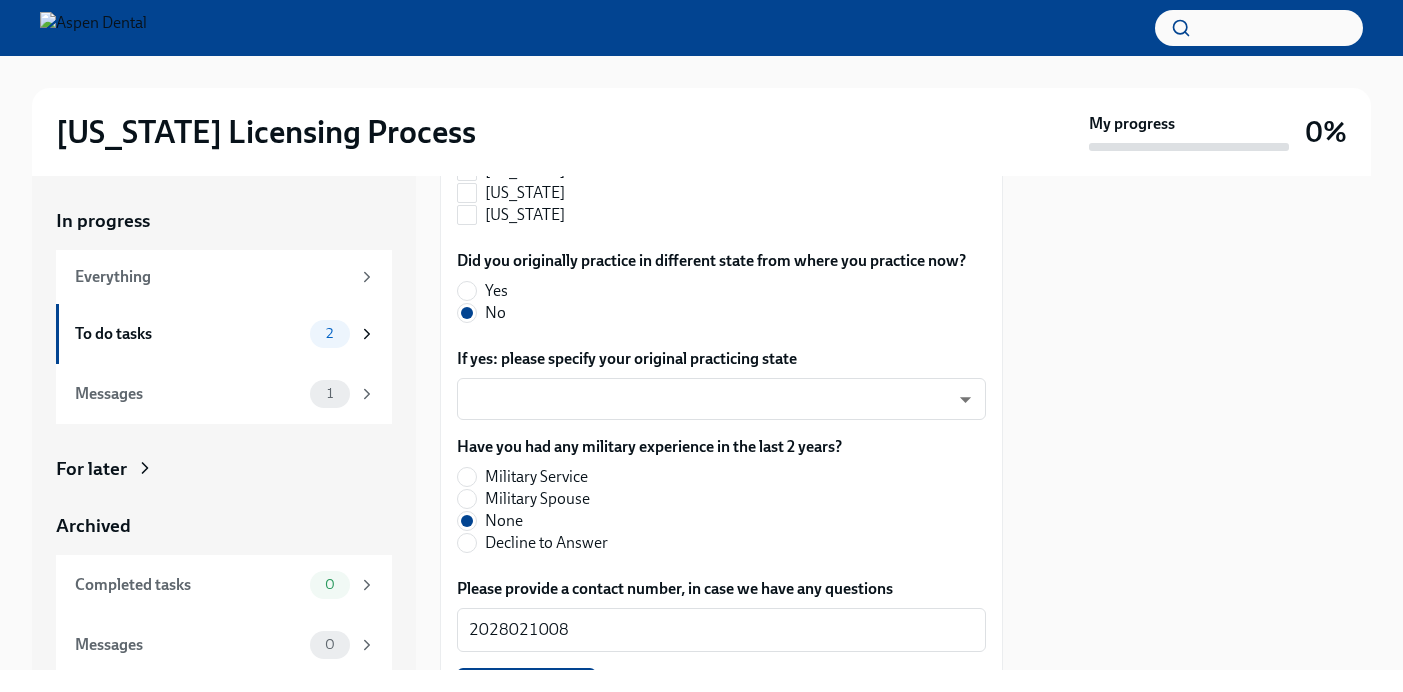 scroll, scrollTop: 2428, scrollLeft: 0, axis: vertical 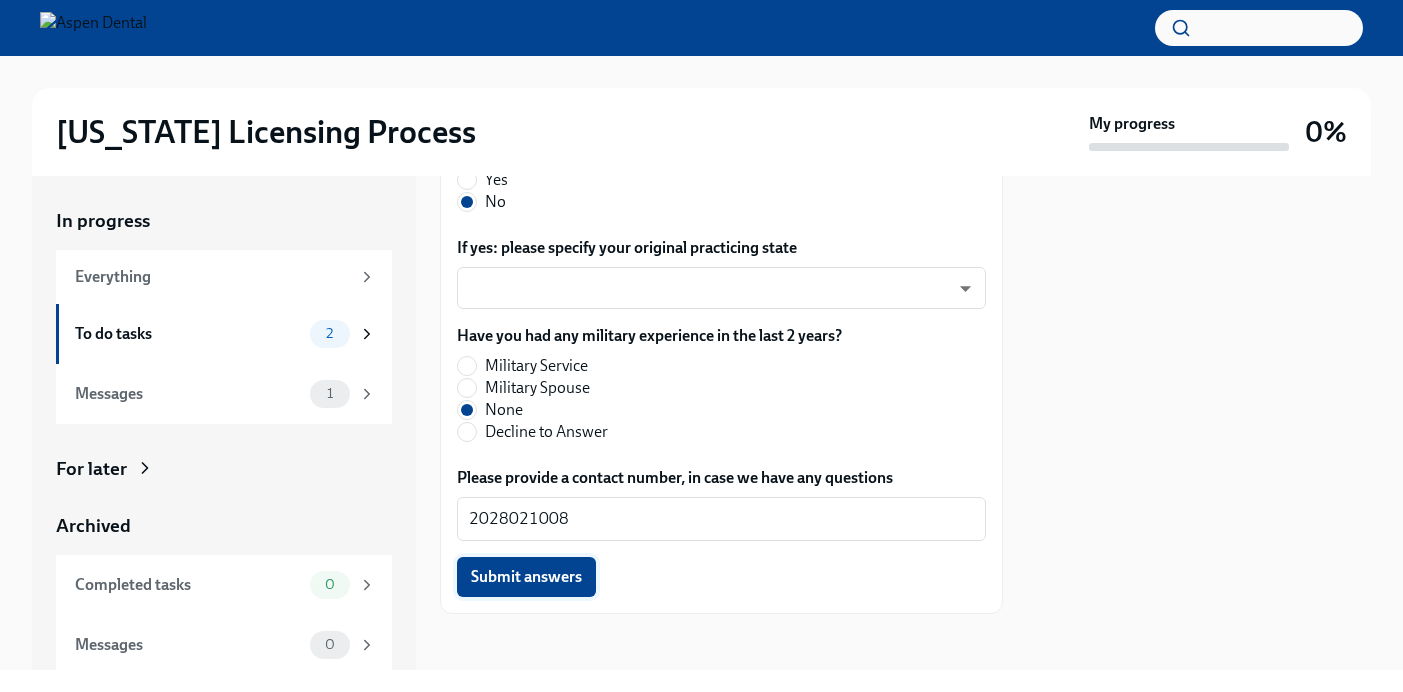 click on "Submit answers" at bounding box center (526, 577) 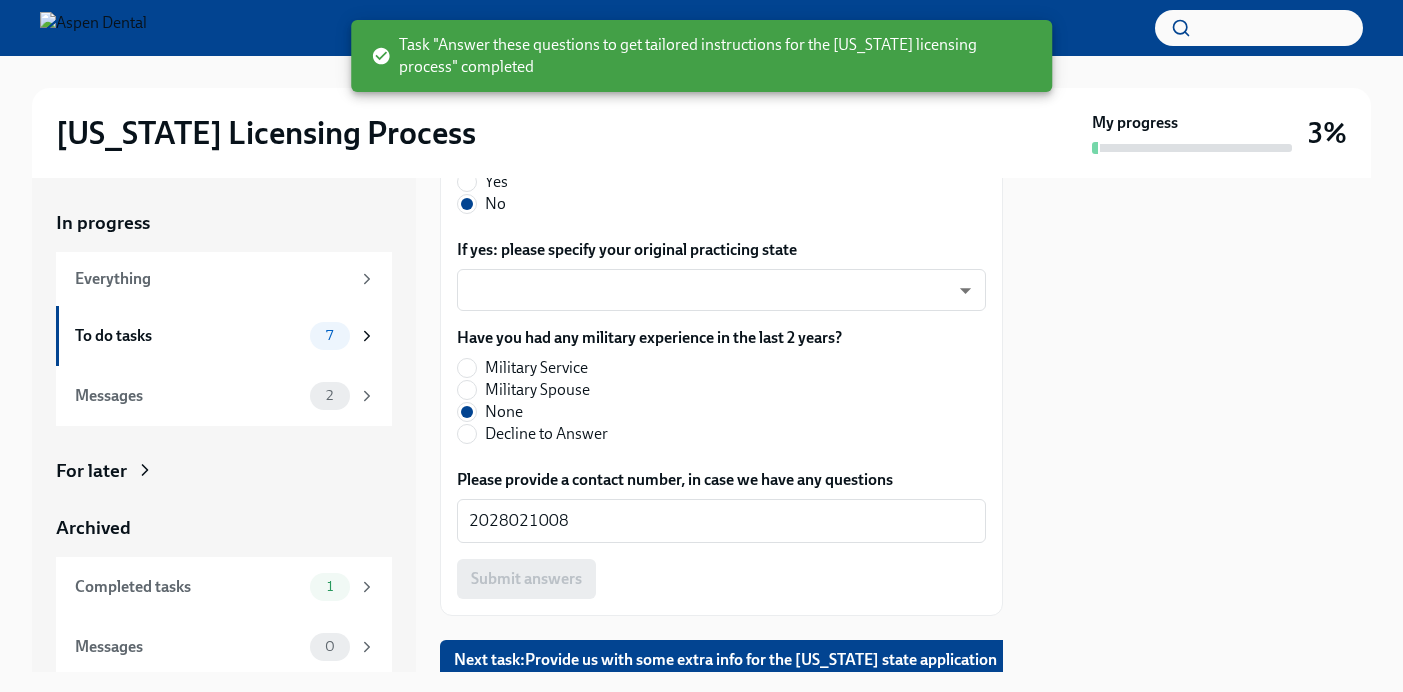 scroll, scrollTop: 2492, scrollLeft: 0, axis: vertical 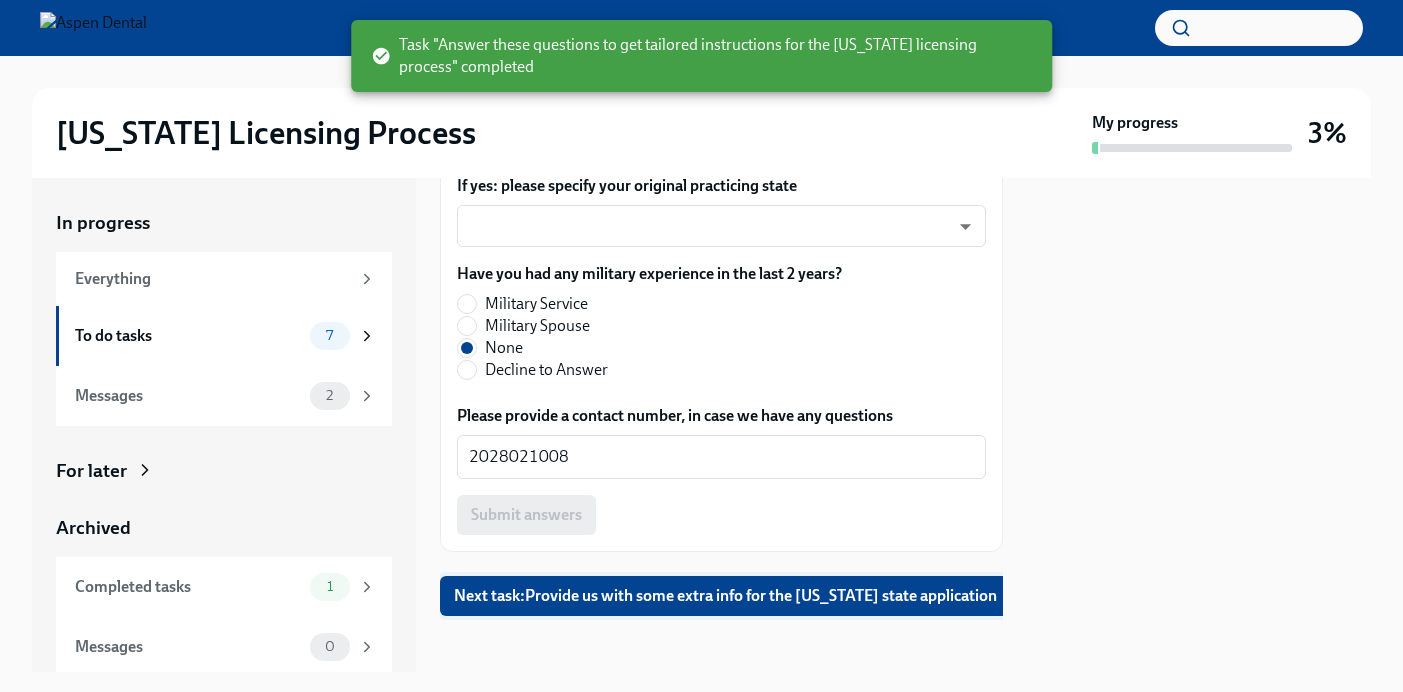 click on "Next task :  Provide us with some extra info for the [US_STATE] state application" at bounding box center [725, 596] 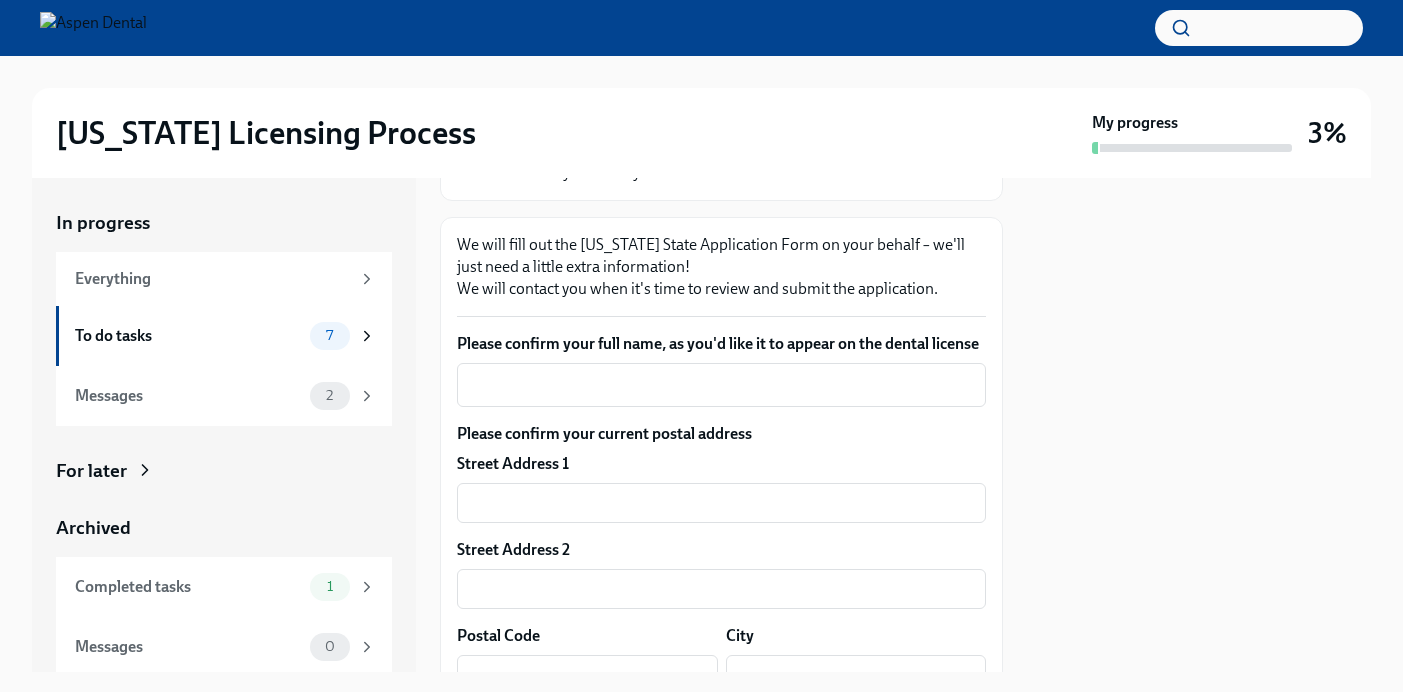 scroll, scrollTop: 234, scrollLeft: 0, axis: vertical 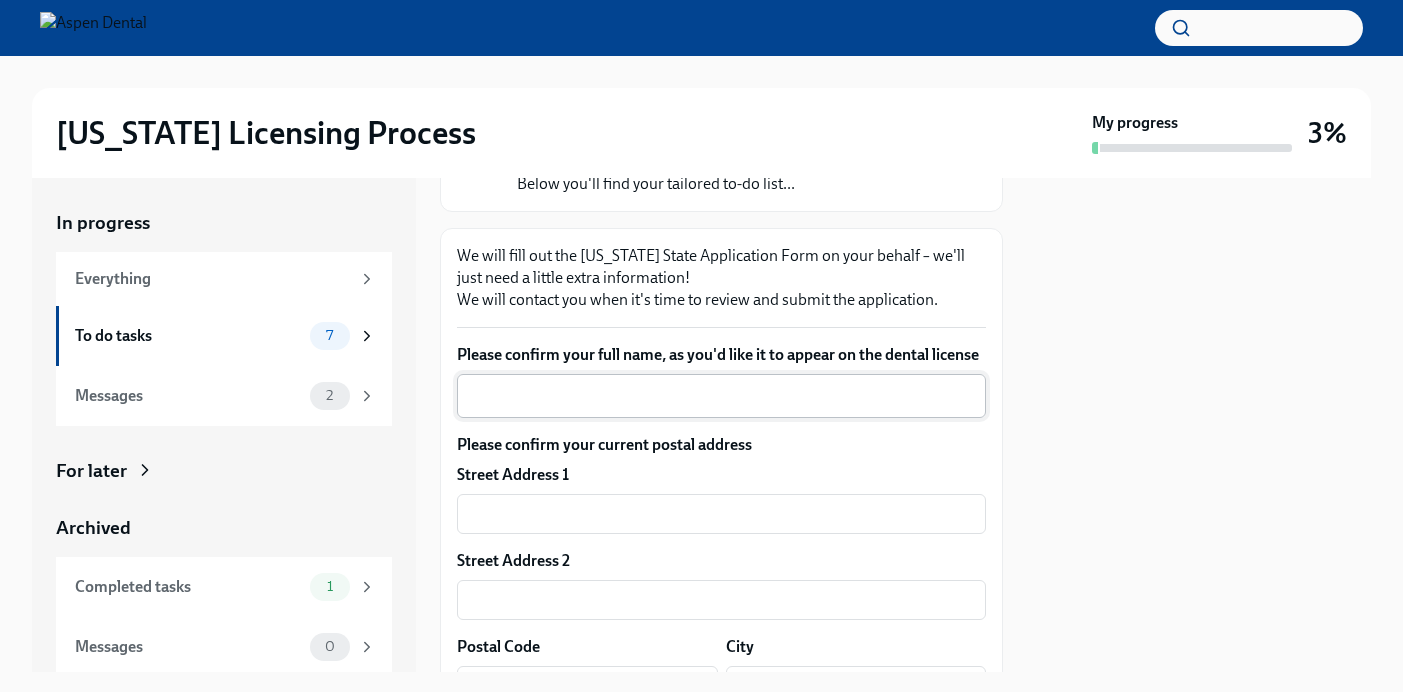 click on "Please confirm your full name, as you'd like it to appear on the dental license" at bounding box center [721, 396] 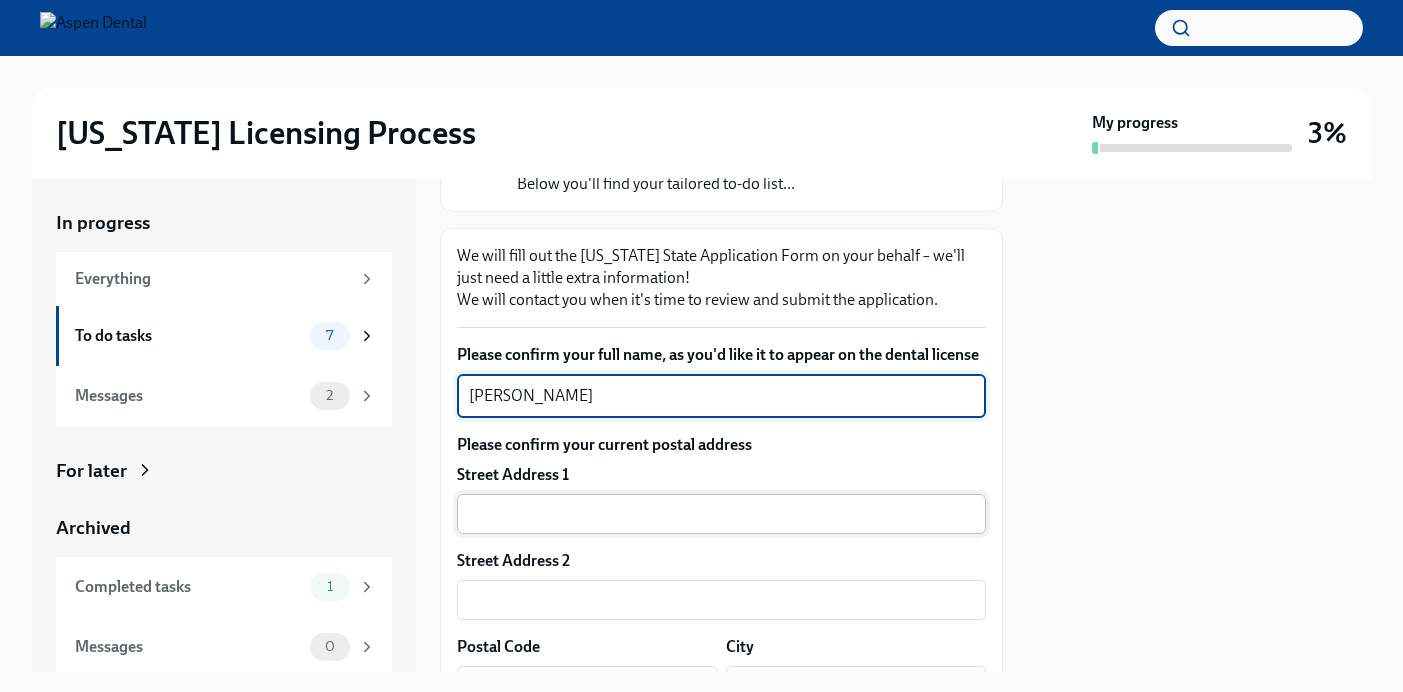 type on "[PERSON_NAME]" 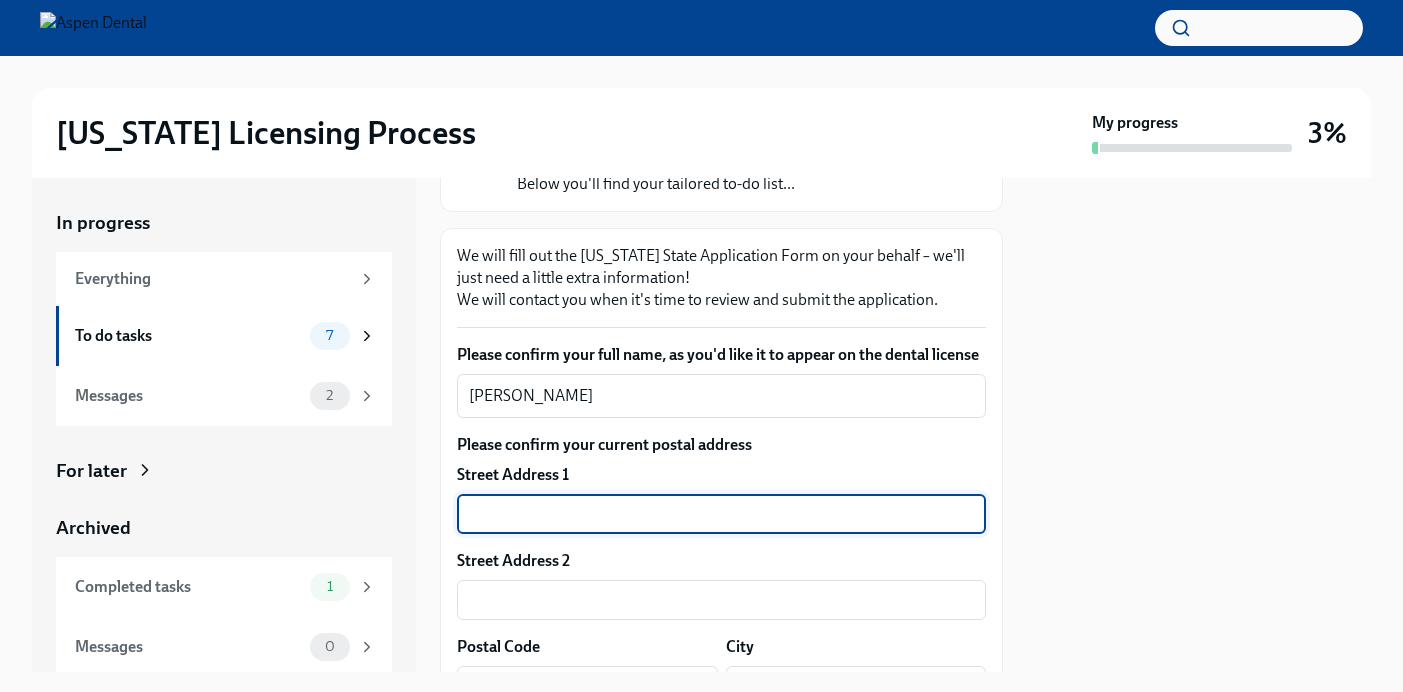 click at bounding box center [721, 514] 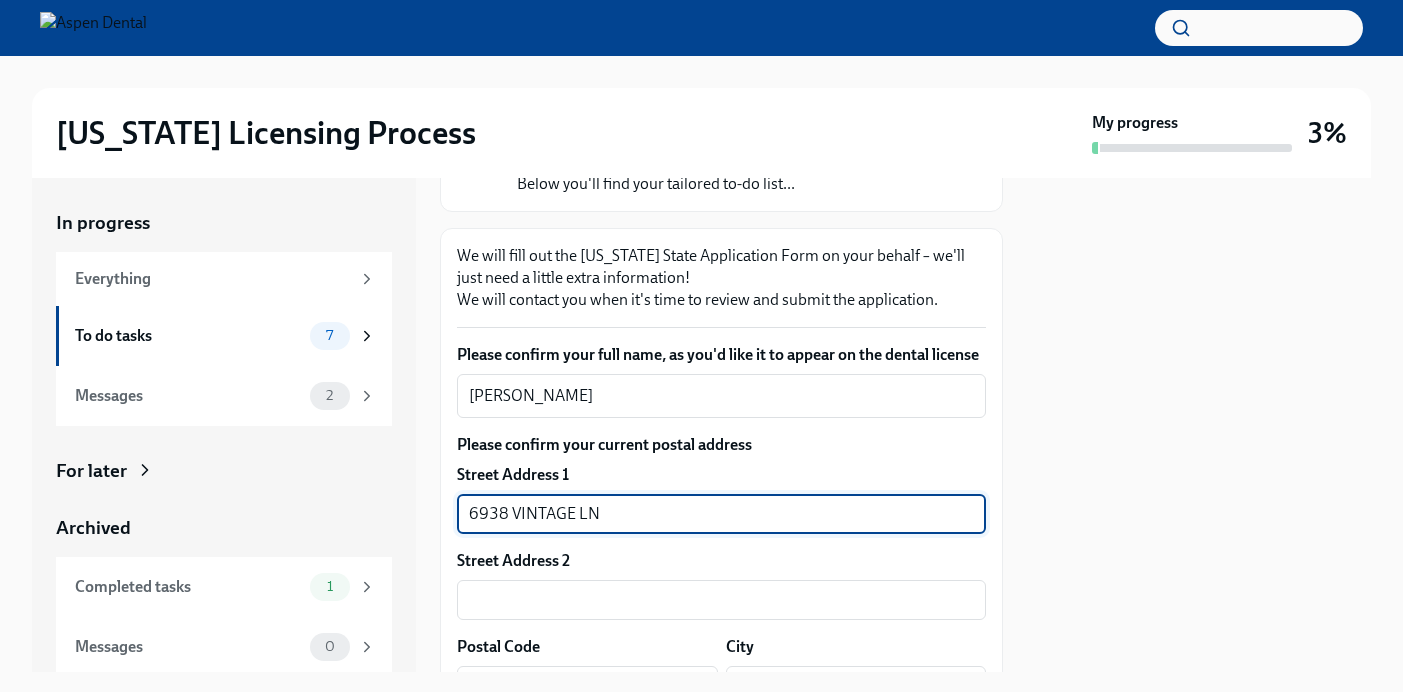 type on "32128" 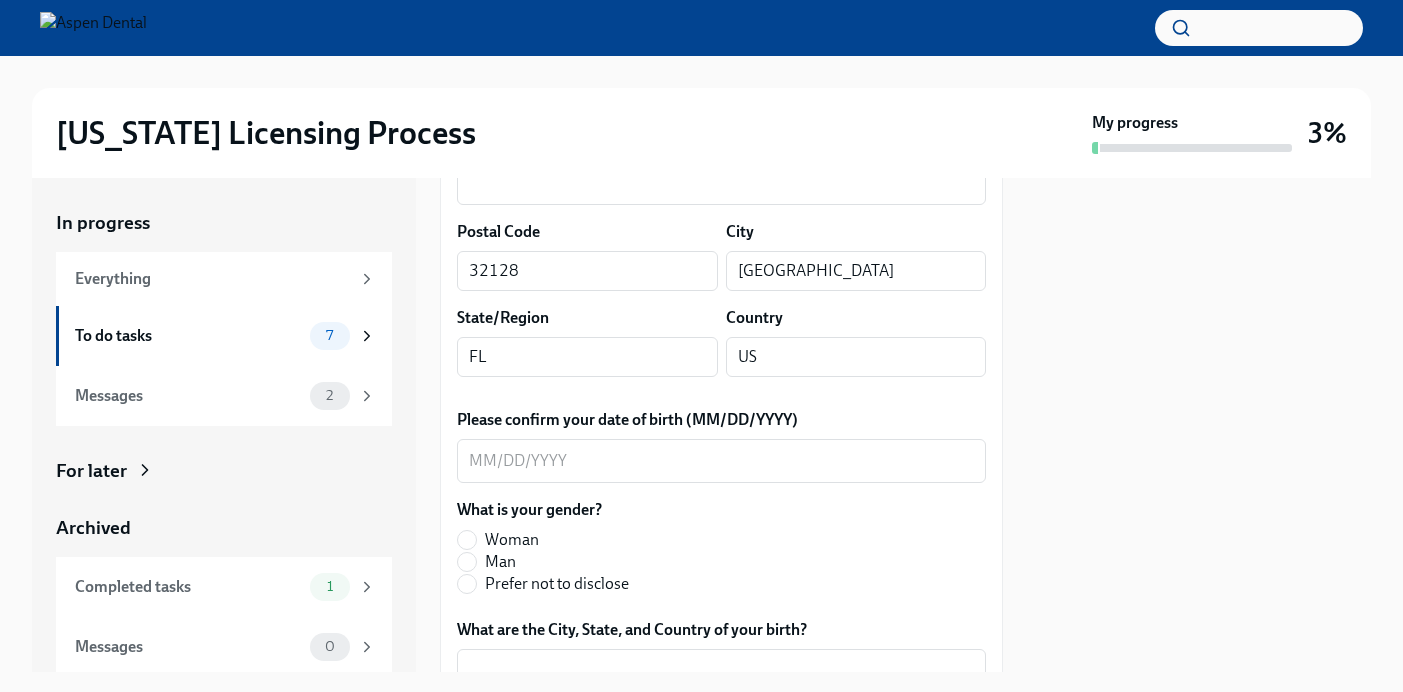 scroll, scrollTop: 659, scrollLeft: 0, axis: vertical 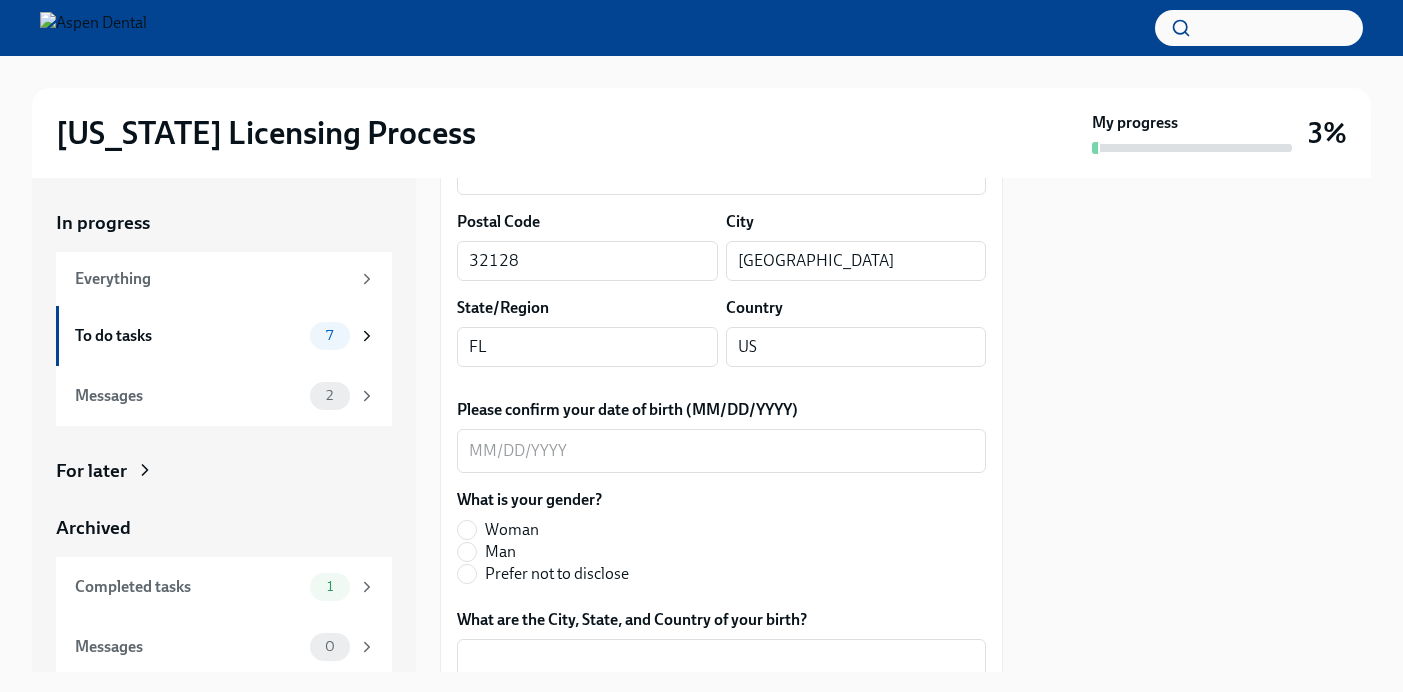click on "Woman" at bounding box center [512, 530] 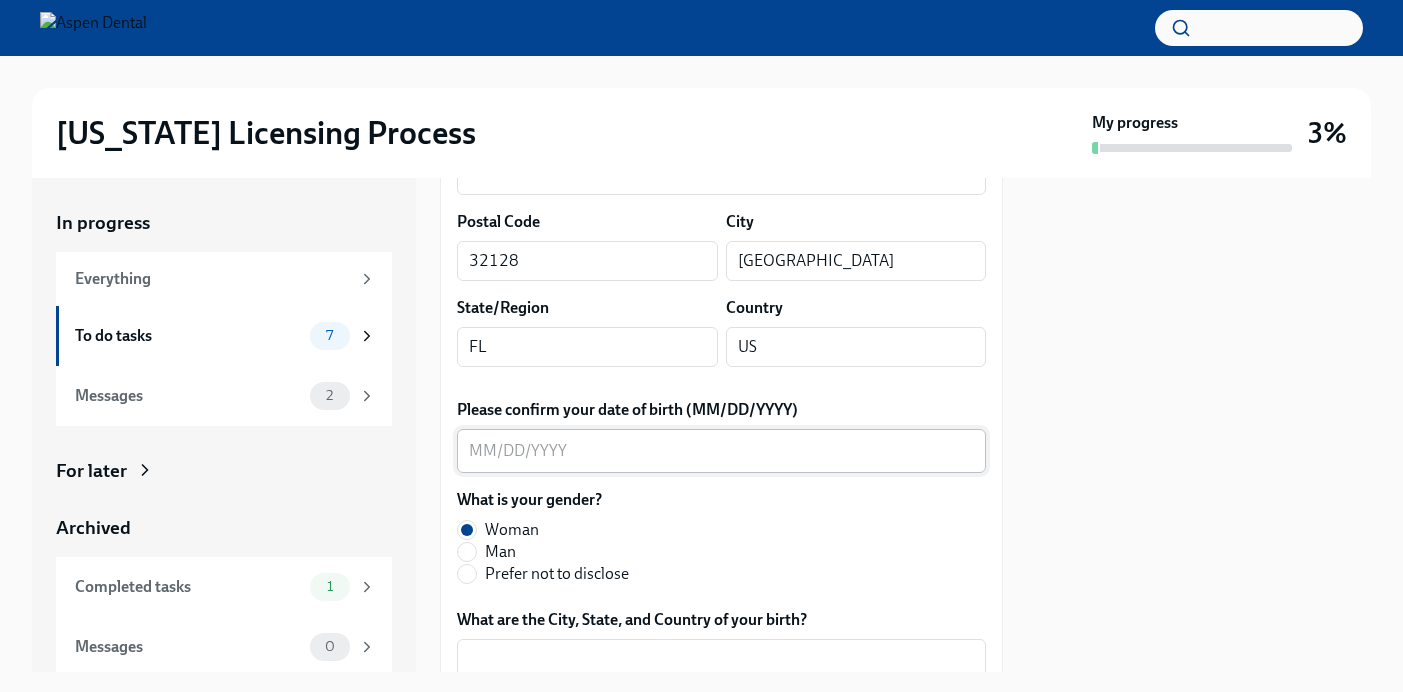 click on "x ​" at bounding box center [721, 451] 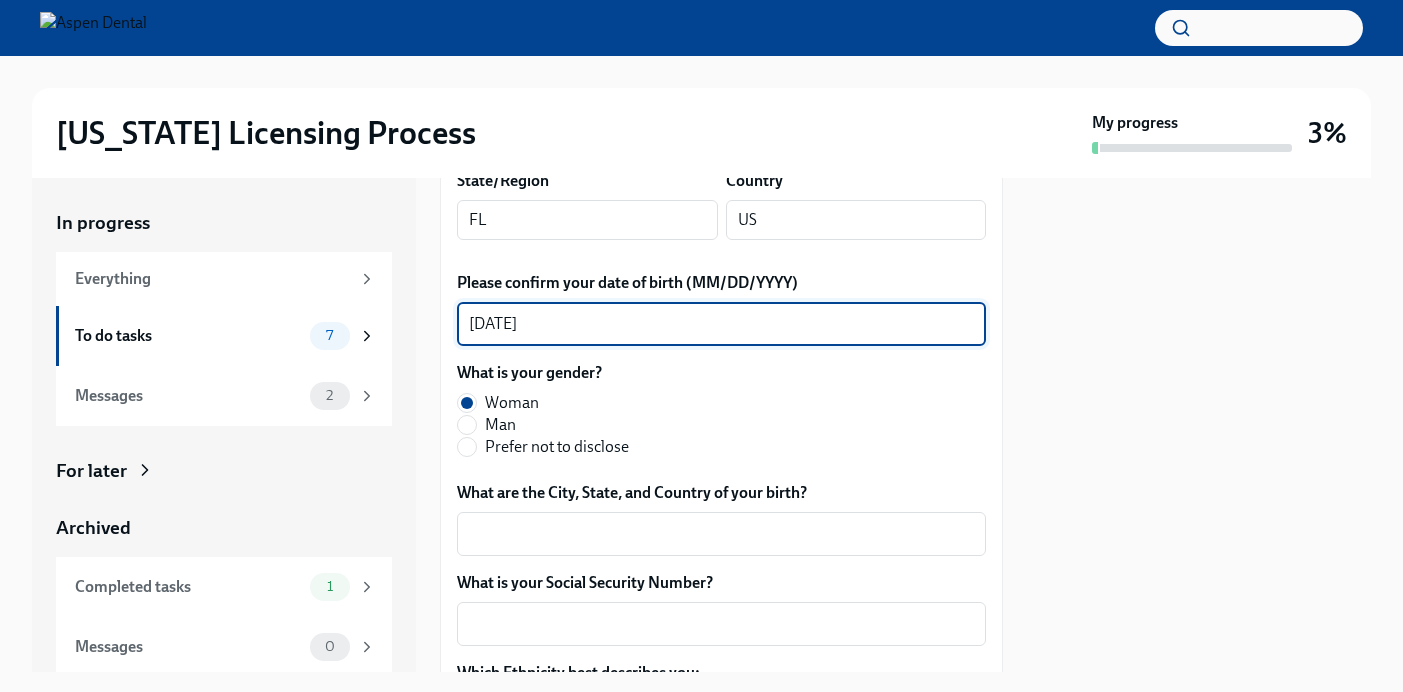 scroll, scrollTop: 792, scrollLeft: 0, axis: vertical 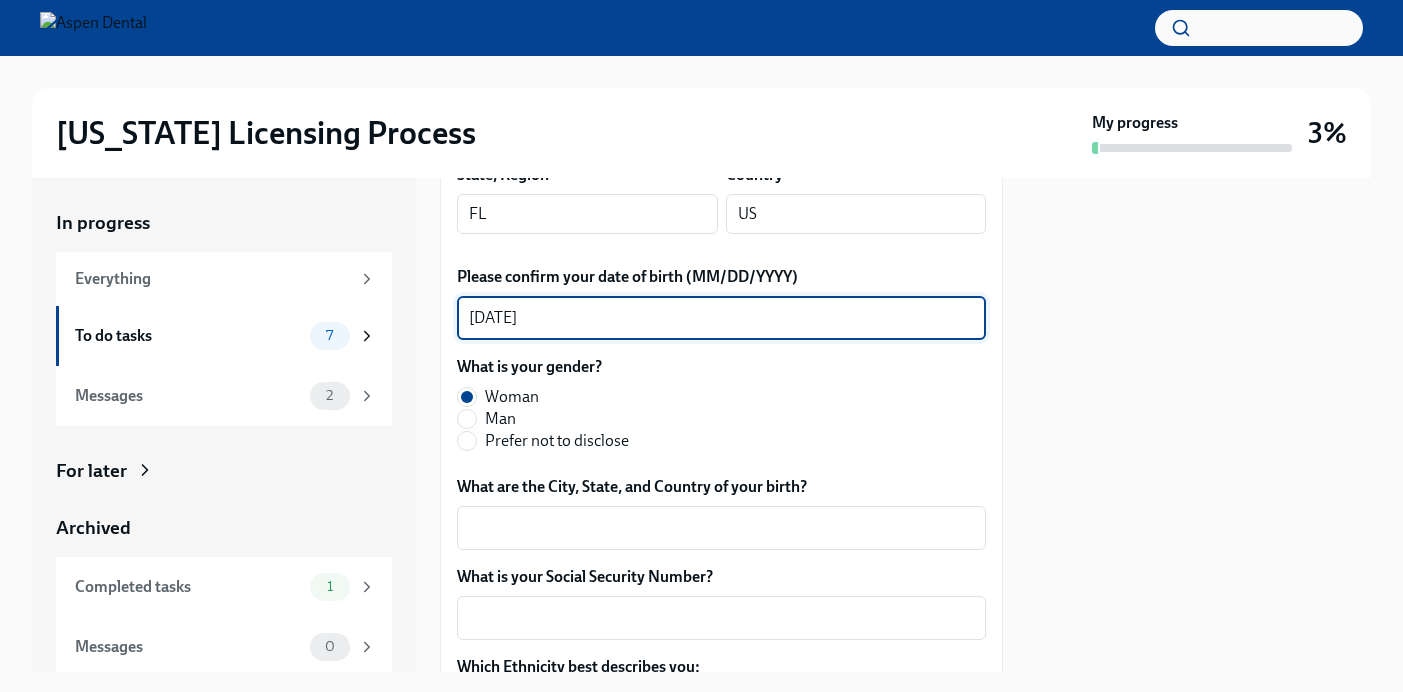 type on "[DATE]" 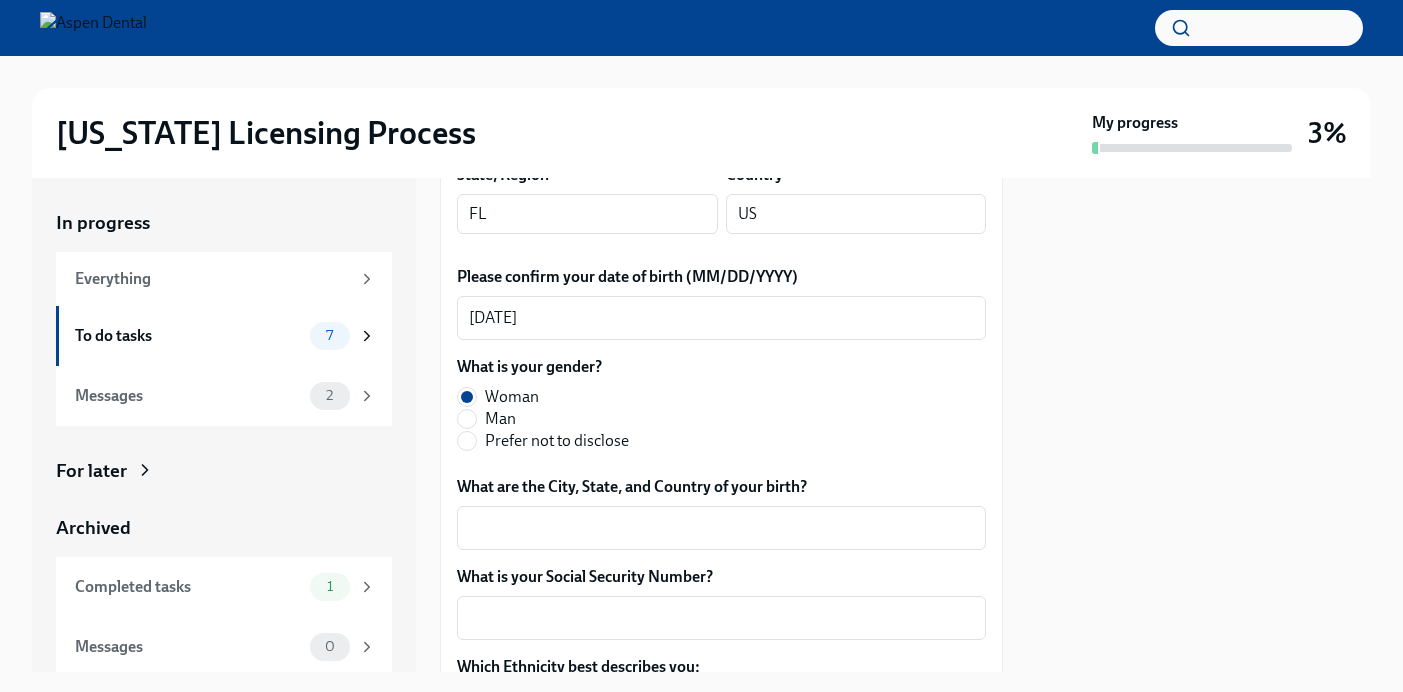 click on "Please confirm your full name, as you'd like it to appear on the dental license [PERSON_NAME] x ​ Please confirm your current postal address Street Address 1 6938 VINTAGE LN ​ Street Address 2 ​ Postal Code 32128 ​ City [GEOGRAPHIC_DATA] ​ State/Region [GEOGRAPHIC_DATA] ​ Country US ​ Please confirm your date of birth (MM/DD/YYYY) [DEMOGRAPHIC_DATA] x ​ What is your gender? [DEMOGRAPHIC_DATA] Man Prefer not to disclose What are the City, State, and Country of your birth? x ​ What is your Social Security Number? x ​ Which Ethnicity best describes you: ​ ​ What is the license number for your current dental license? x ​ Submit answers" at bounding box center (721, 330) 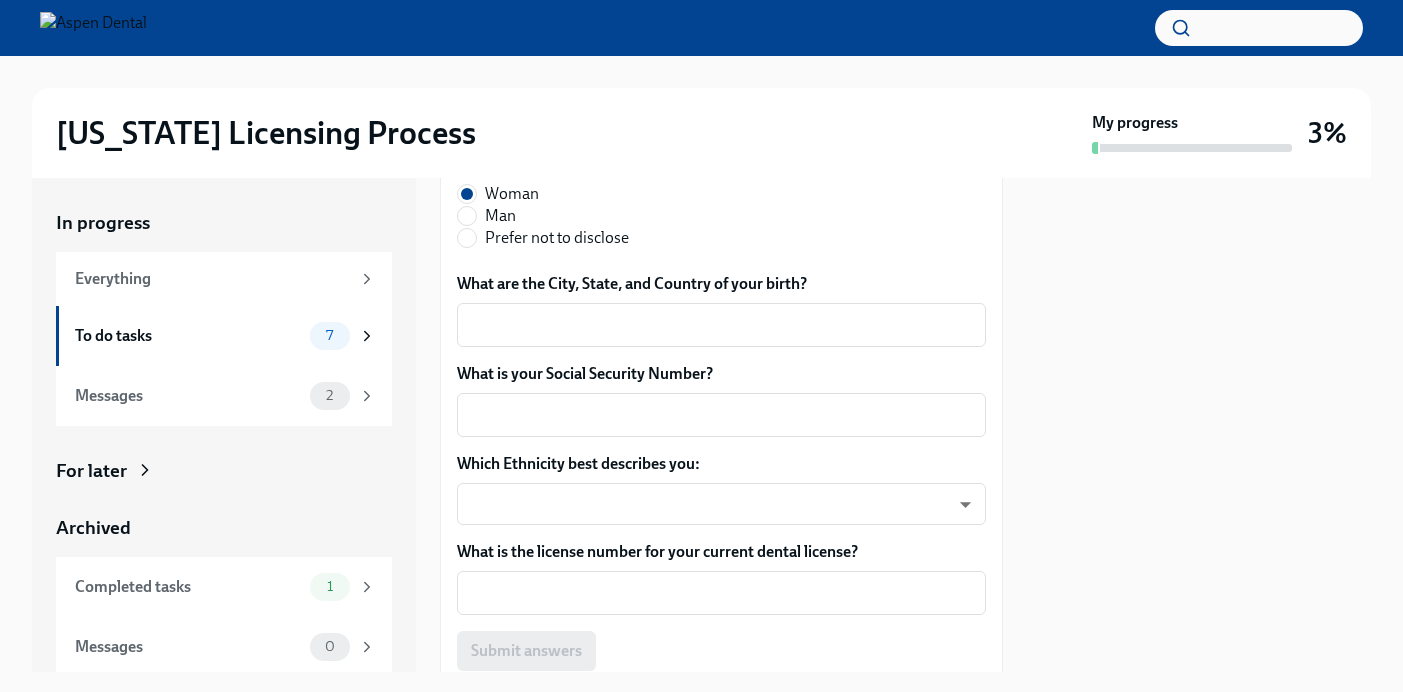 scroll, scrollTop: 994, scrollLeft: 0, axis: vertical 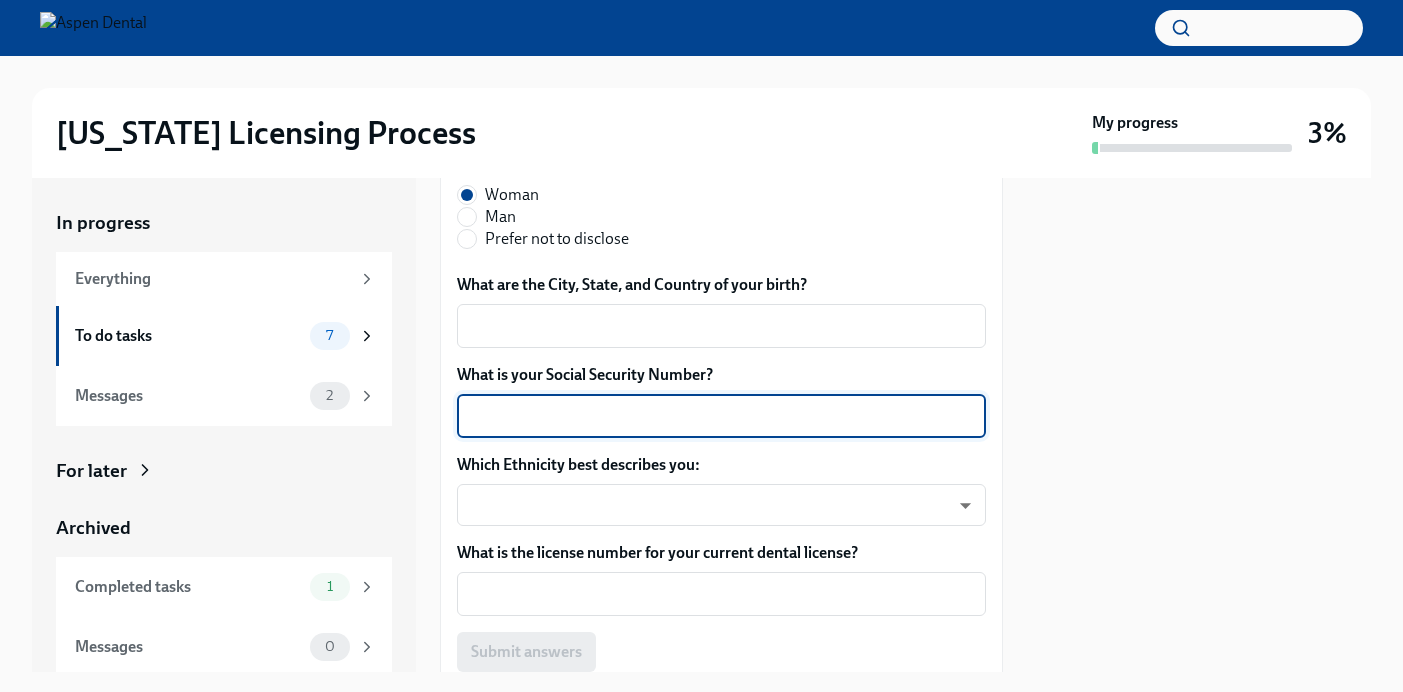 click on "What is your Social Security Number?" at bounding box center [721, 416] 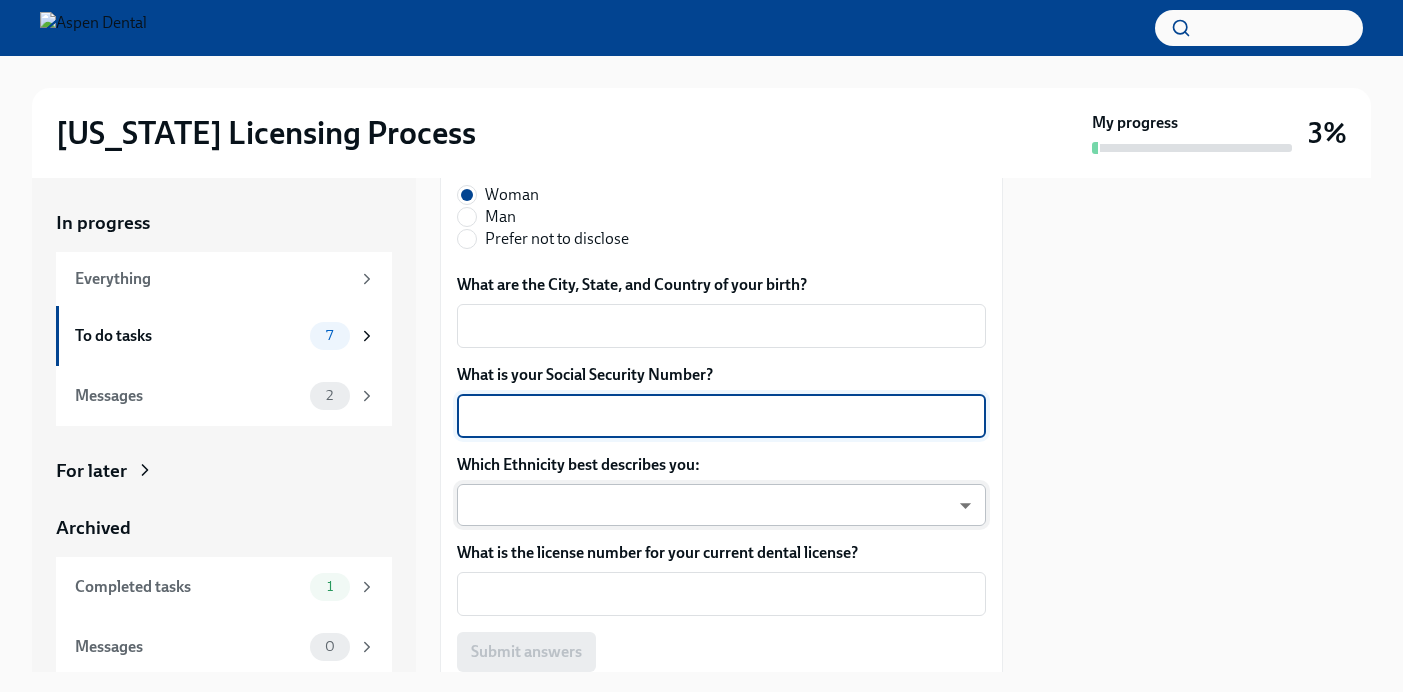 click on "[US_STATE] Licensing Process My progress 3% In progress Everything To do tasks 7 Messages 2 For later Archived Completed tasks 1 Messages 0 Provide us with some extra info for the [US_STATE] state application To Do Due  [DATE] Your tailored to-do list for [US_STATE] licensing process Thanks for providing that extra information, [PERSON_NAME].
Below you'll find your tailored to-do list... We will fill out the [US_STATE] State Application Form on your behalf – we'll just need a little extra information!
We will contact you when it's time to review and submit the application. Please confirm your full name, as you'd like it to appear on the dental license [PERSON_NAME] x ​ Please confirm your current postal address Street Address 1 6938 VINTAGE LN ​ Street Address 2 ​ Postal Code [GEOGRAPHIC_DATA] [GEOGRAPHIC_DATA] ​ State/Region [GEOGRAPHIC_DATA] ​ Country US ​ Please confirm your date of birth (MM/DD/YYYY) [DEMOGRAPHIC_DATA] x ​ What is your gender? [DEMOGRAPHIC_DATA] Man Prefer not to disclose x ​ x ​ ​ ​ x ​ x ​ x ​" at bounding box center [701, 346] 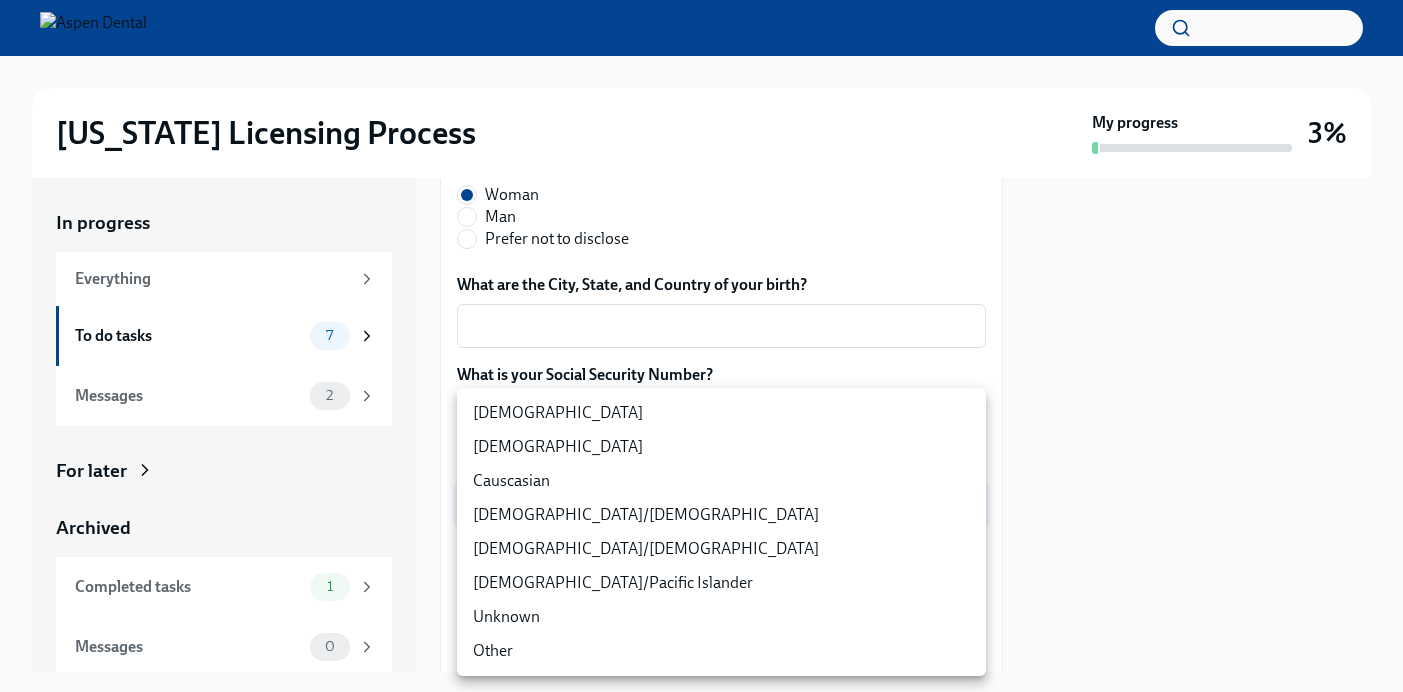 click on "Causcasian" at bounding box center [721, 481] 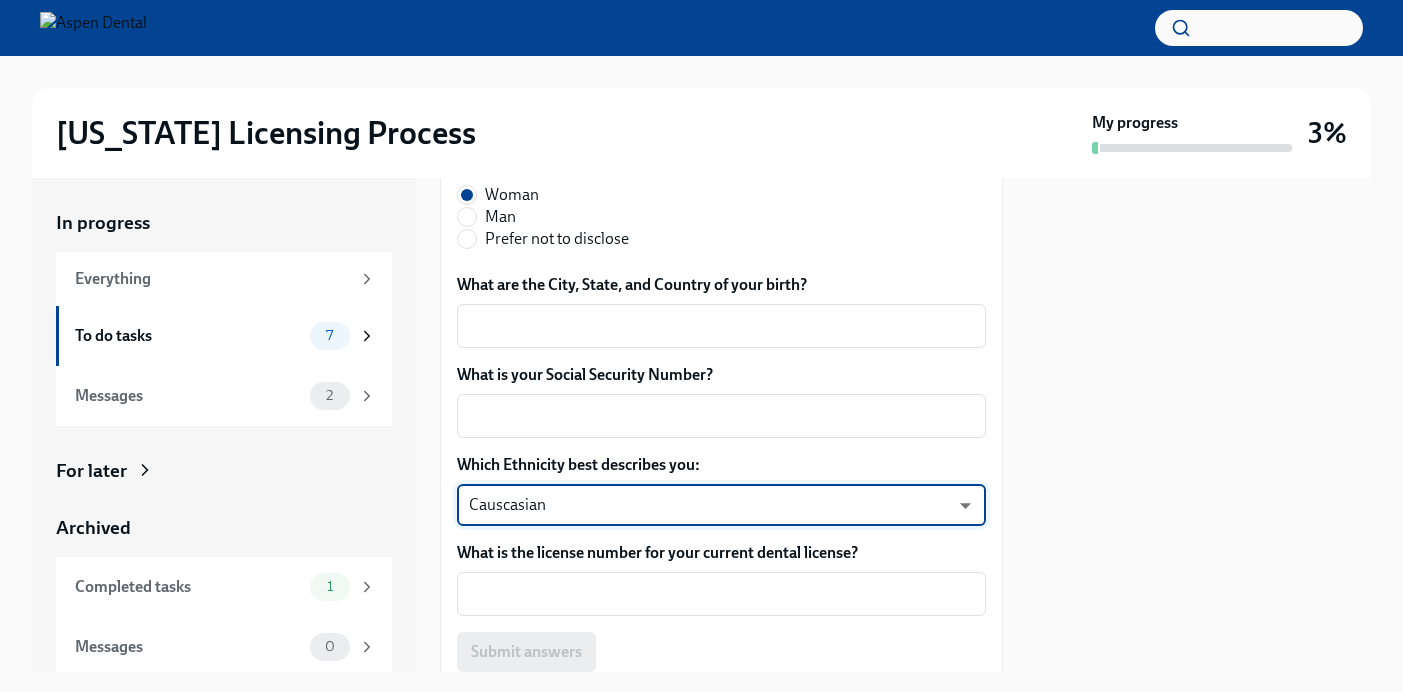 click on "[US_STATE] Licensing Process My progress 3% In progress Everything To do tasks 7 Messages 2 For later Archived Completed tasks 1 Messages 0 Provide us with some extra info for the [US_STATE] state application To Do Due  [DATE] Your tailored to-do list for [US_STATE] licensing process Thanks for providing that extra information, [PERSON_NAME].
Below you'll find your tailored to-do list... We will fill out the [US_STATE] State Application Form on your behalf – we'll just need a little extra information!
We will contact you when it's time to review and submit the application. Please confirm your full name, as you'd like it to appear on the dental license [PERSON_NAME] x ​ Please confirm your current postal address Street Address 1 6938 VINTAGE LN ​ Street Address 2 ​ Postal Code [GEOGRAPHIC_DATA] [GEOGRAPHIC_DATA] ​ State/Region [GEOGRAPHIC_DATA] ​ Country US ​ Please confirm your date of birth (MM/DD/YYYY) [DEMOGRAPHIC_DATA] x ​ What is your gender? [DEMOGRAPHIC_DATA] Man Prefer not to disclose x ​ x ​ Causcasian Sgg7VB5SW ​ x" at bounding box center (701, 346) 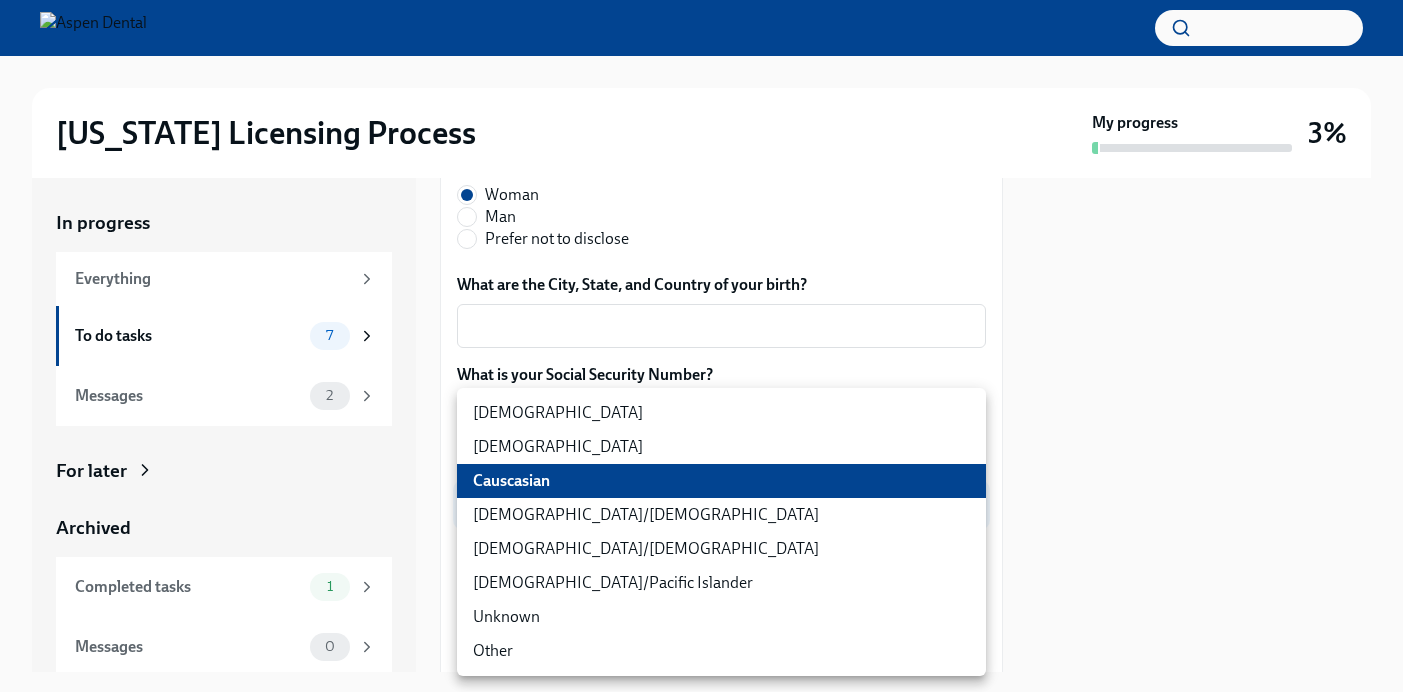 click on "Other" at bounding box center (721, 651) 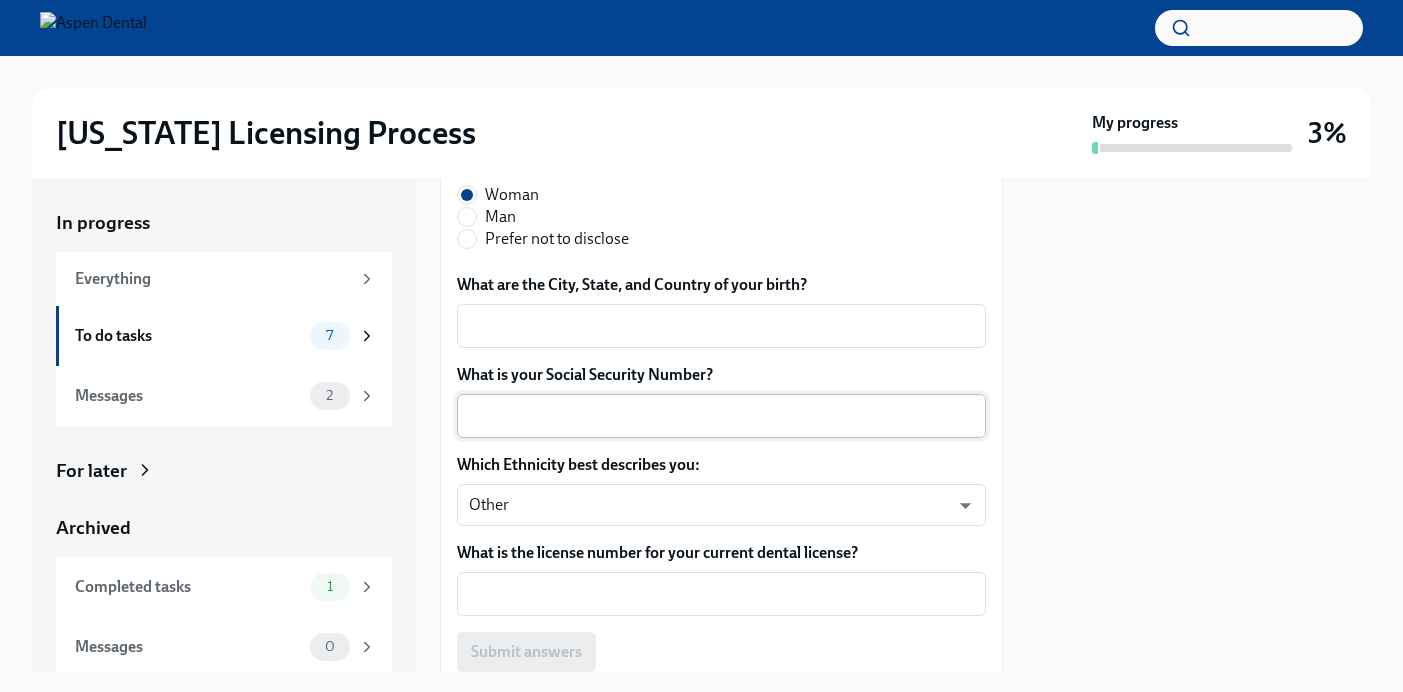 click on "x ​" at bounding box center [721, 416] 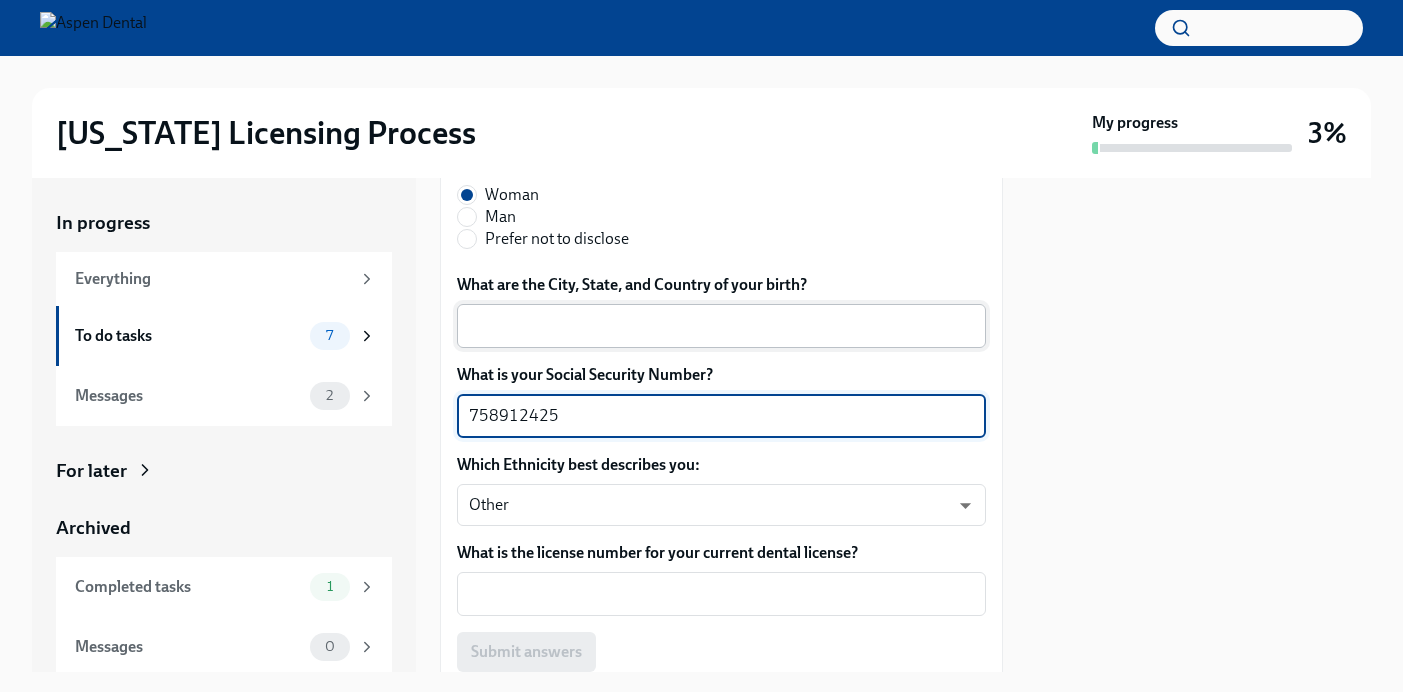 type on "758912425" 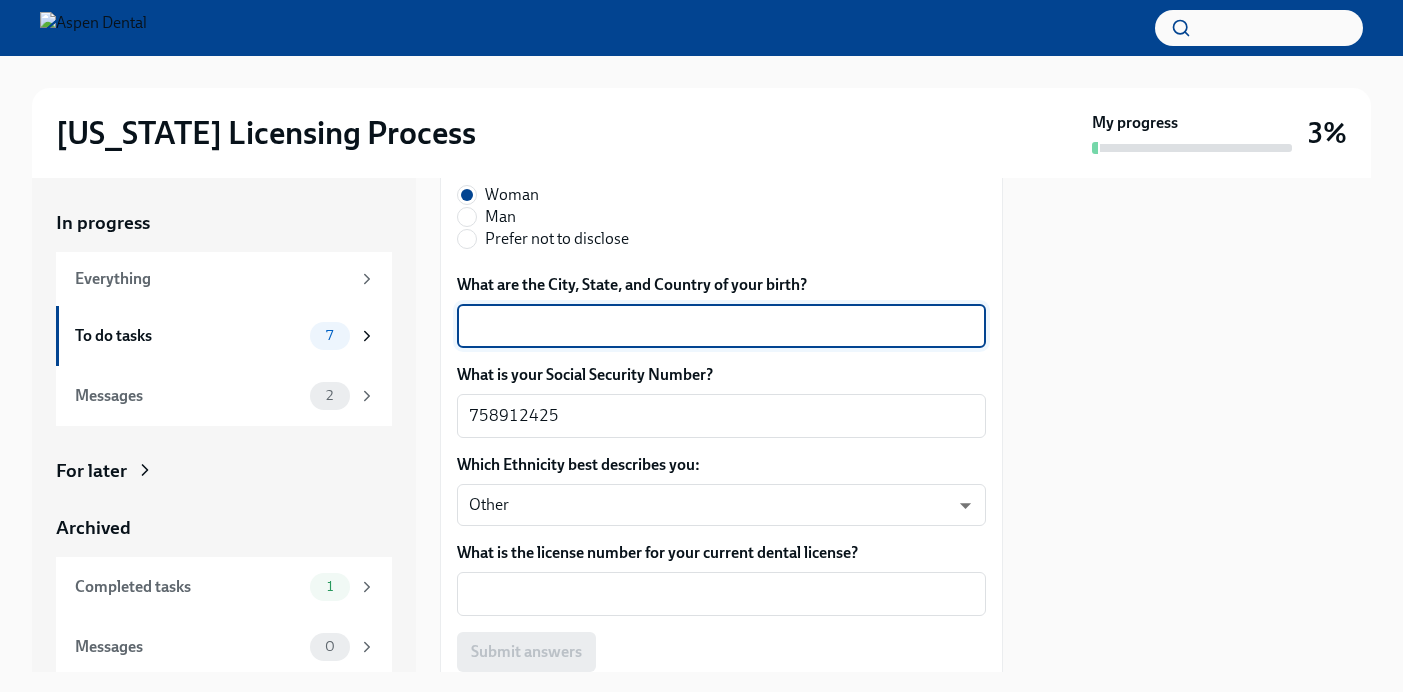 click on "What are the City, State, and Country of your birth?" at bounding box center (721, 326) 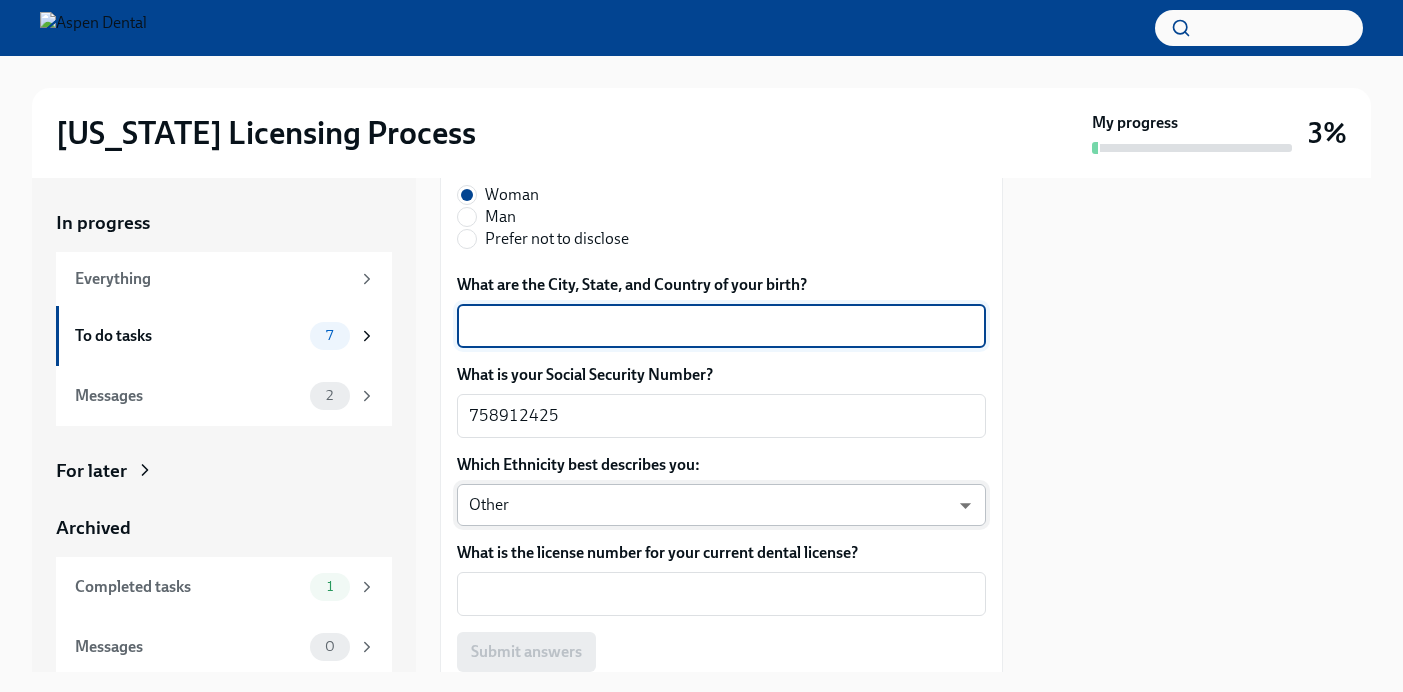 click on "[US_STATE] Licensing Process My progress 3% In progress Everything To do tasks 7 Messages 2 For later Archived Completed tasks 1 Messages 0 Provide us with some extra info for the [US_STATE] state application To Do Due  [DATE] Your tailored to-do list for [US_STATE] licensing process Thanks for providing that extra information, [PERSON_NAME].
Below you'll find your tailored to-do list... We will fill out the [US_STATE] State Application Form on your behalf – we'll just need a little extra information!
We will contact you when it's time to review and submit the application. Please confirm your full name, as you'd like it to appear on the dental license [PERSON_NAME] x ​ Please confirm your current postal address Street Address 1 6938 VINTAGE LN ​ Street Address 2 ​ Postal Code [GEOGRAPHIC_DATA] [GEOGRAPHIC_DATA] ​ State/Region [GEOGRAPHIC_DATA] ​ Country US ​ Please confirm your date of birth (MM/DD/YYYY) [DEMOGRAPHIC_DATA] x ​ What is your gender? [DEMOGRAPHIC_DATA] Man Prefer not to disclose x ​ 758912425 x ​ Other jgEhbs7t7" at bounding box center [701, 346] 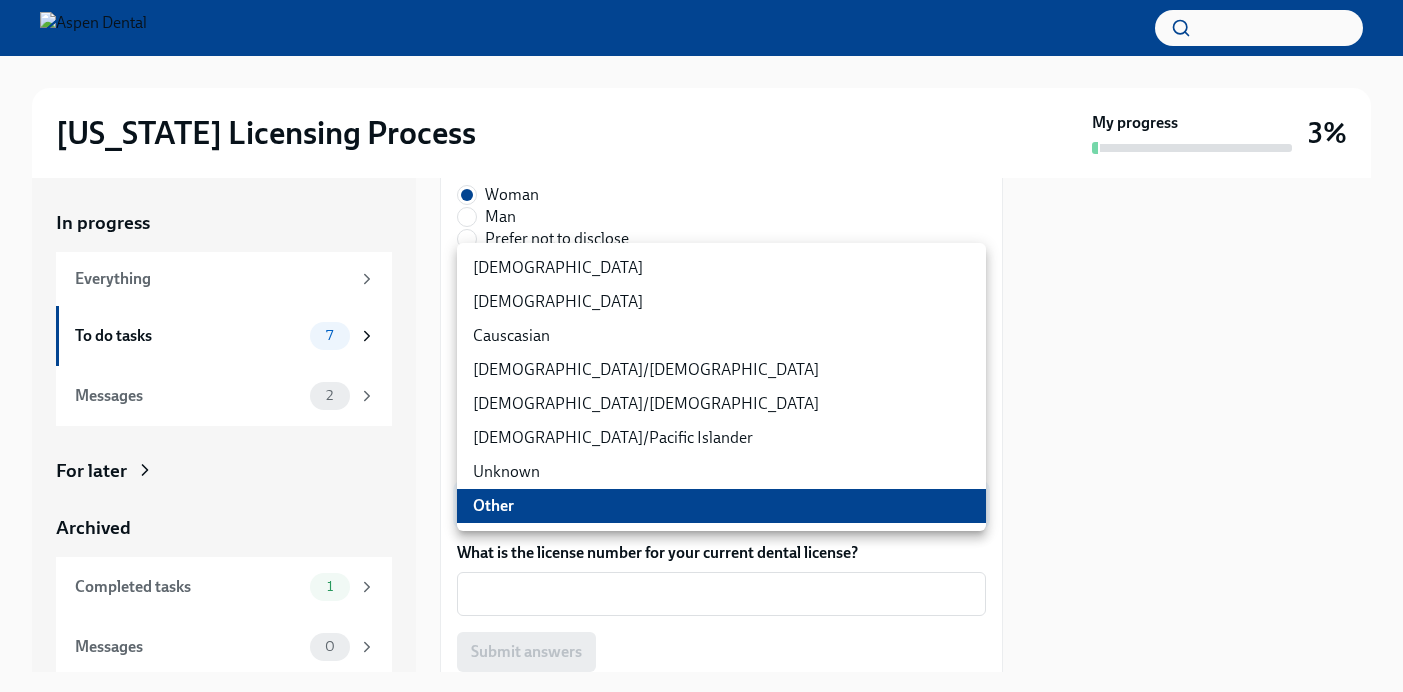 click on "Other" at bounding box center [721, 506] 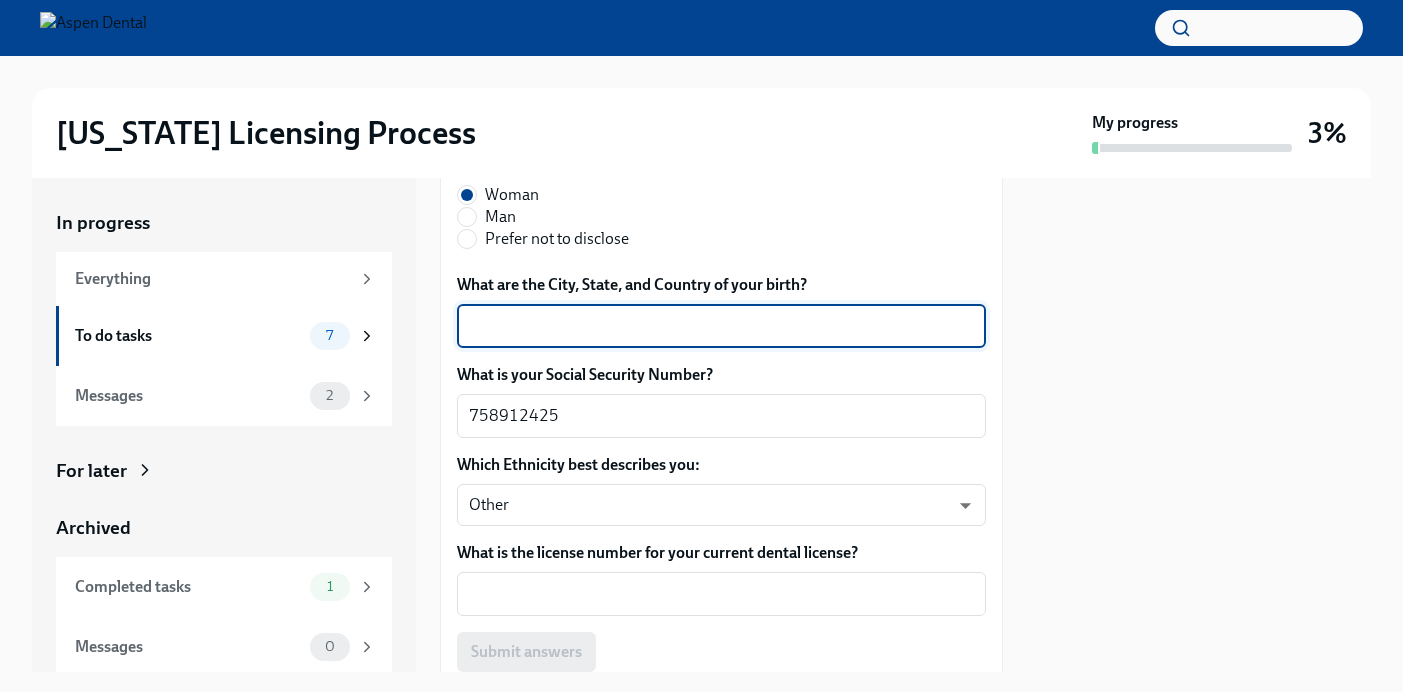 click on "What are the City, State, and Country of your birth?" at bounding box center (721, 326) 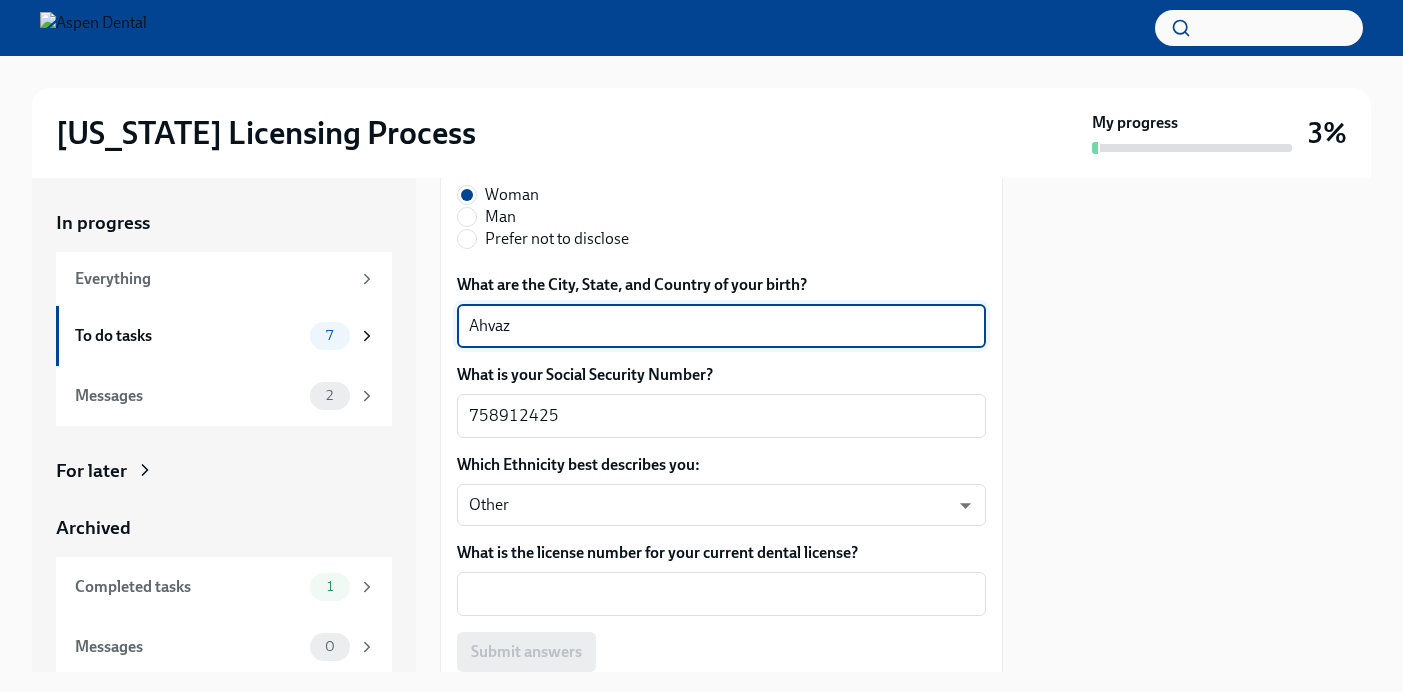 type on "Ahvaz" 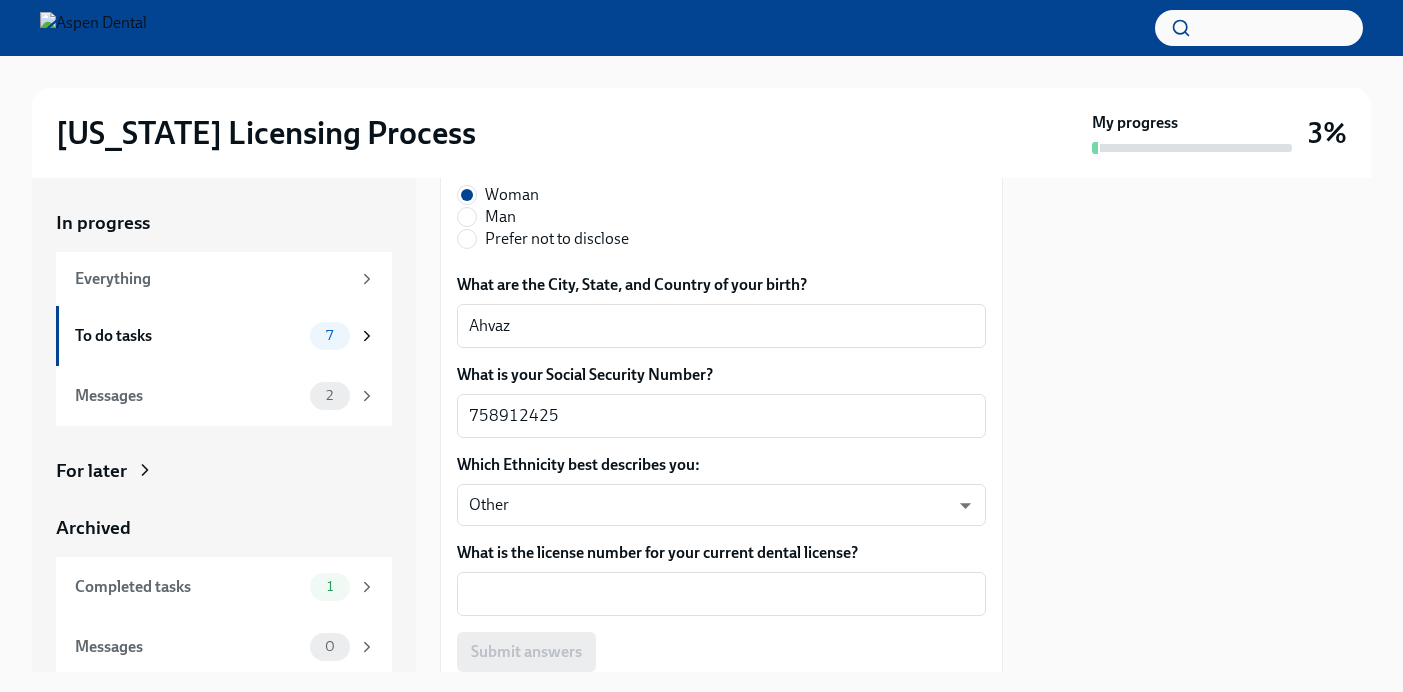 click at bounding box center (1199, 425) 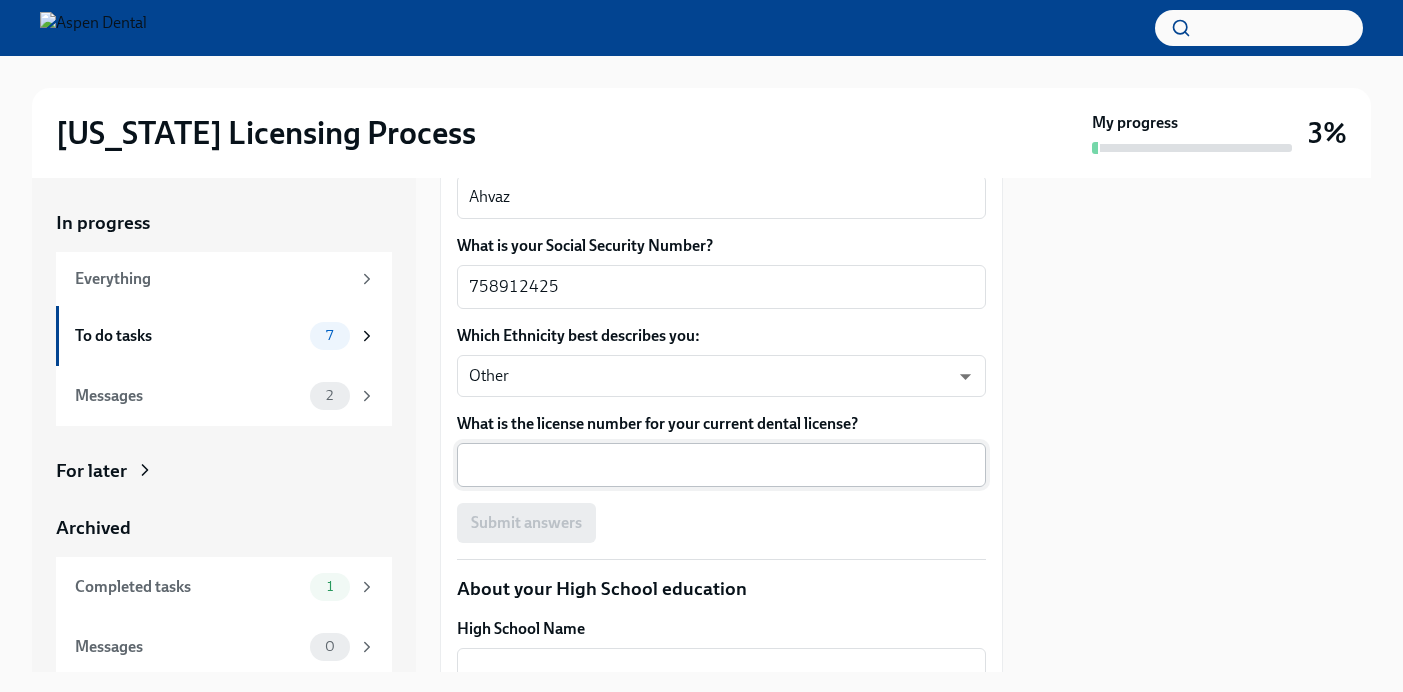 scroll, scrollTop: 1128, scrollLeft: 0, axis: vertical 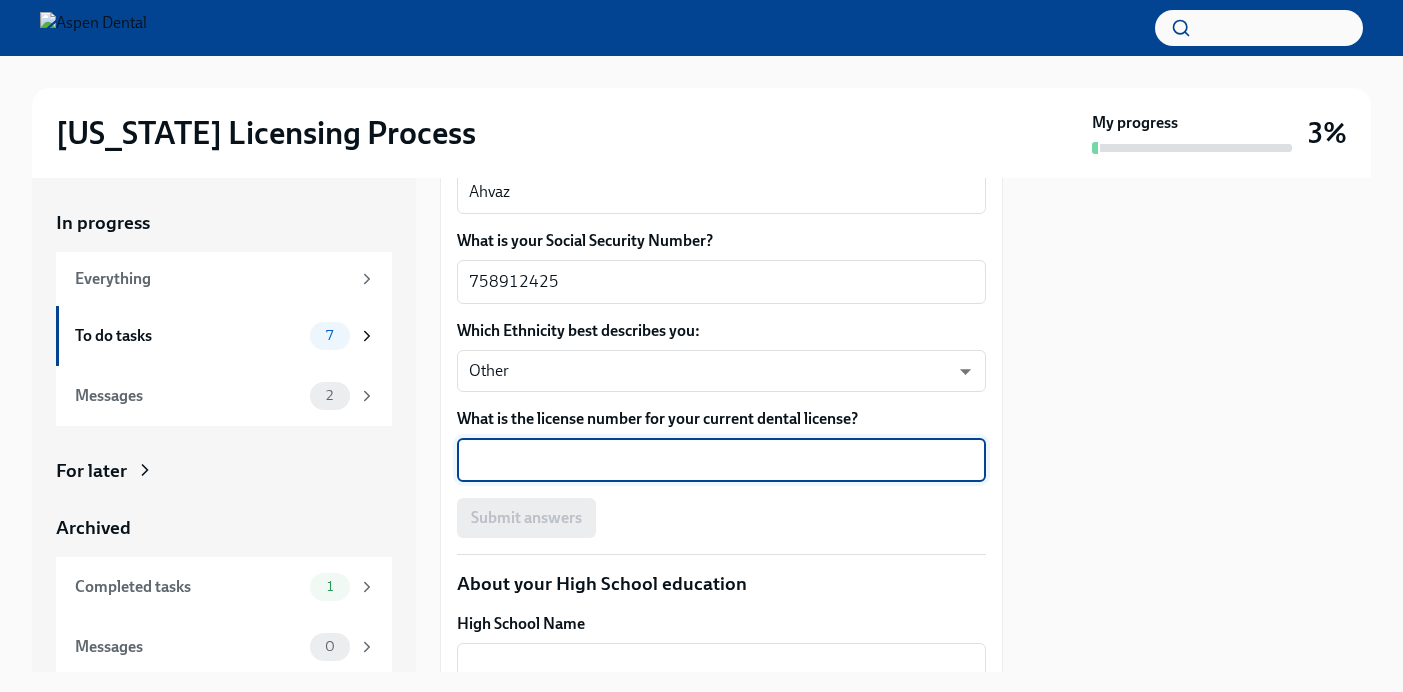 click on "What is the license number for your current dental license?" at bounding box center (721, 460) 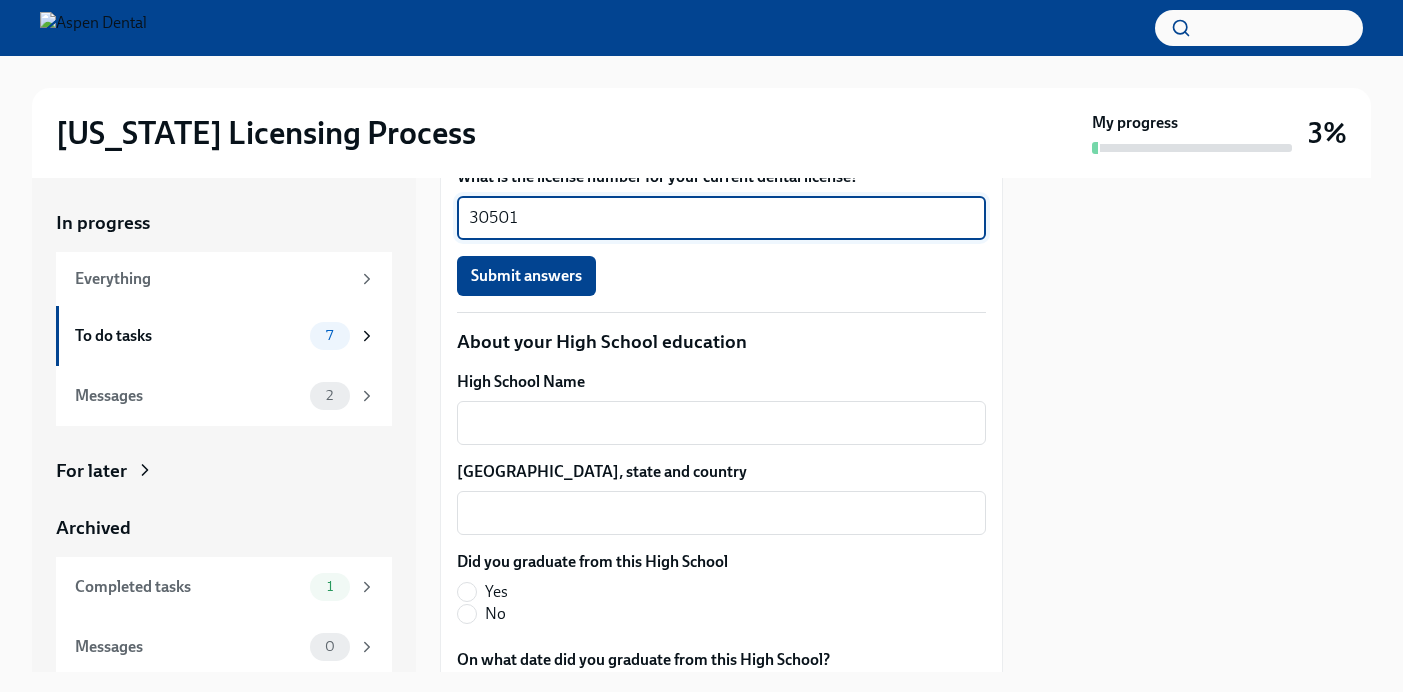 scroll, scrollTop: 1366, scrollLeft: 0, axis: vertical 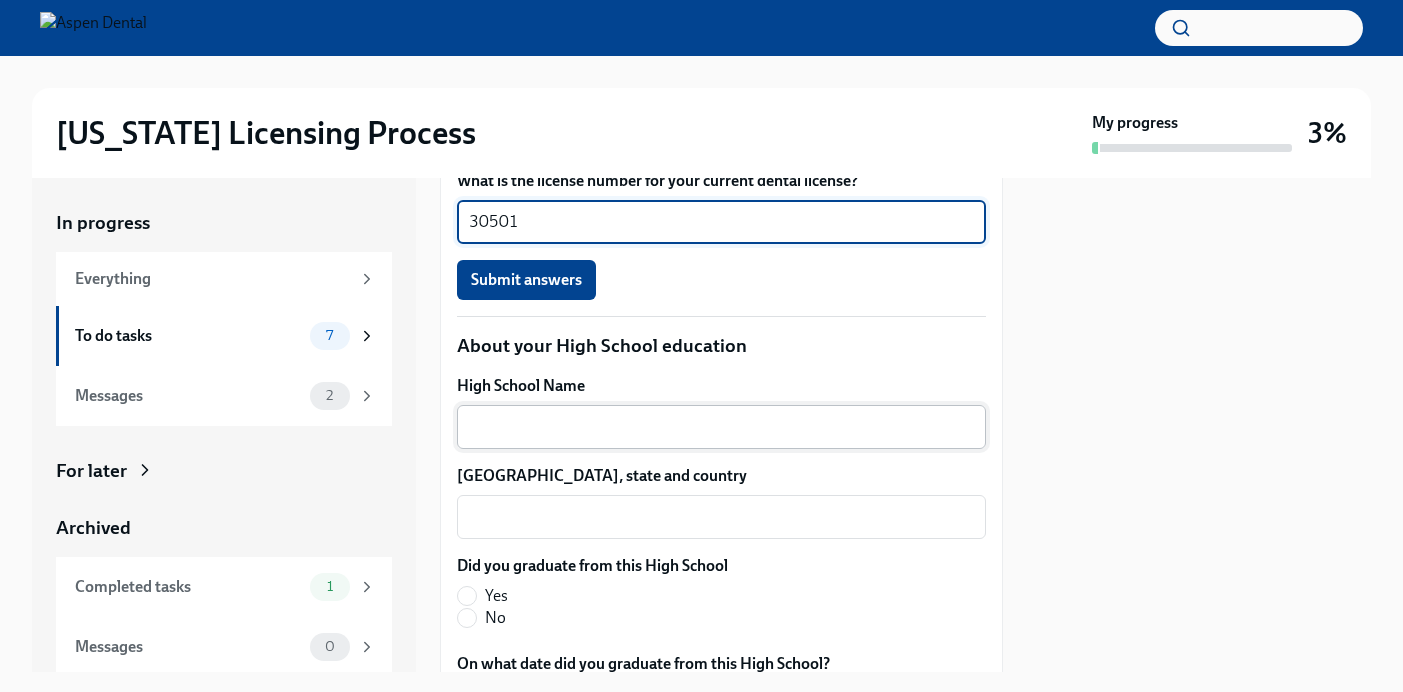 type on "30501" 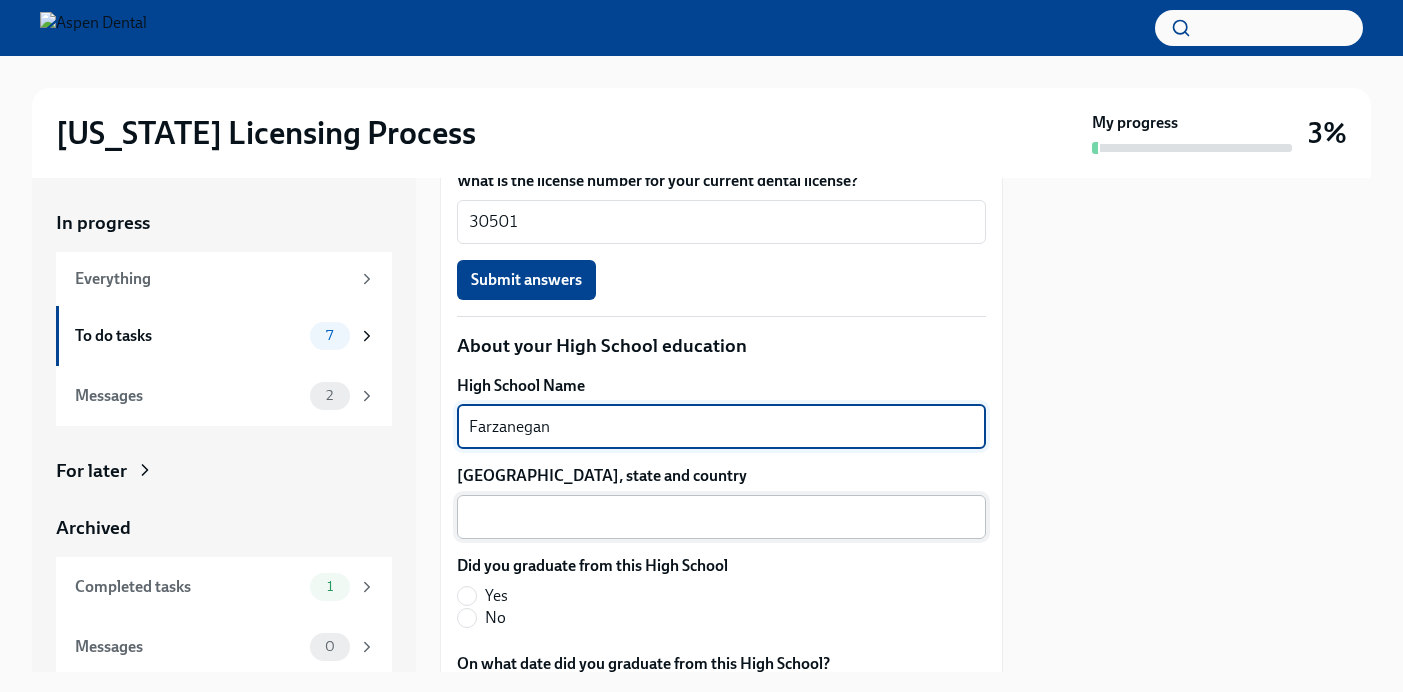 type on "Farzanegan" 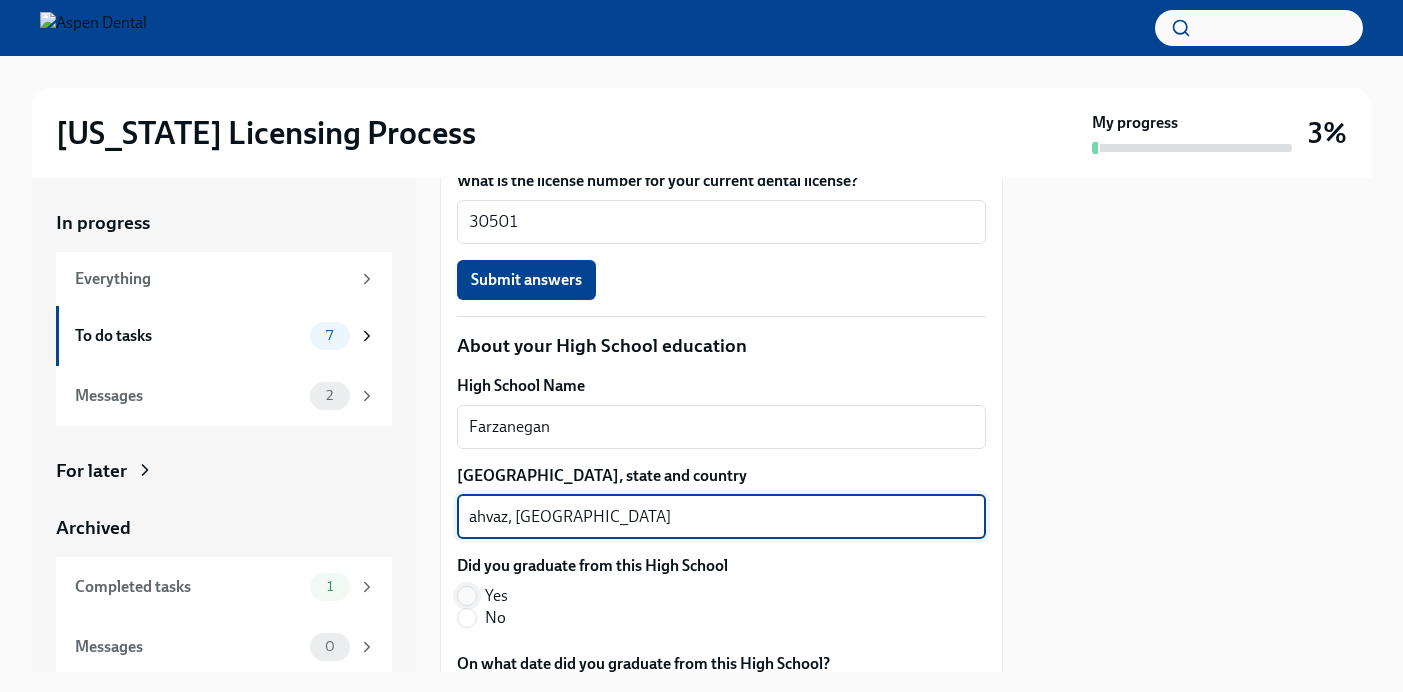 type on "ahvaz, [GEOGRAPHIC_DATA]" 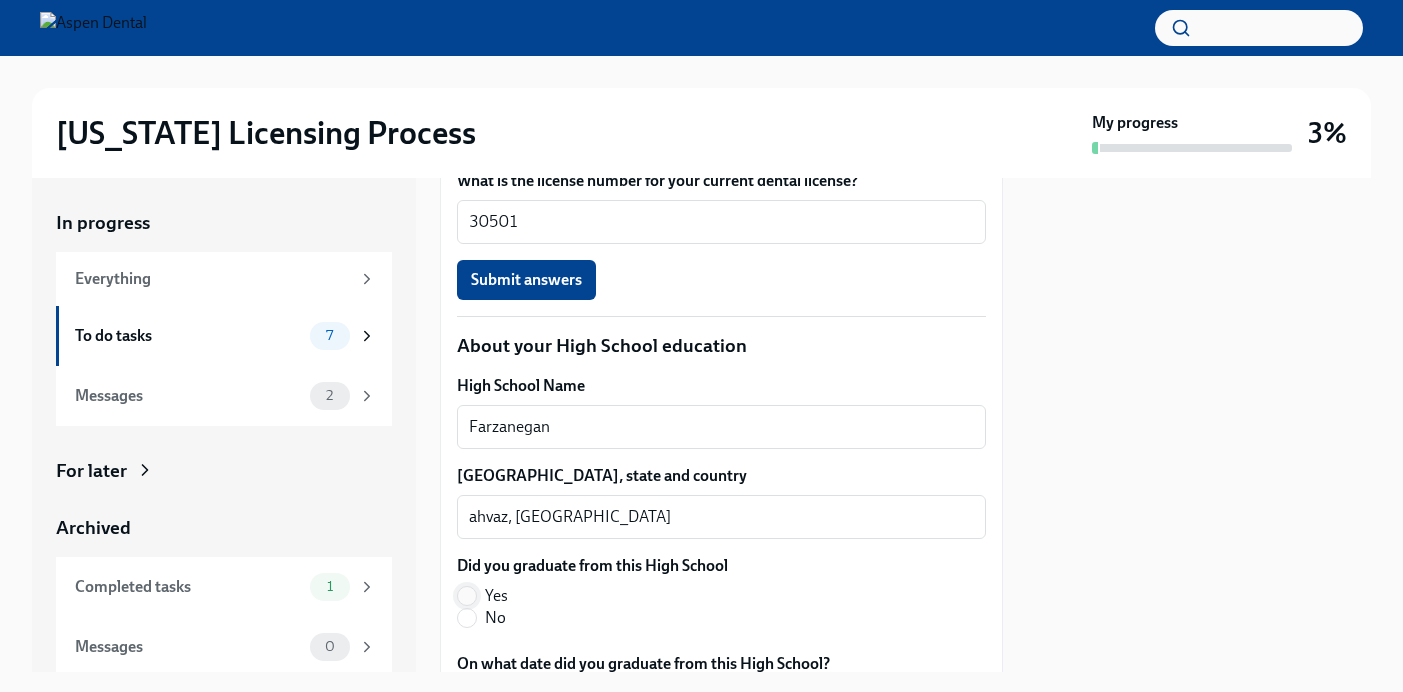 click at bounding box center [467, 596] 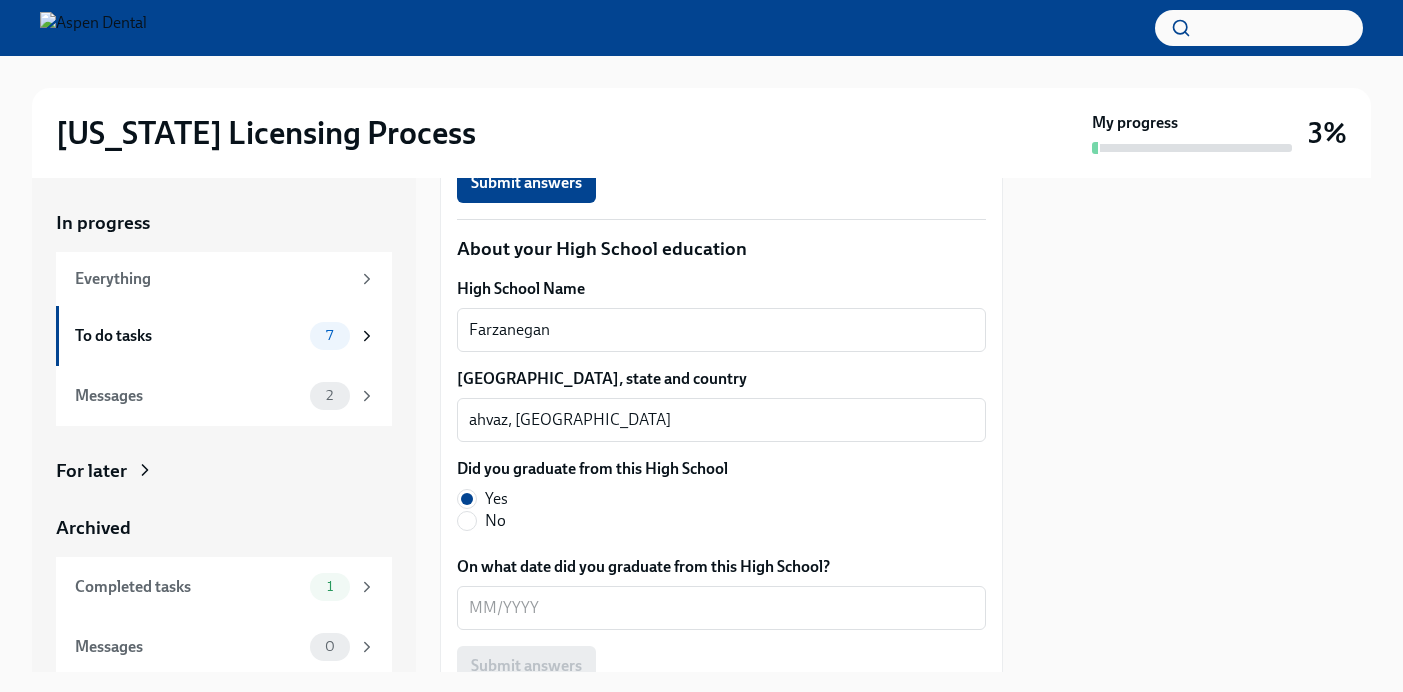 scroll, scrollTop: 1466, scrollLeft: 0, axis: vertical 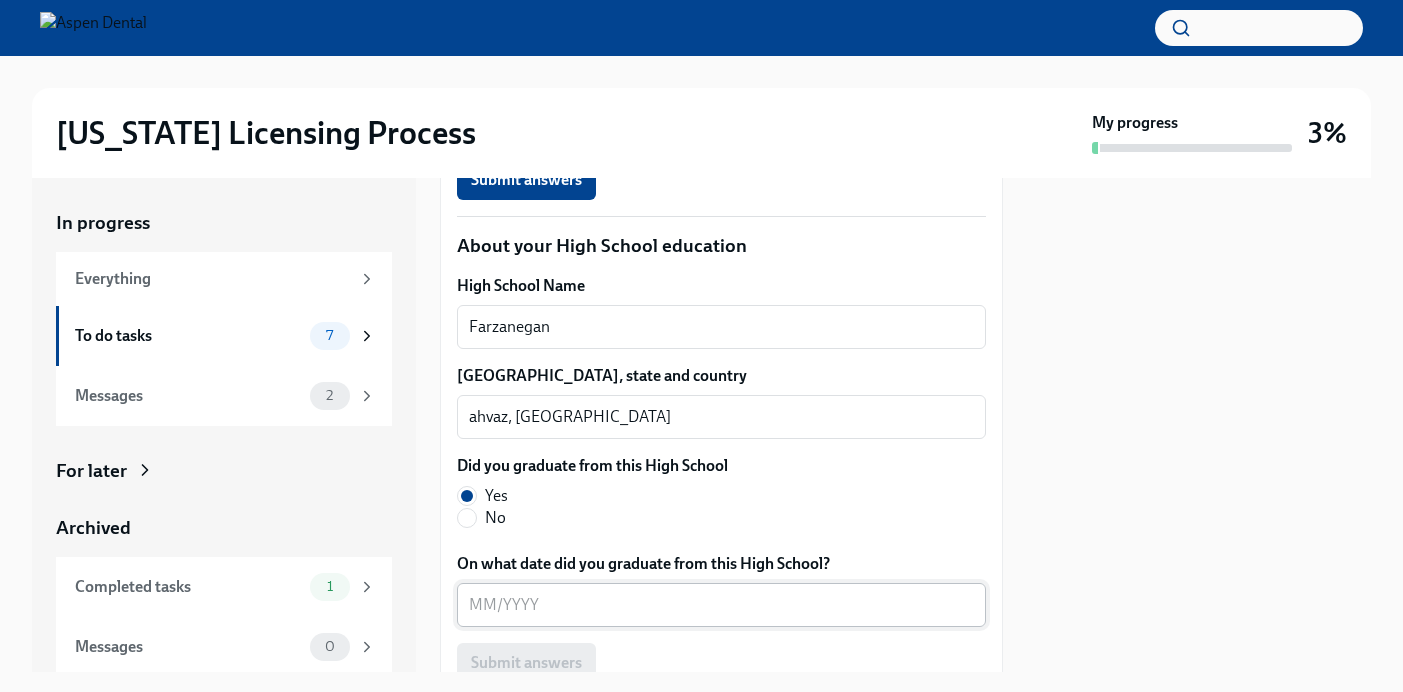 click on "x ​" at bounding box center (721, 605) 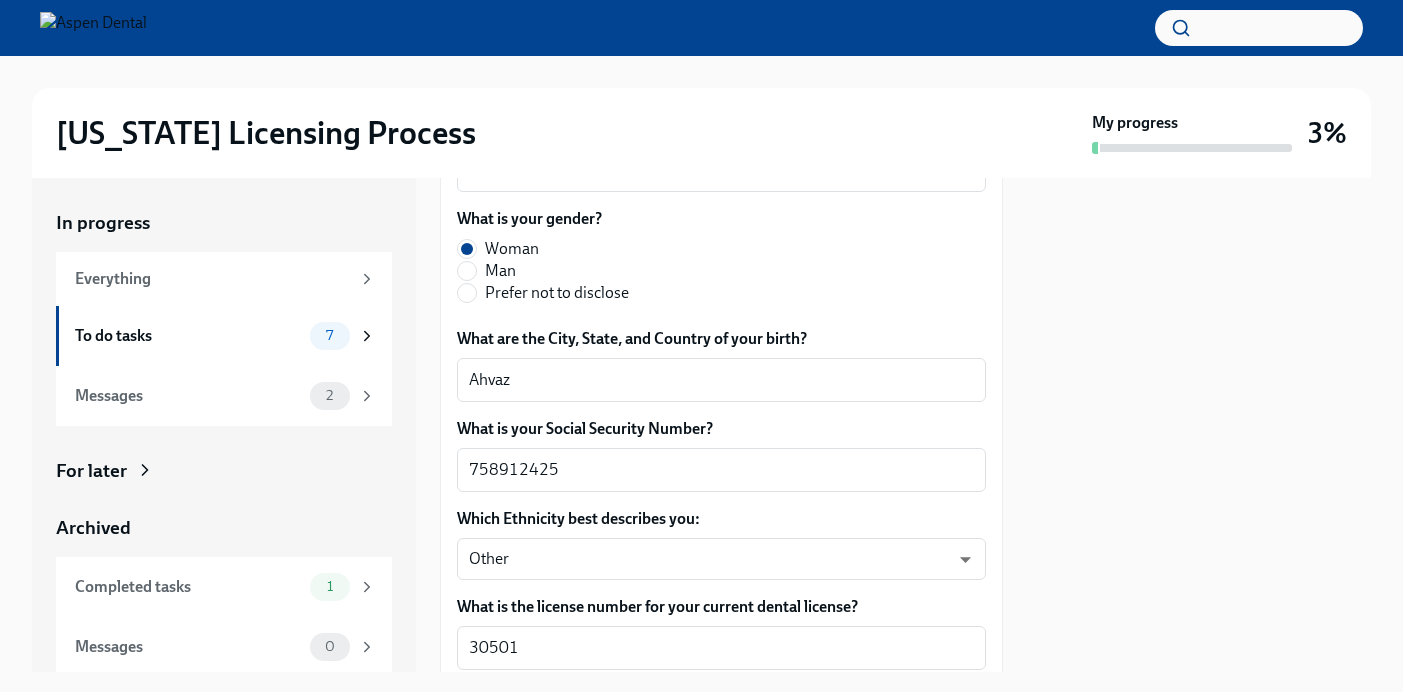 scroll, scrollTop: 934, scrollLeft: 0, axis: vertical 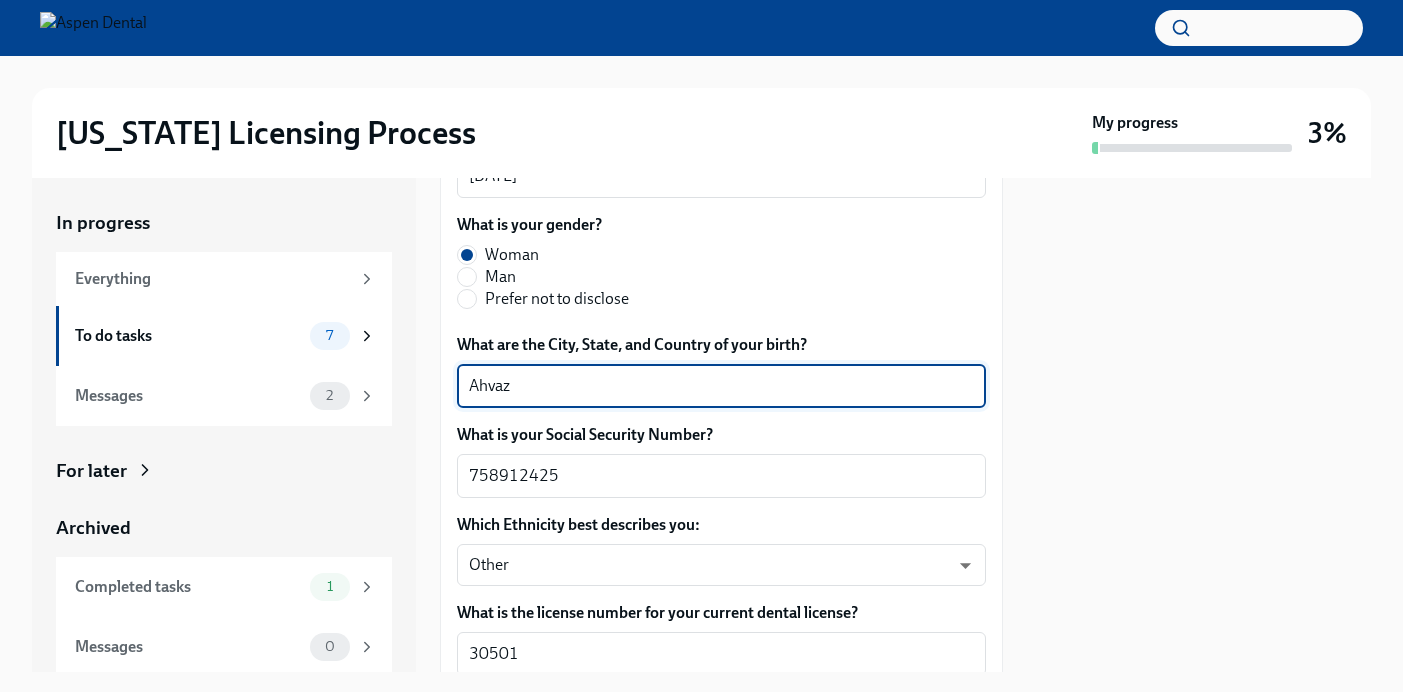 click on "Ahvaz" at bounding box center [721, 386] 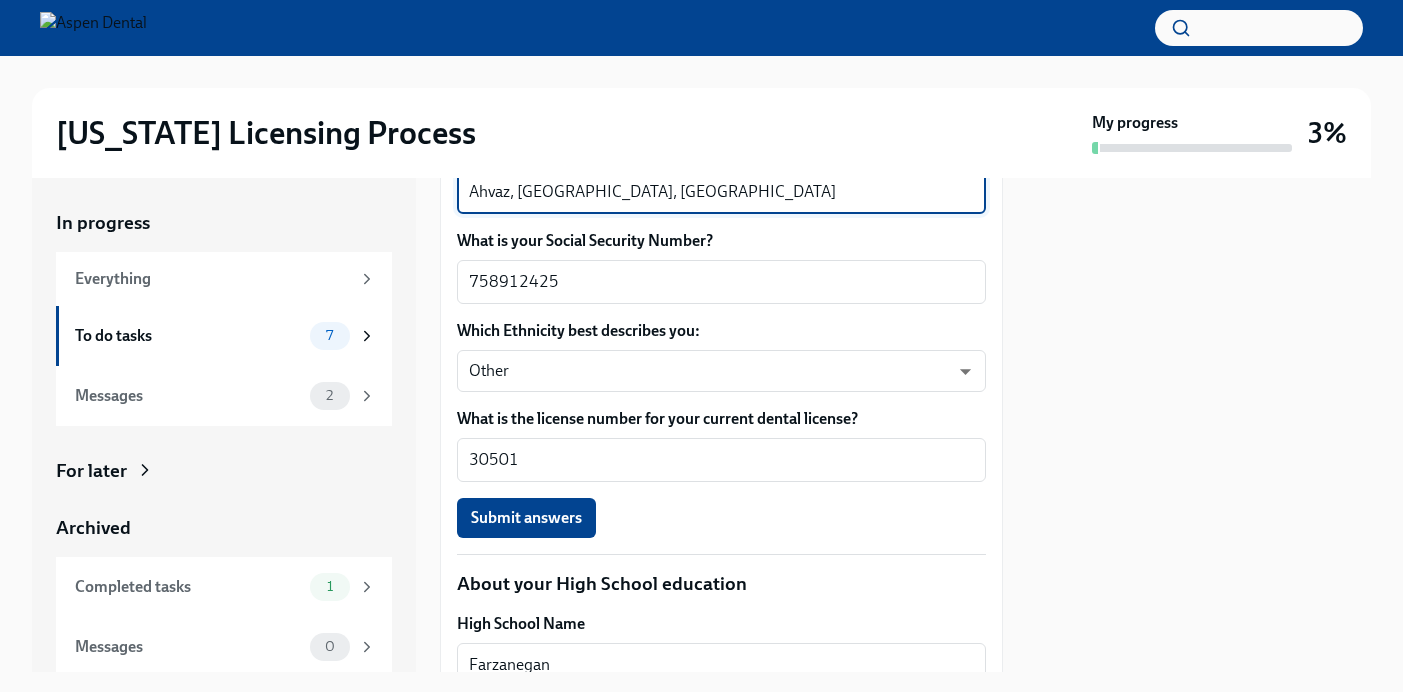 scroll, scrollTop: 1138, scrollLeft: 0, axis: vertical 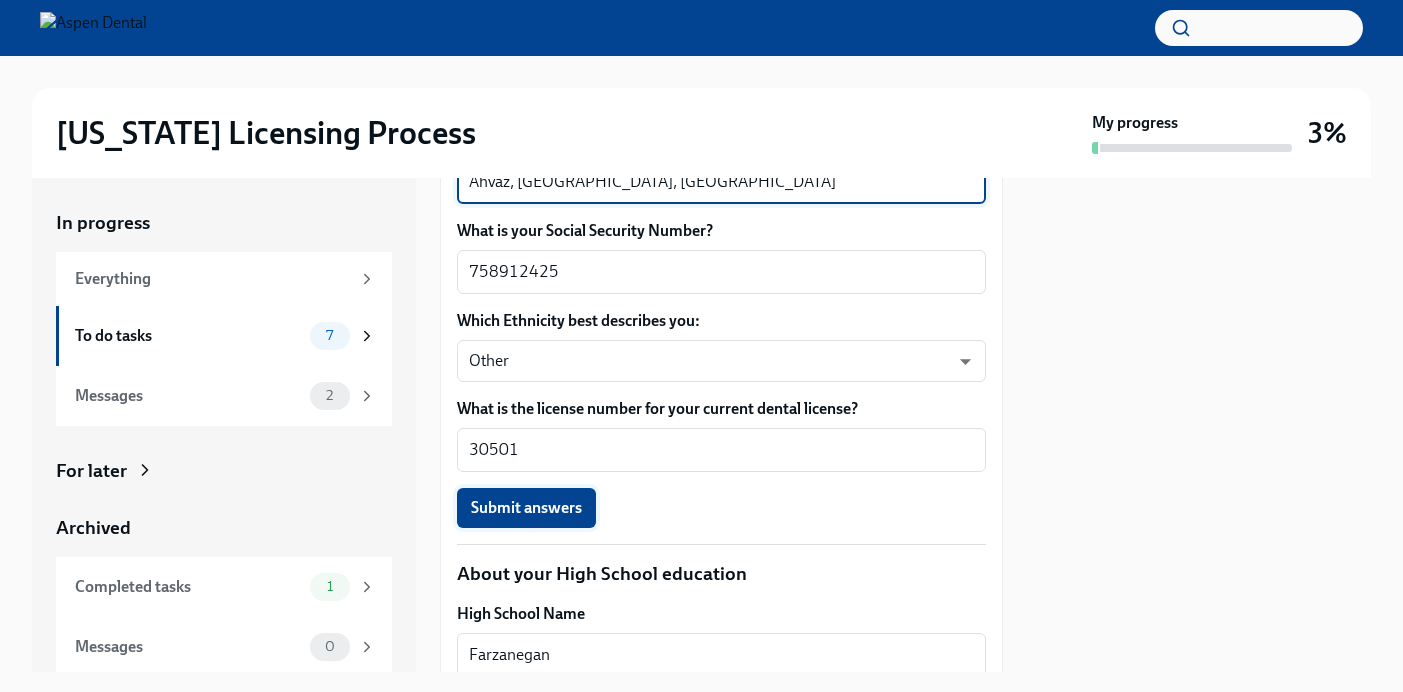 type on "Ahvaz, [GEOGRAPHIC_DATA], [GEOGRAPHIC_DATA]" 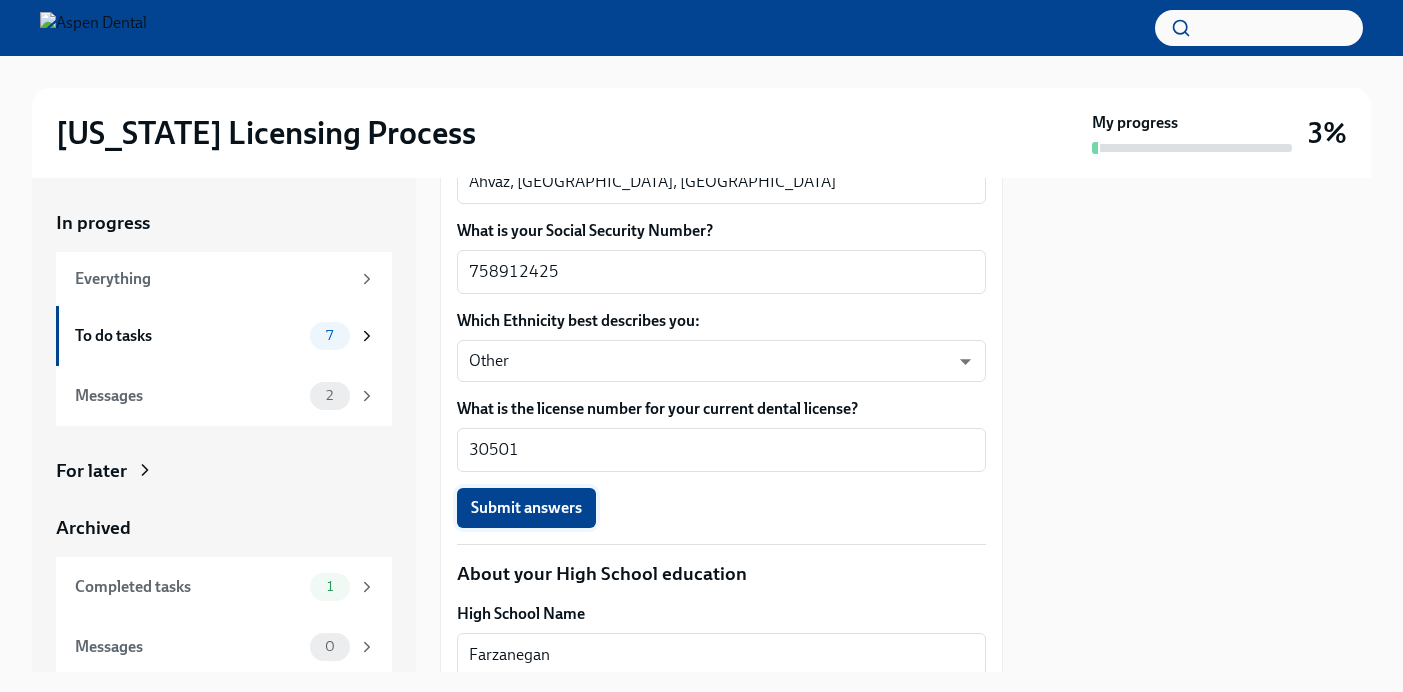 click on "Submit answers" at bounding box center (526, 508) 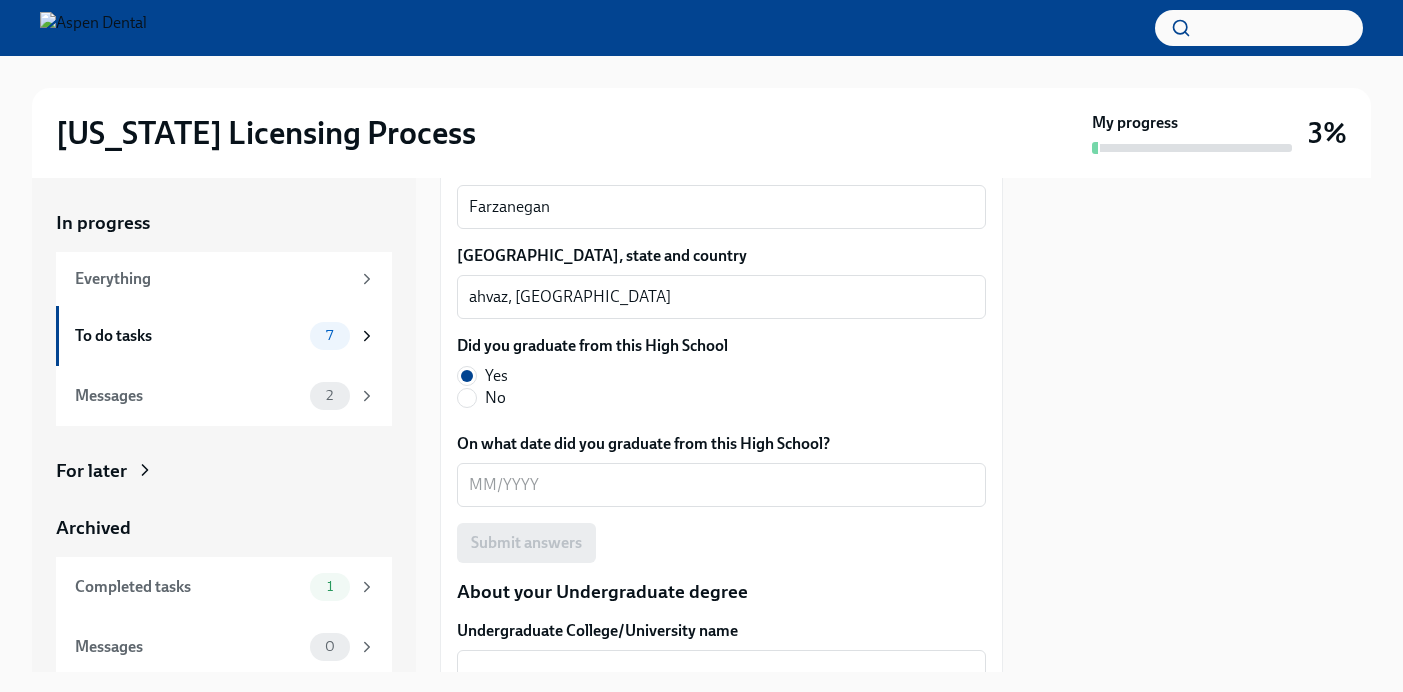 scroll, scrollTop: 1589, scrollLeft: 0, axis: vertical 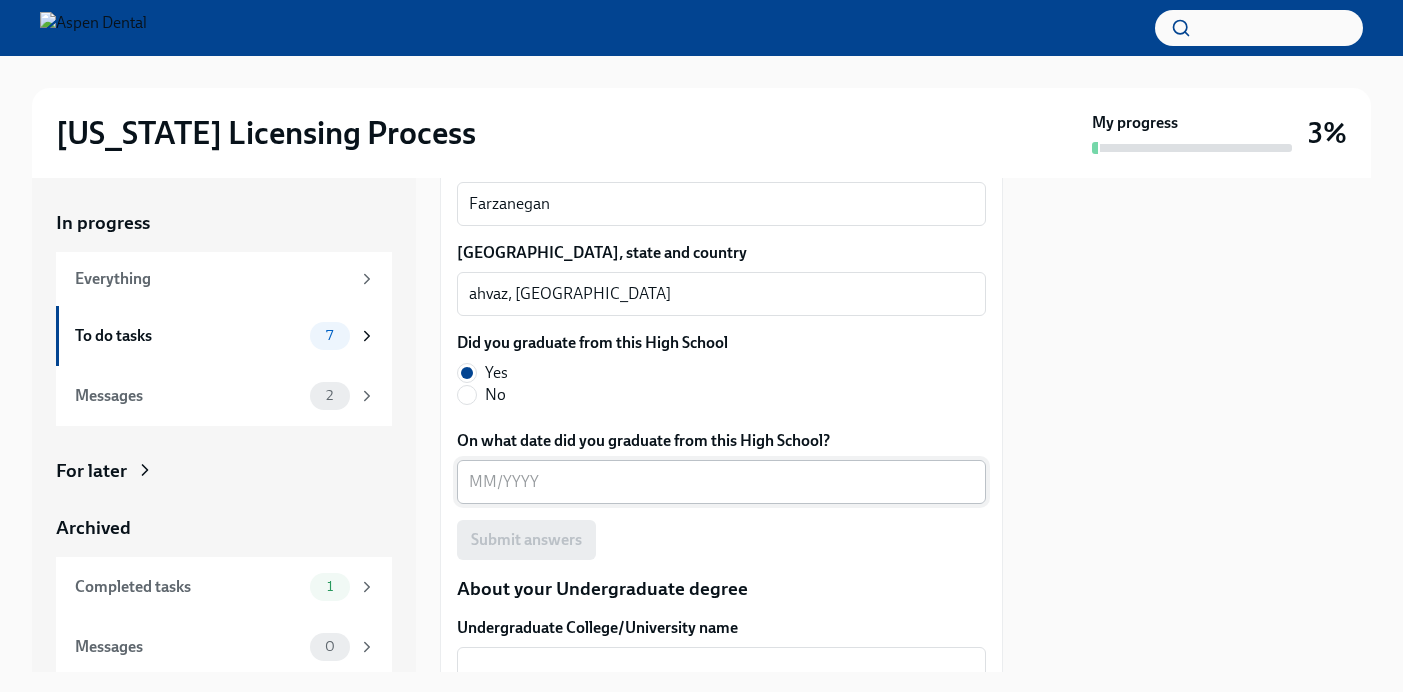 click on "On what date did you graduate from this High School?" at bounding box center [721, 482] 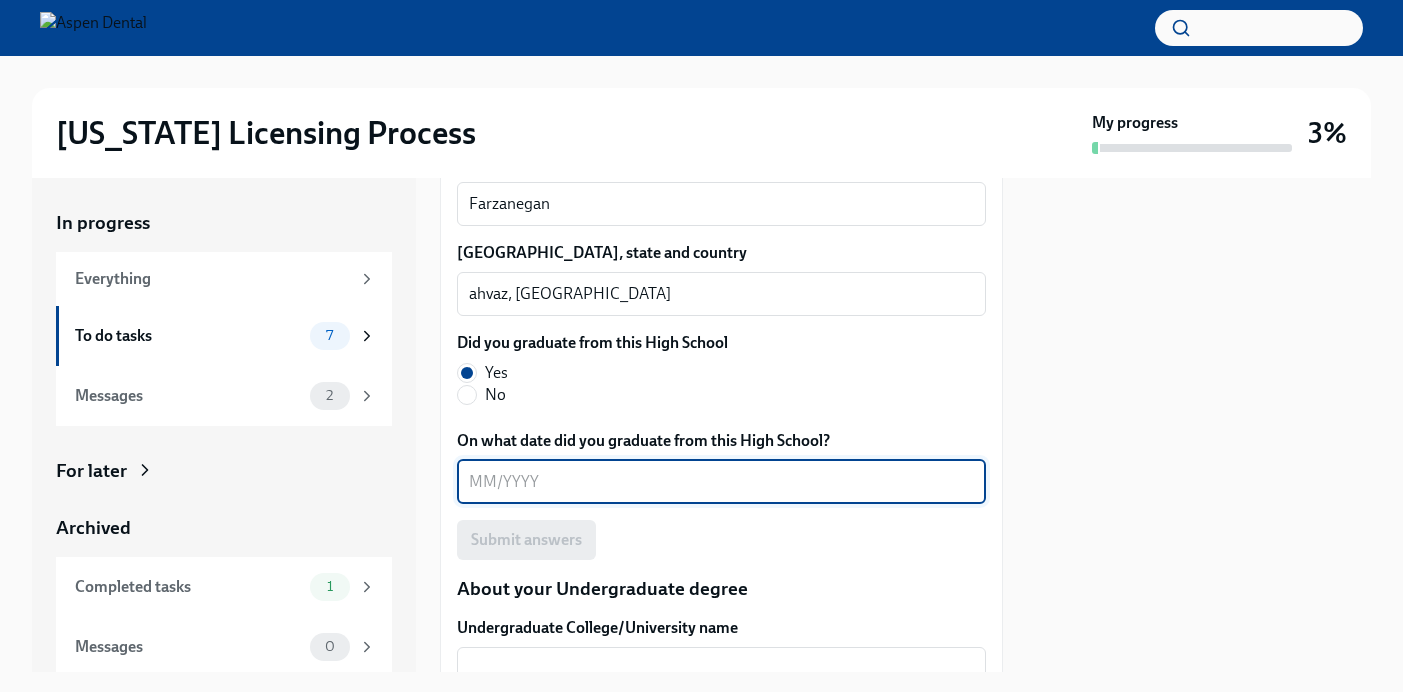 click on "On what date did you graduate from this High School?" at bounding box center (721, 482) 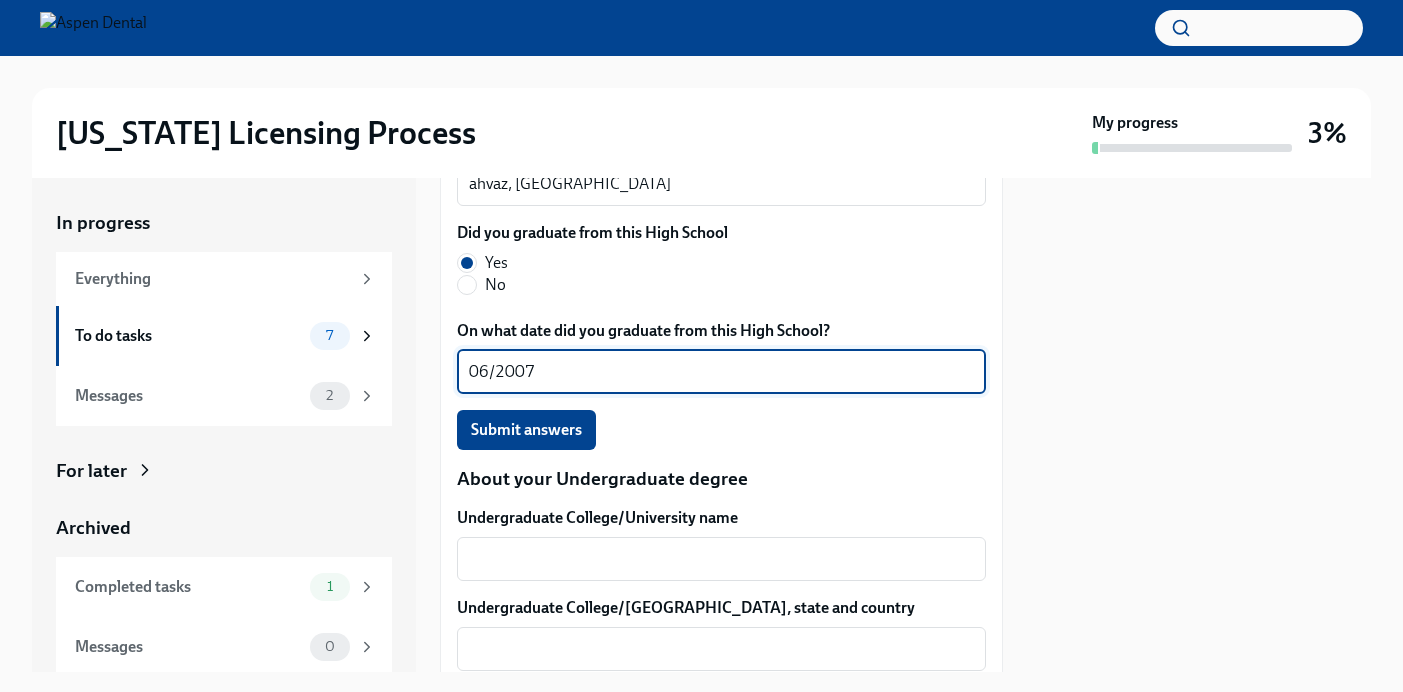 scroll, scrollTop: 1704, scrollLeft: 0, axis: vertical 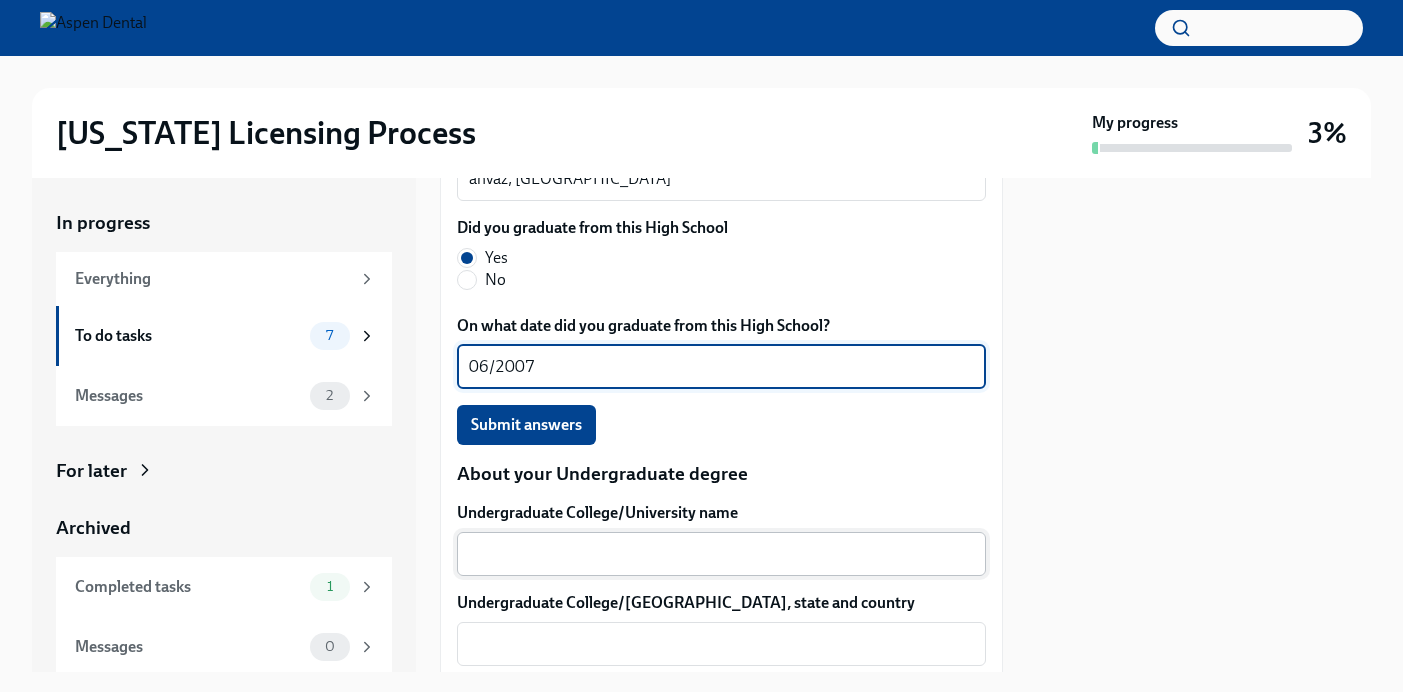 type on "06/2007" 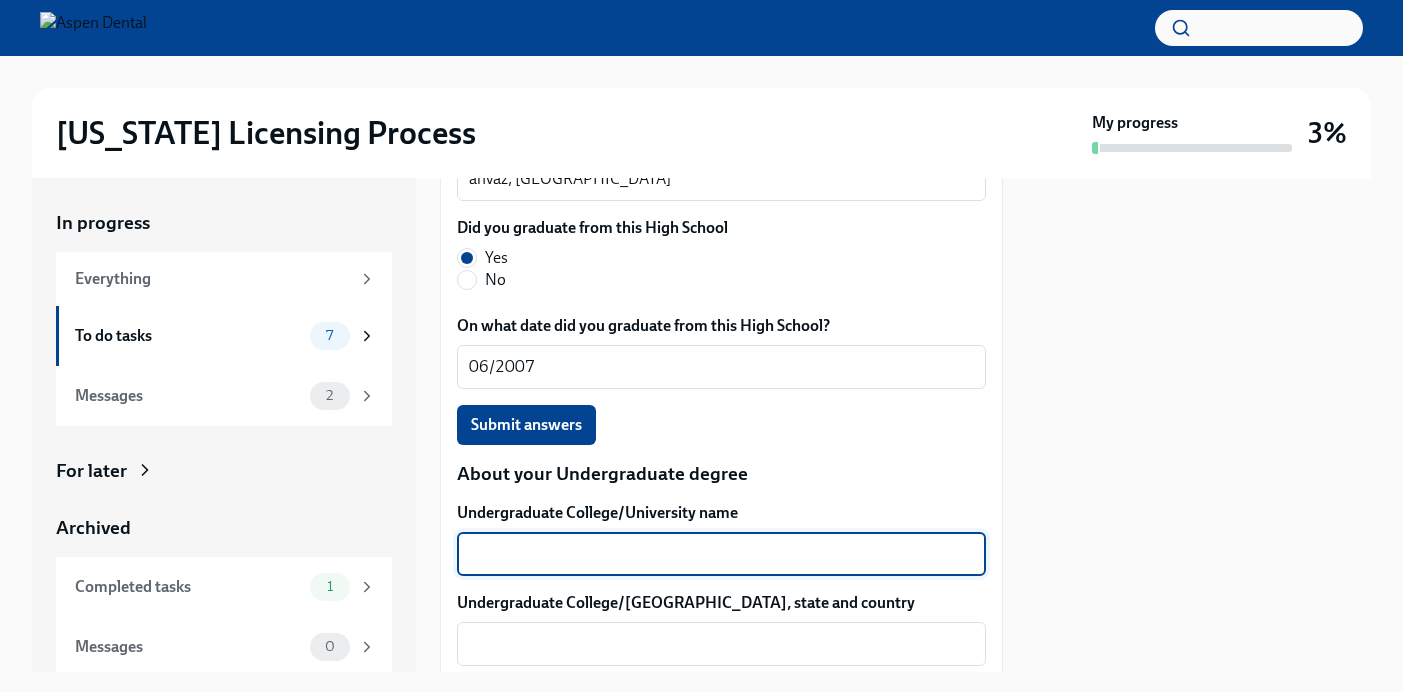 click on "Undergraduate College/University name" at bounding box center [721, 554] 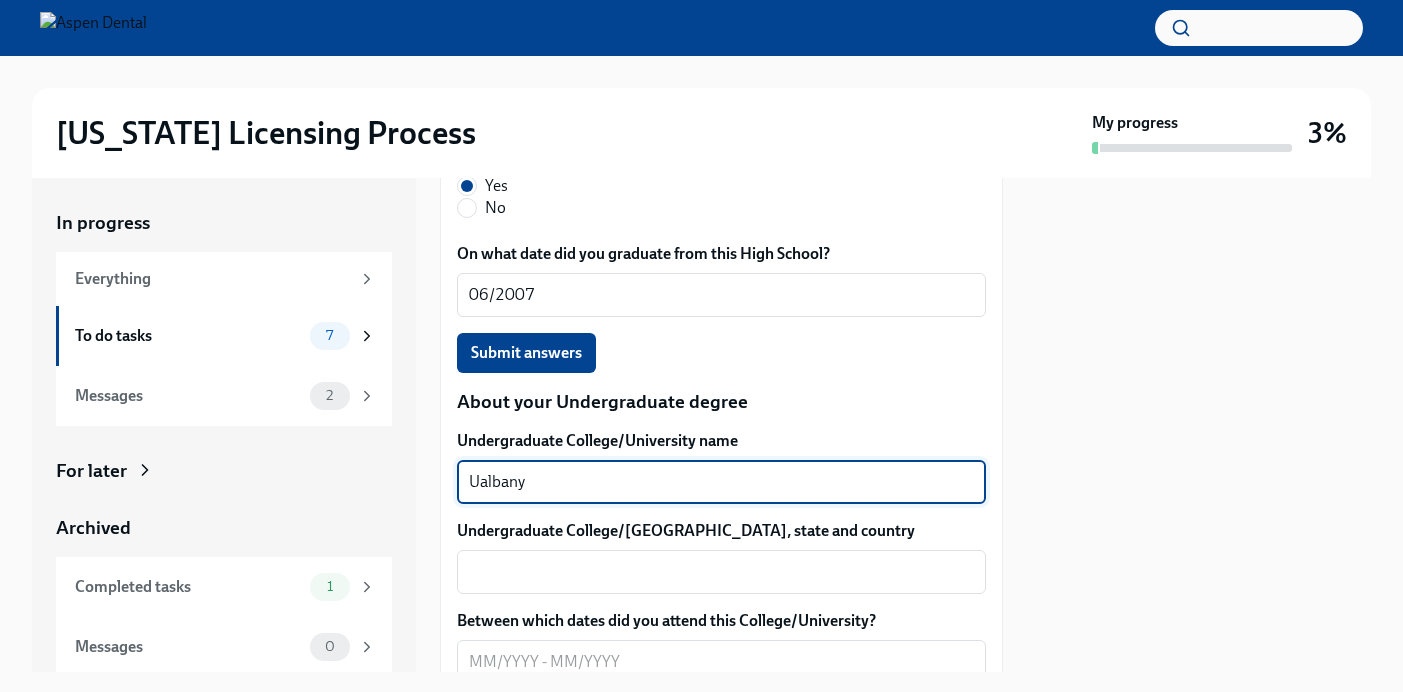 scroll, scrollTop: 1784, scrollLeft: 0, axis: vertical 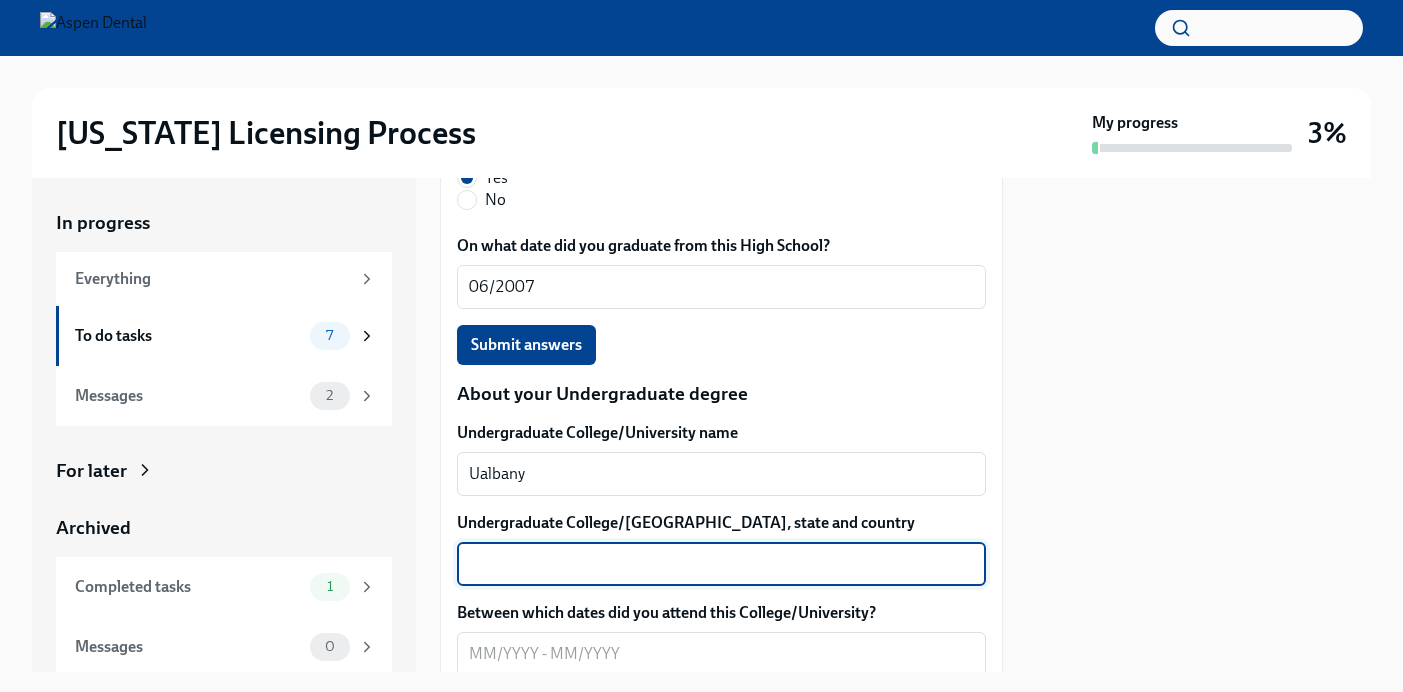 click on "Undergraduate College/[GEOGRAPHIC_DATA], state and country" at bounding box center [721, 564] 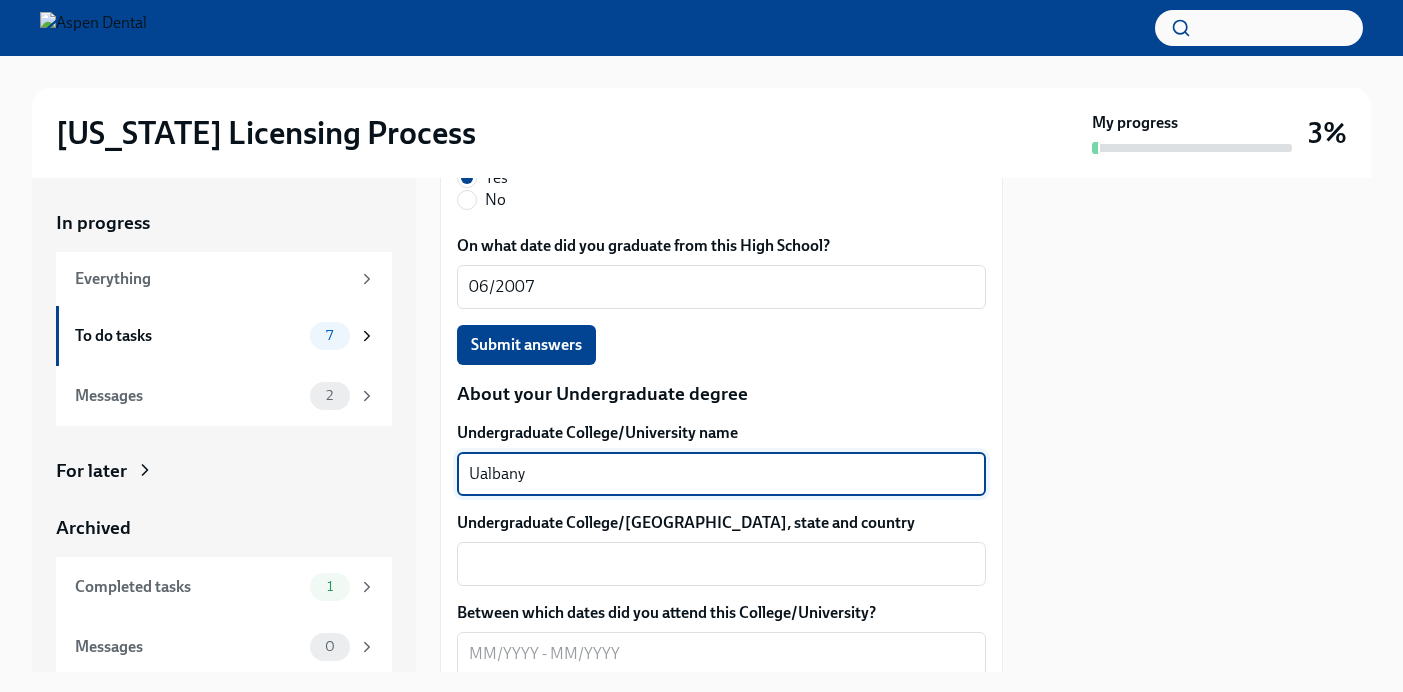 click on "Ualbany" at bounding box center [721, 474] 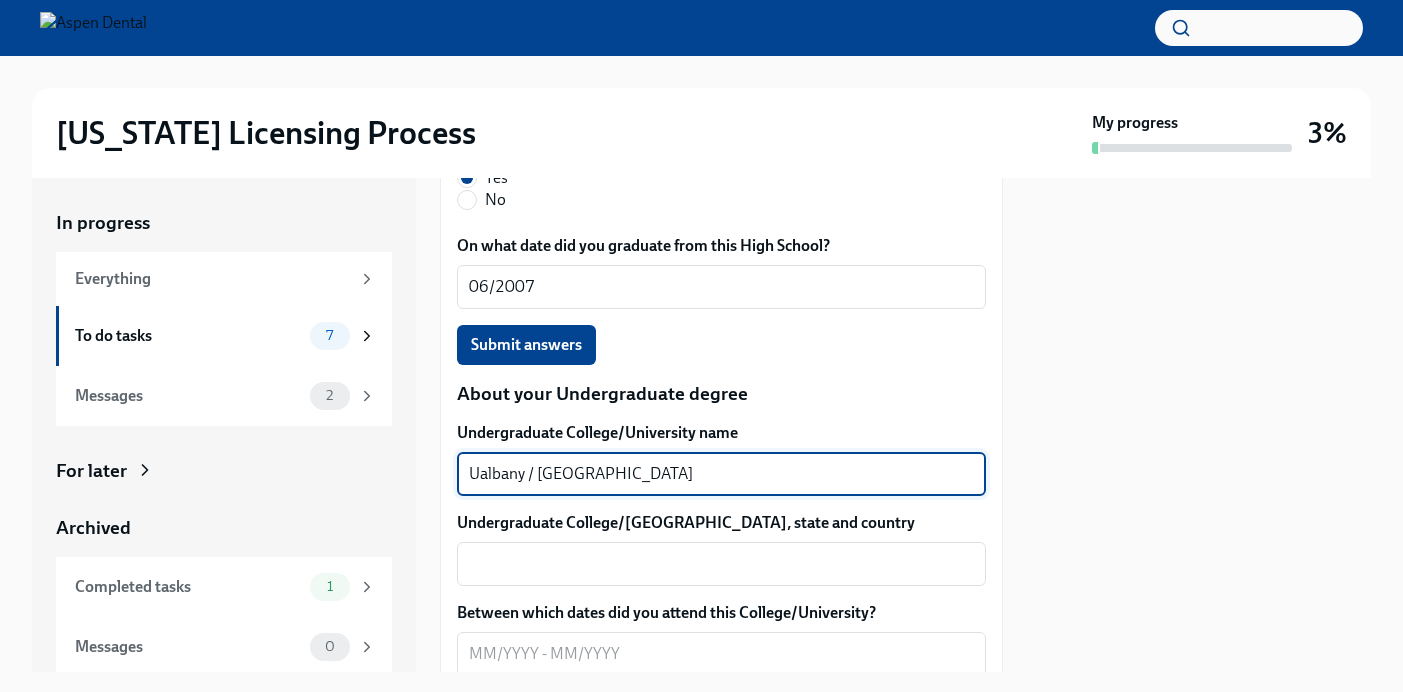 click on "Ualbany / [GEOGRAPHIC_DATA]" at bounding box center [721, 474] 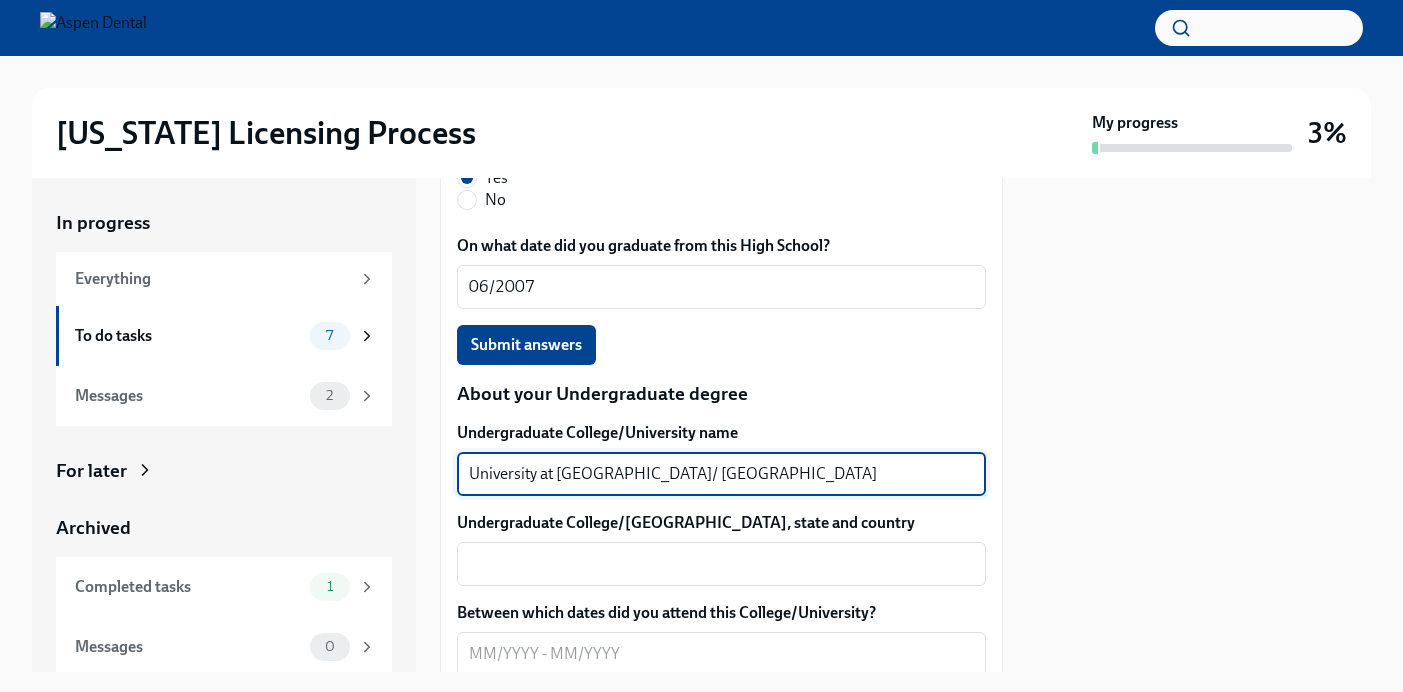 click on "University at [GEOGRAPHIC_DATA]/ [GEOGRAPHIC_DATA]" at bounding box center (721, 474) 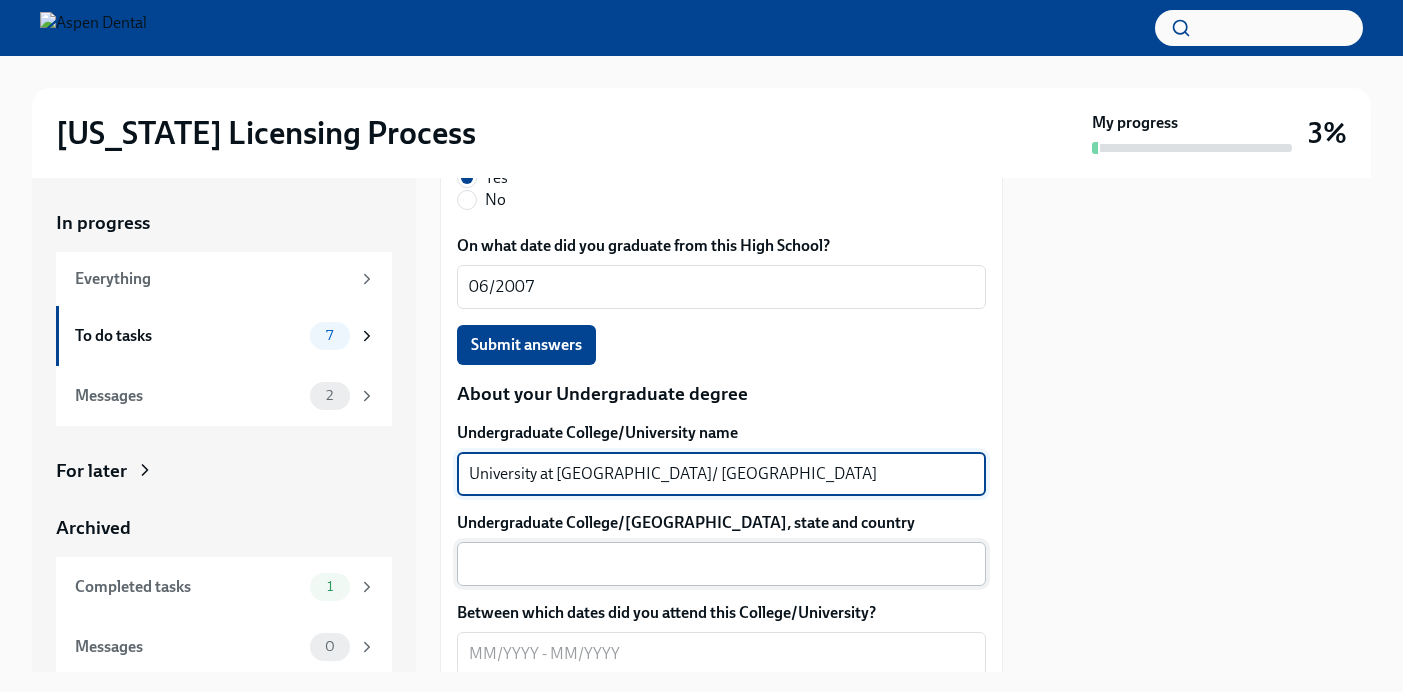 type on "University at [GEOGRAPHIC_DATA]/ [GEOGRAPHIC_DATA]" 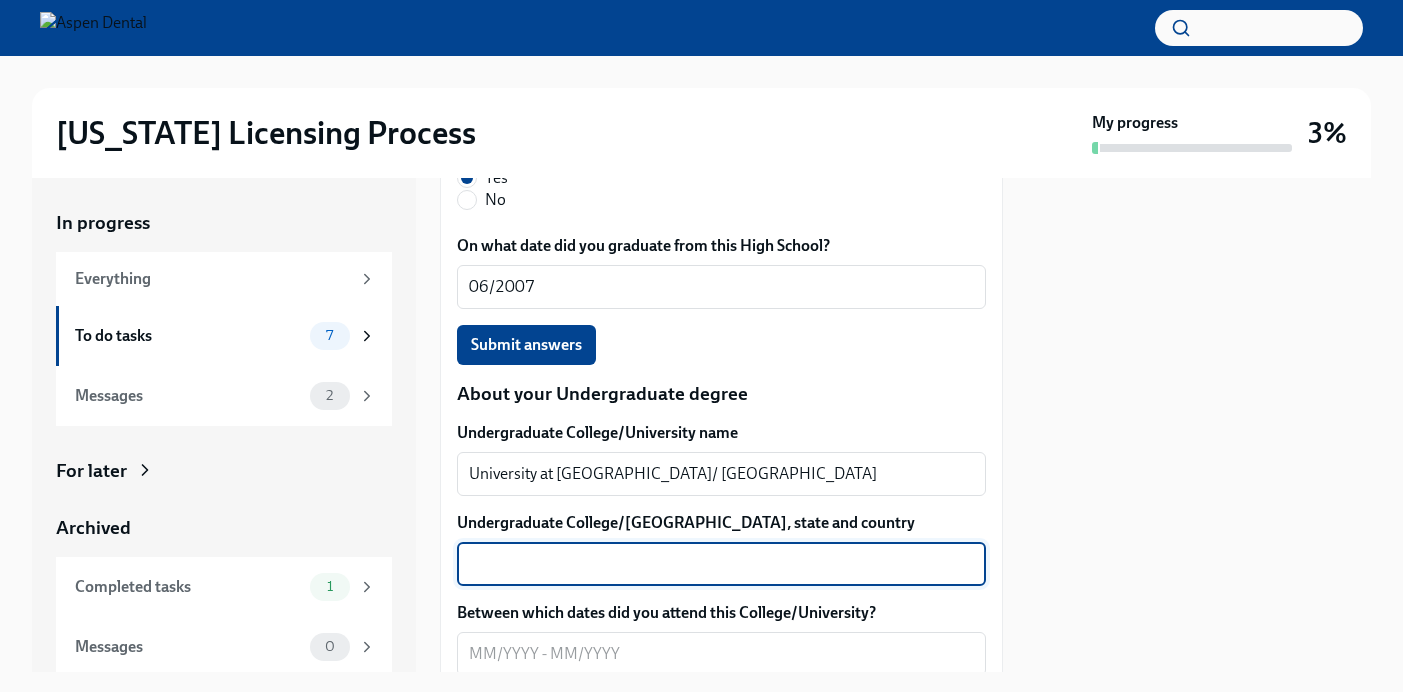 click on "Undergraduate College/[GEOGRAPHIC_DATA], state and country" at bounding box center (721, 564) 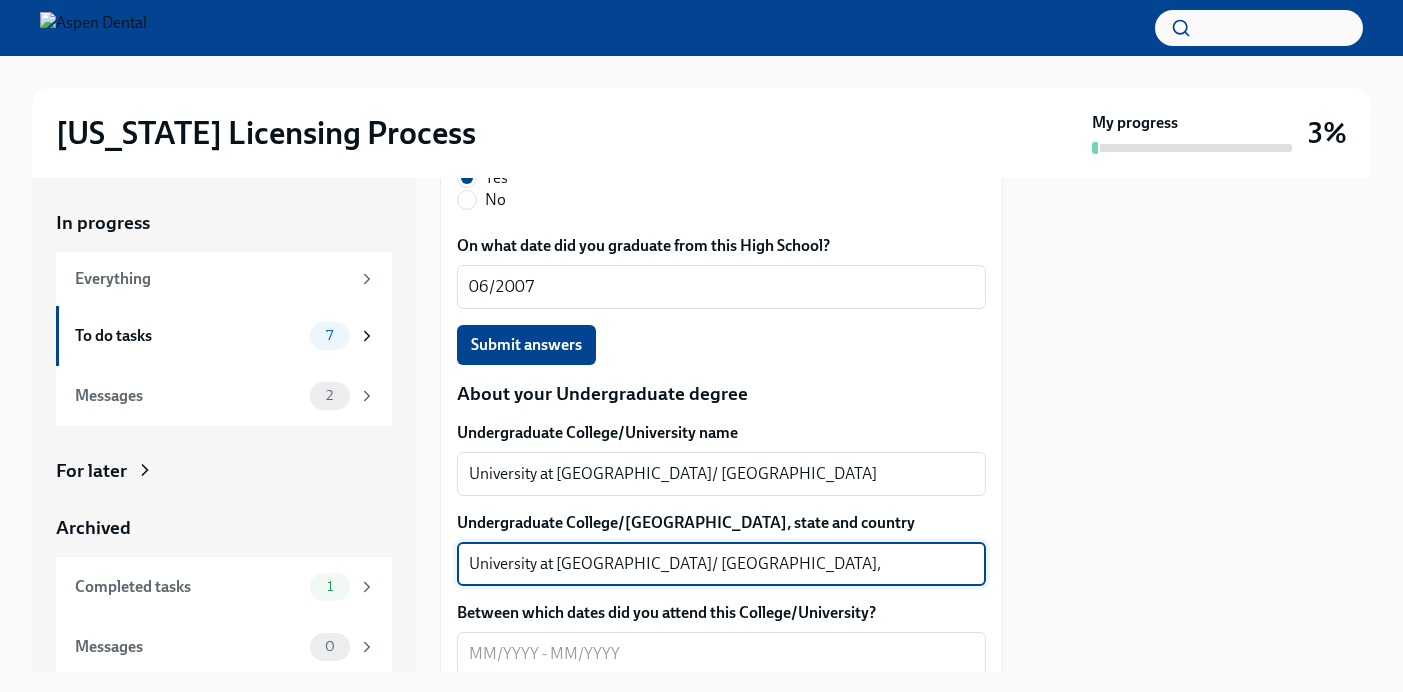 click on "University at [GEOGRAPHIC_DATA]/ [GEOGRAPHIC_DATA], [GEOGRAPHIC_DATA], [GEOGRAPHIC_DATA]" at bounding box center [721, 564] 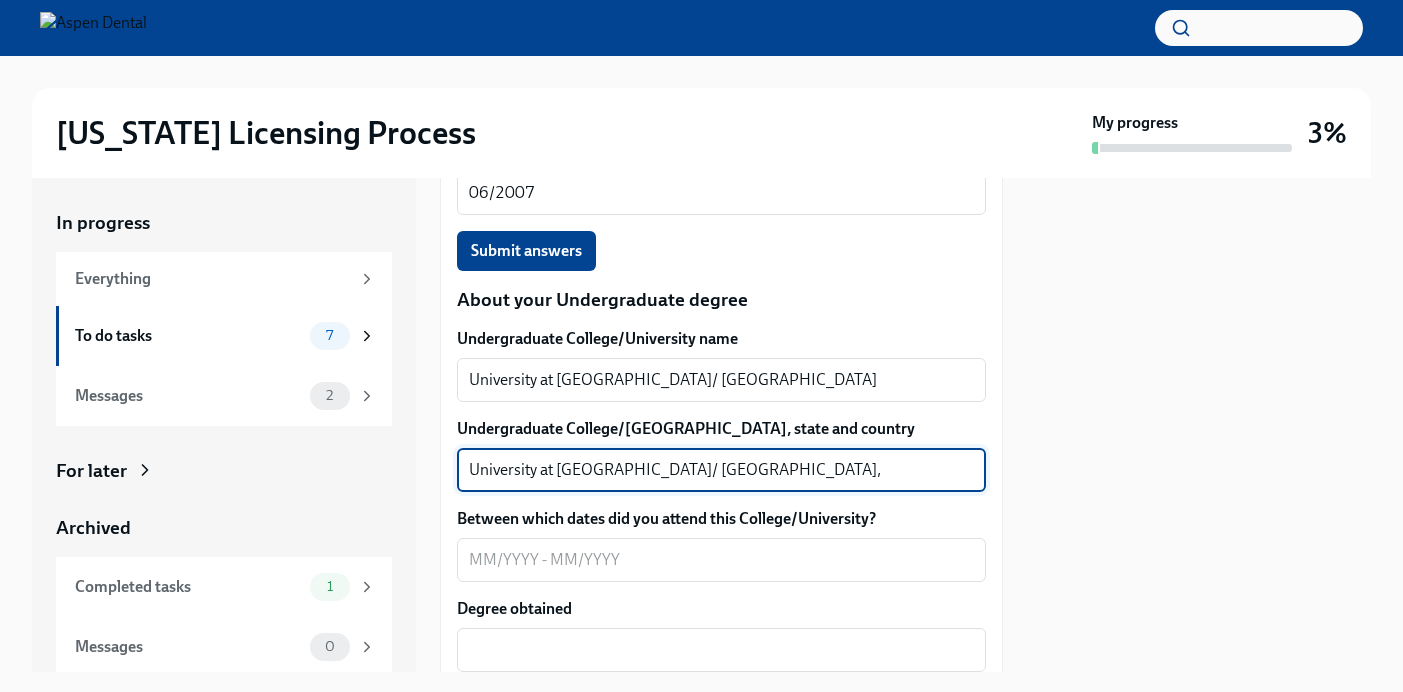 scroll, scrollTop: 1900, scrollLeft: 0, axis: vertical 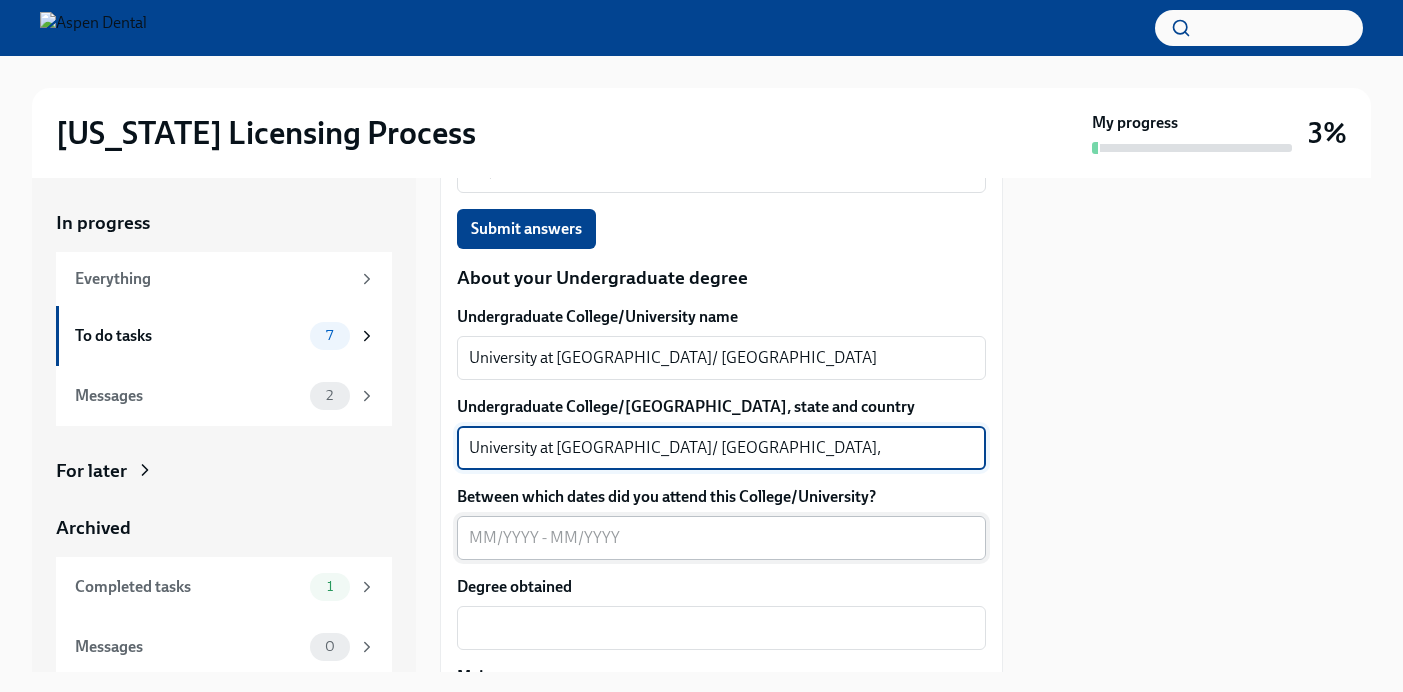 type on "University at [GEOGRAPHIC_DATA]/ [GEOGRAPHIC_DATA], [GEOGRAPHIC_DATA], [GEOGRAPHIC_DATA]" 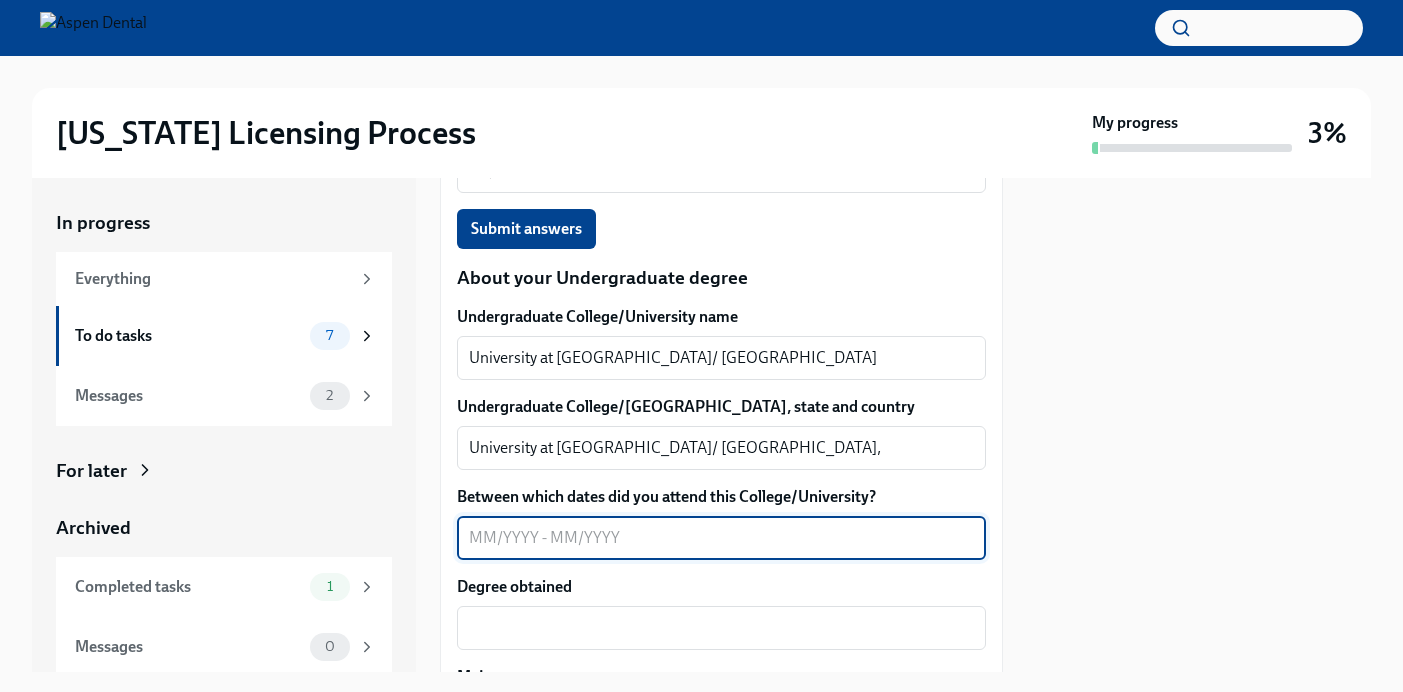 click on "Between which dates did you attend this College/University?" at bounding box center [721, 538] 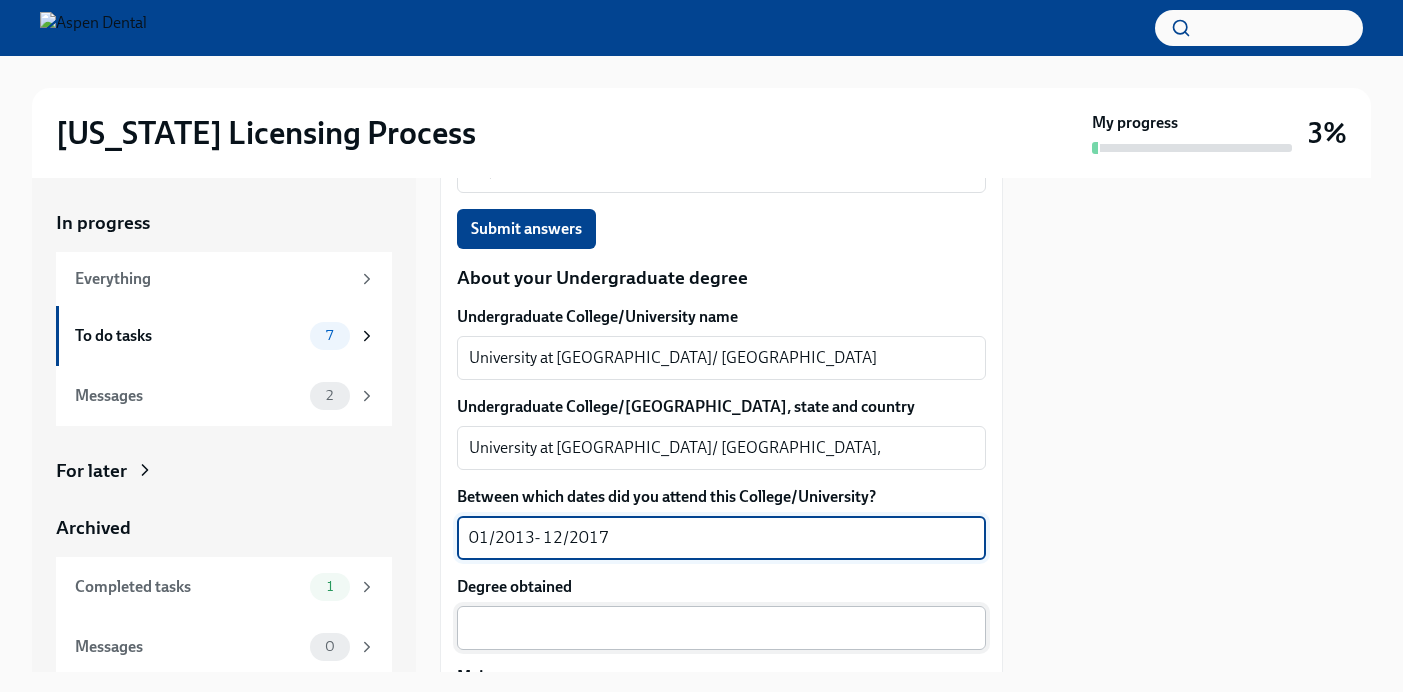 type on "01/2013- 12/2017" 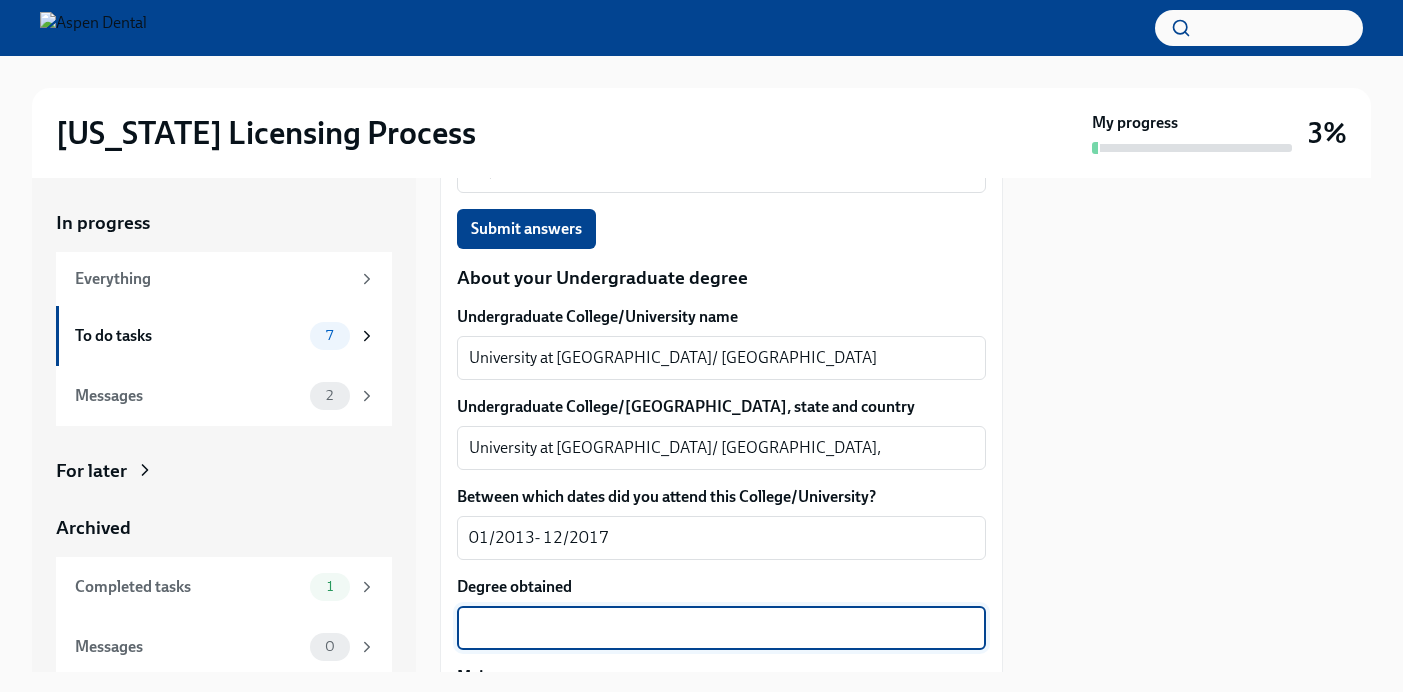 click on "Degree obtained" at bounding box center [721, 628] 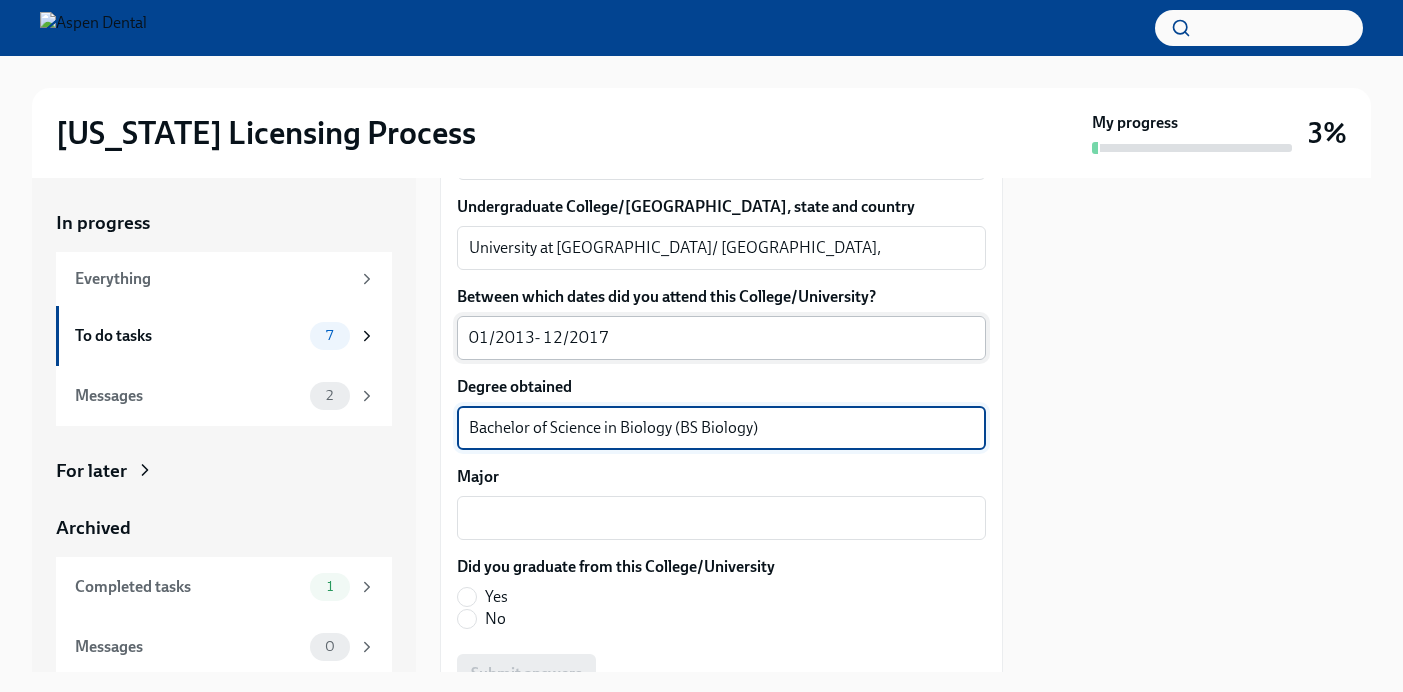 scroll, scrollTop: 2110, scrollLeft: 0, axis: vertical 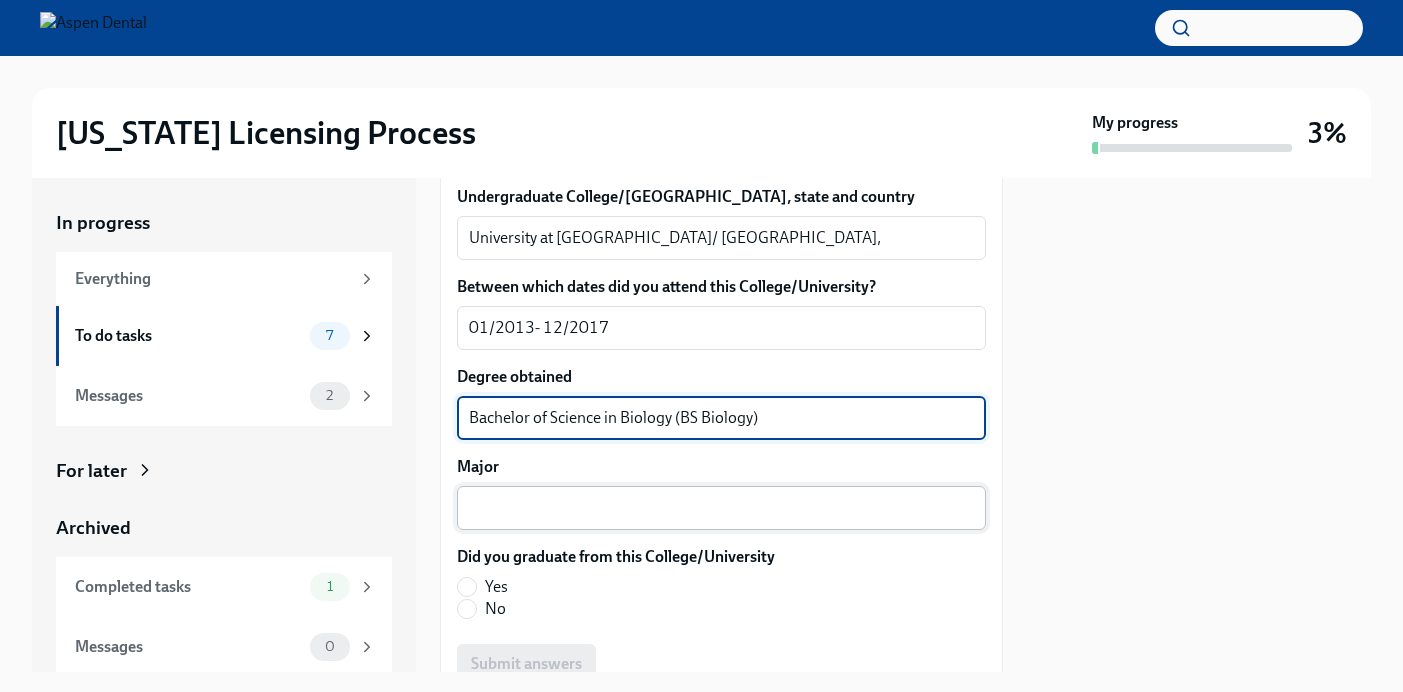 type on "Bachelor of Science in Biology (BS Biology)" 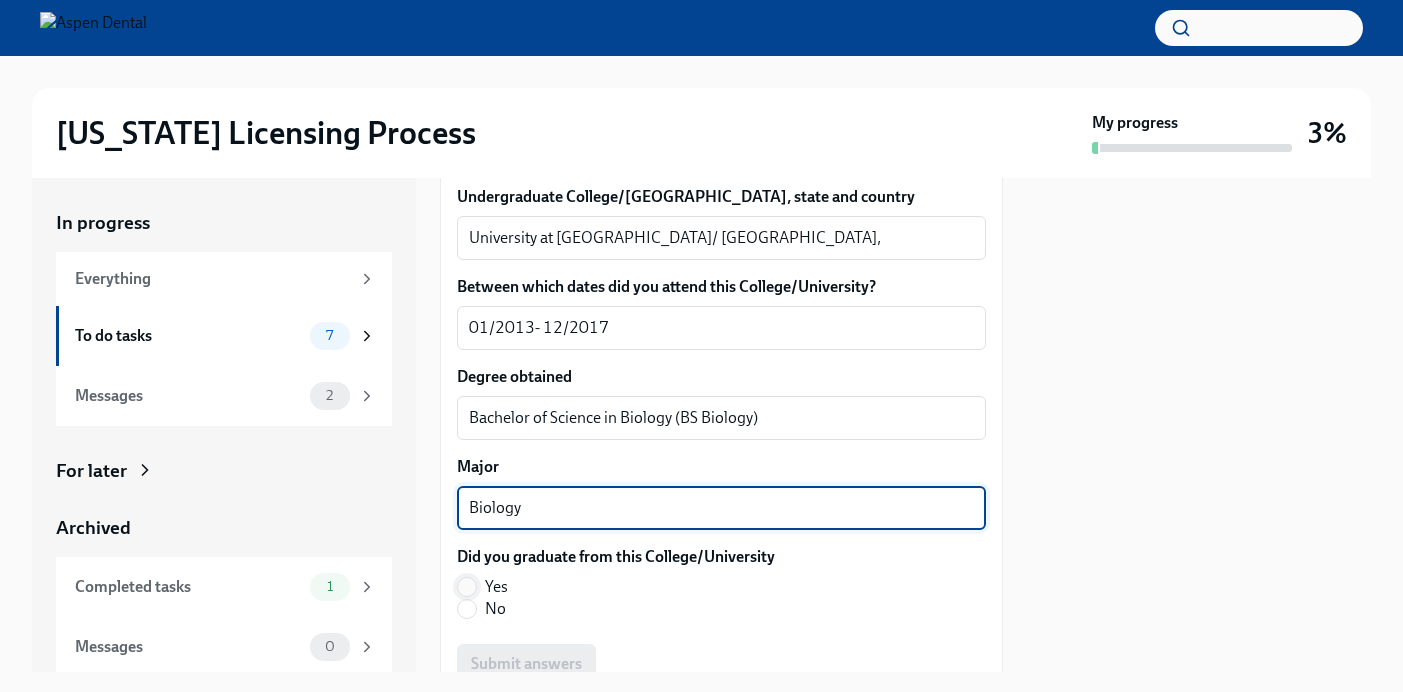 type on "Biology" 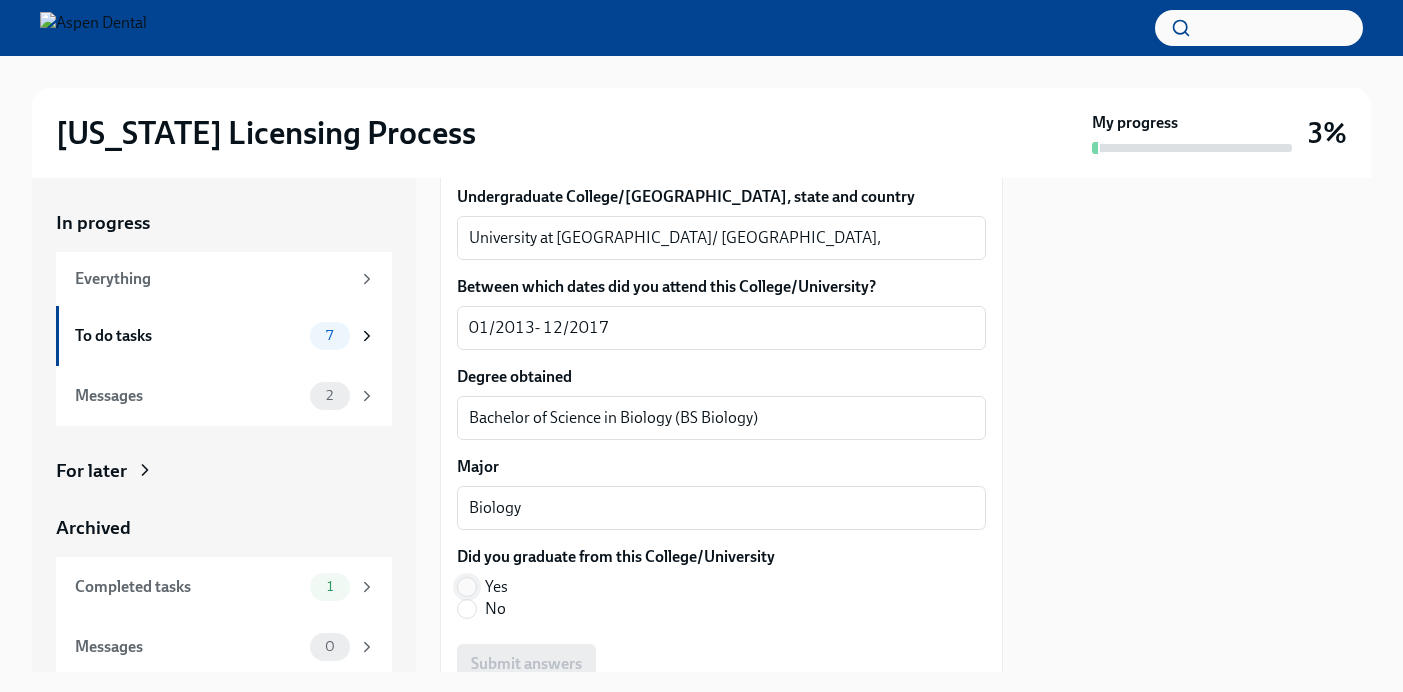 click on "Yes" at bounding box center (467, 587) 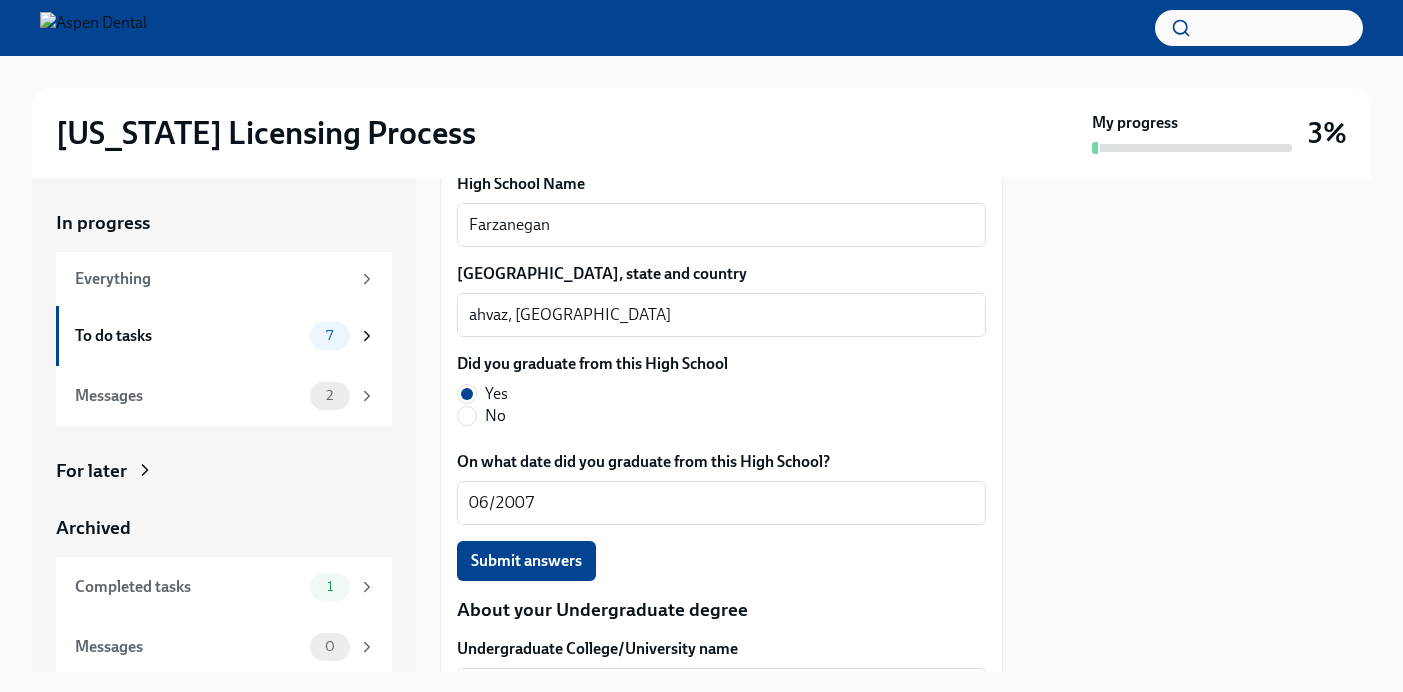 scroll, scrollTop: 1569, scrollLeft: 0, axis: vertical 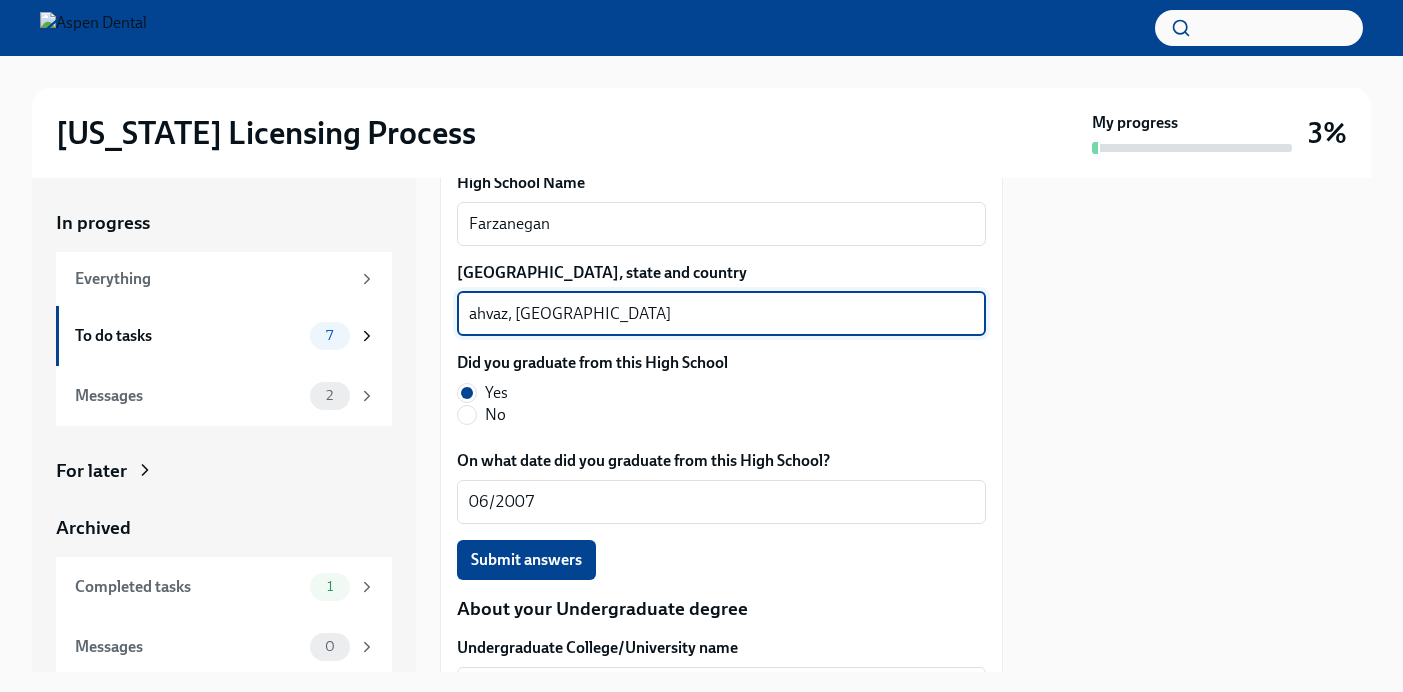 click on "ahvaz, [GEOGRAPHIC_DATA]" at bounding box center (721, 314) 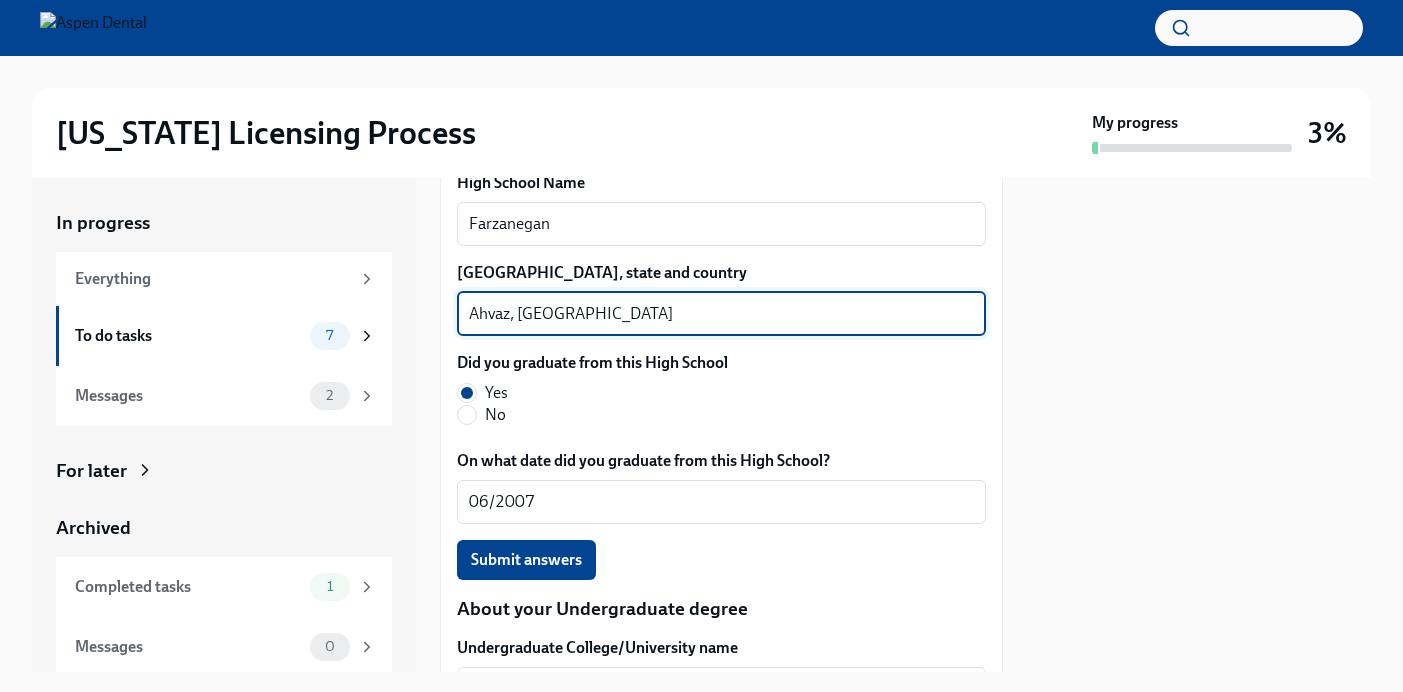 click on "Ahvaz, [GEOGRAPHIC_DATA]" at bounding box center (721, 314) 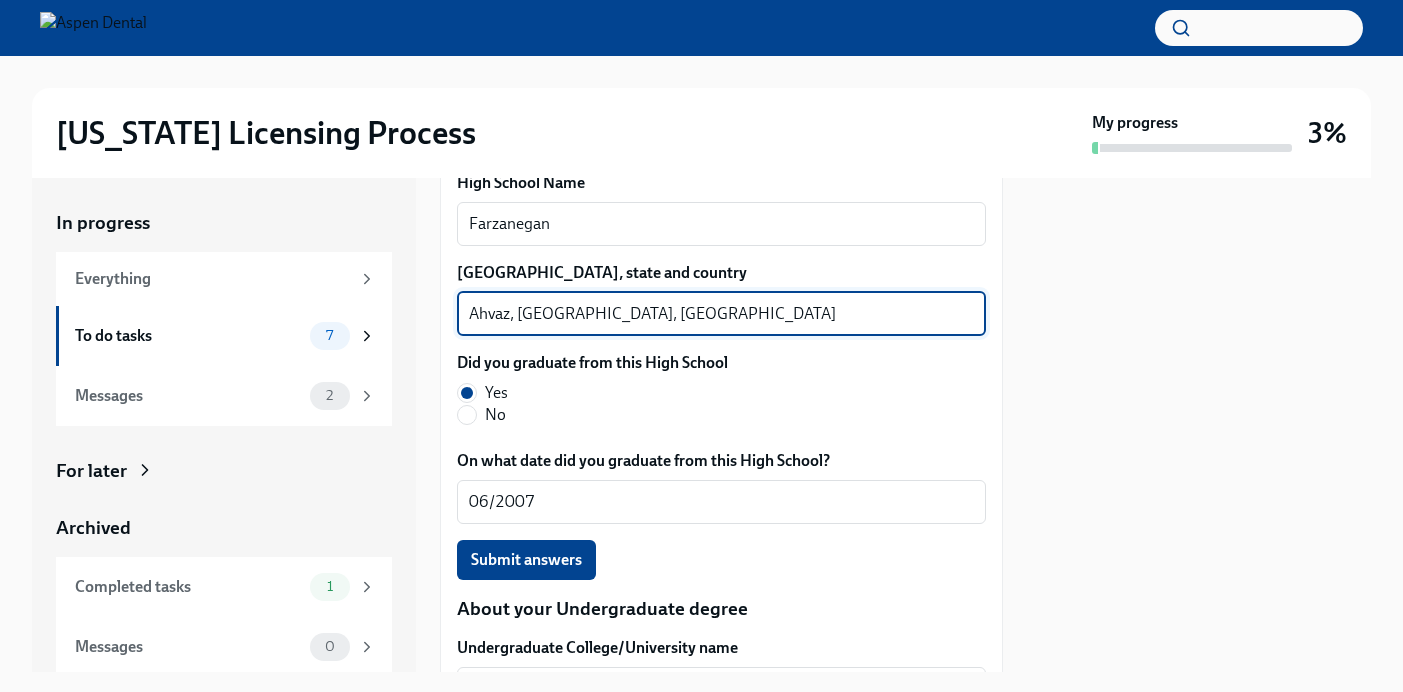 click on "Ahvaz, [GEOGRAPHIC_DATA], [GEOGRAPHIC_DATA]" at bounding box center [721, 314] 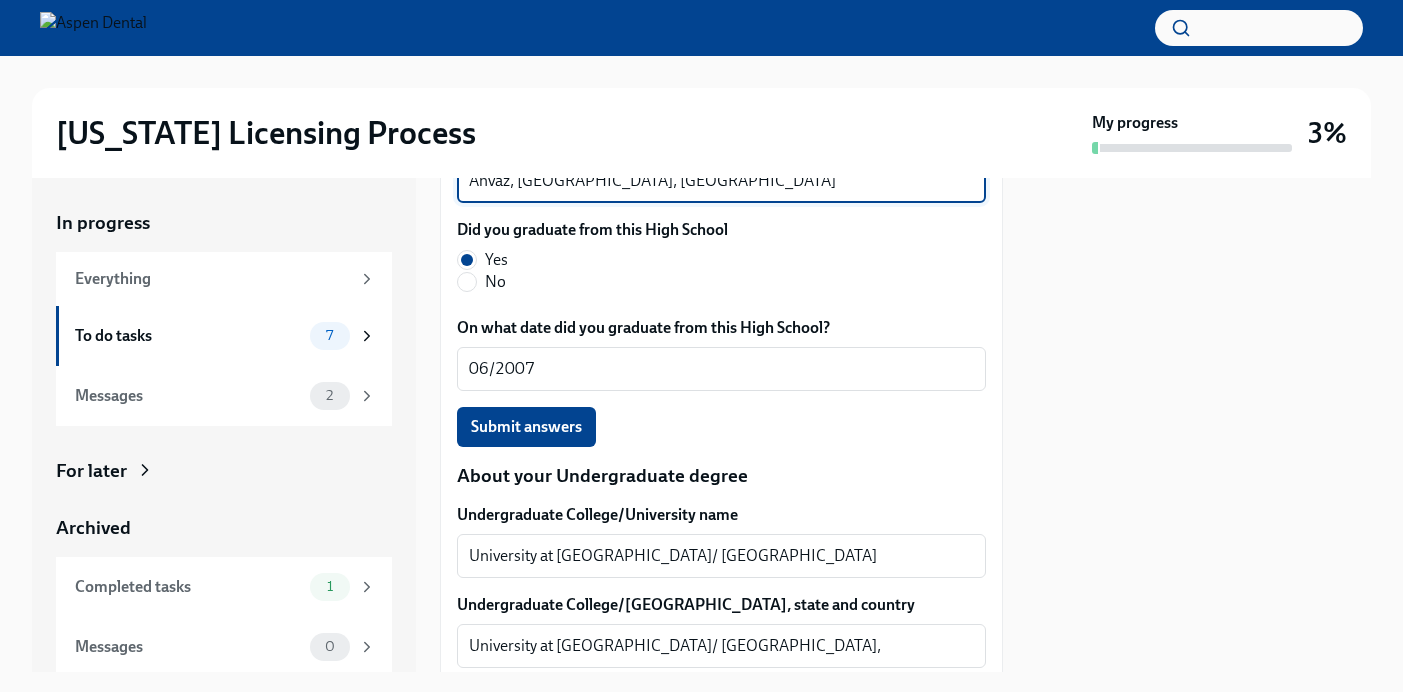 scroll, scrollTop: 1709, scrollLeft: 0, axis: vertical 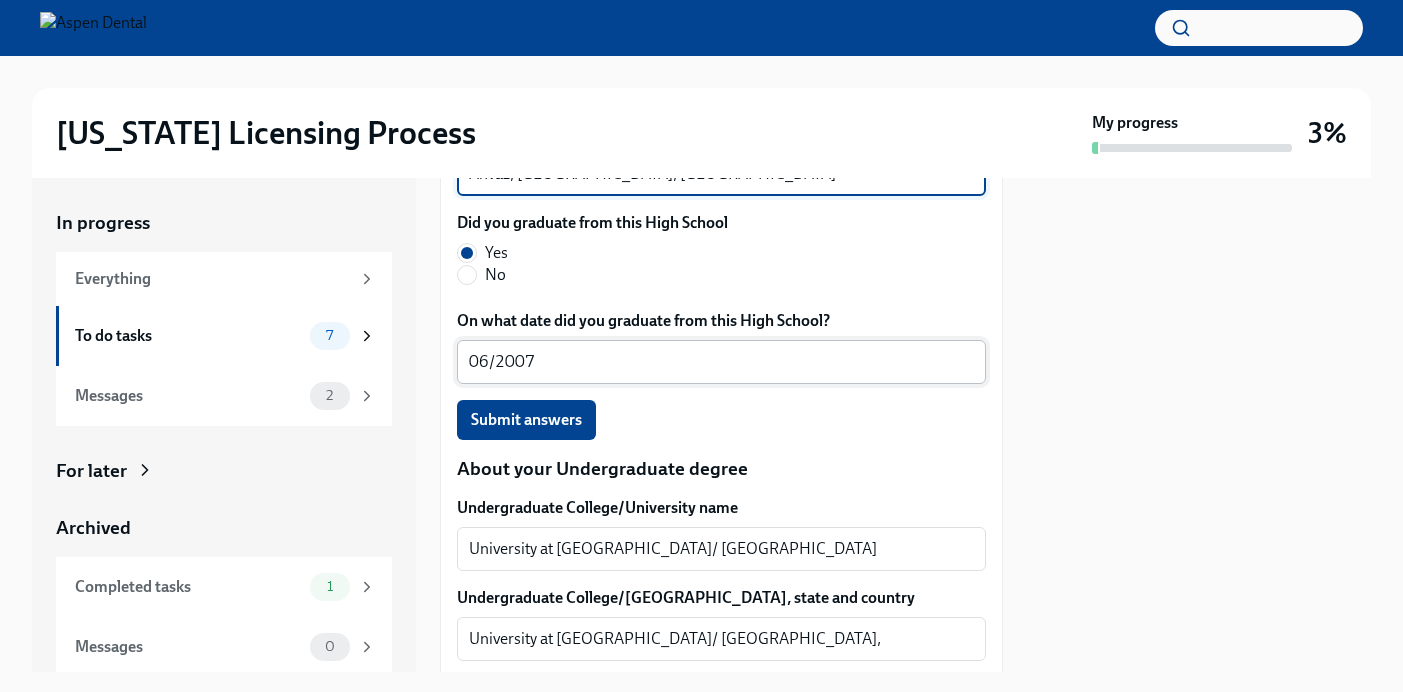 type on "Ahvaz, [GEOGRAPHIC_DATA], [GEOGRAPHIC_DATA]" 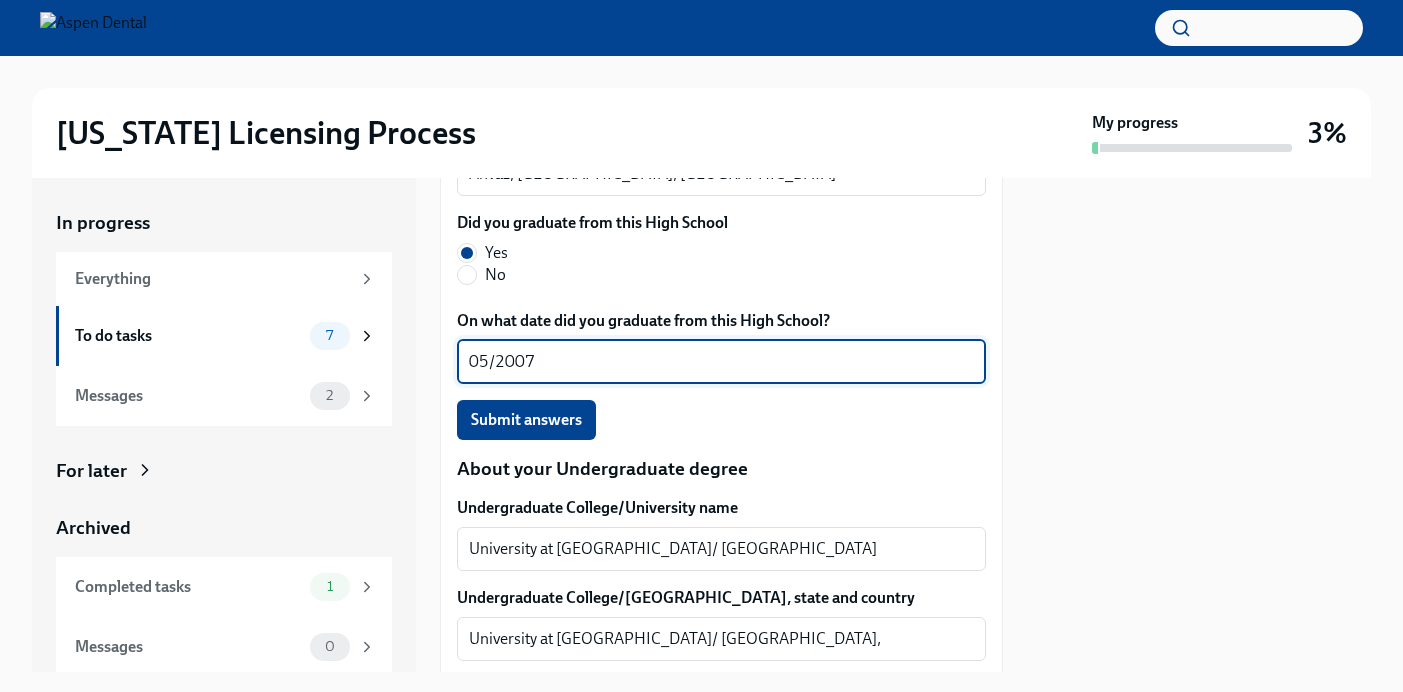 click on "05/2007" at bounding box center [721, 362] 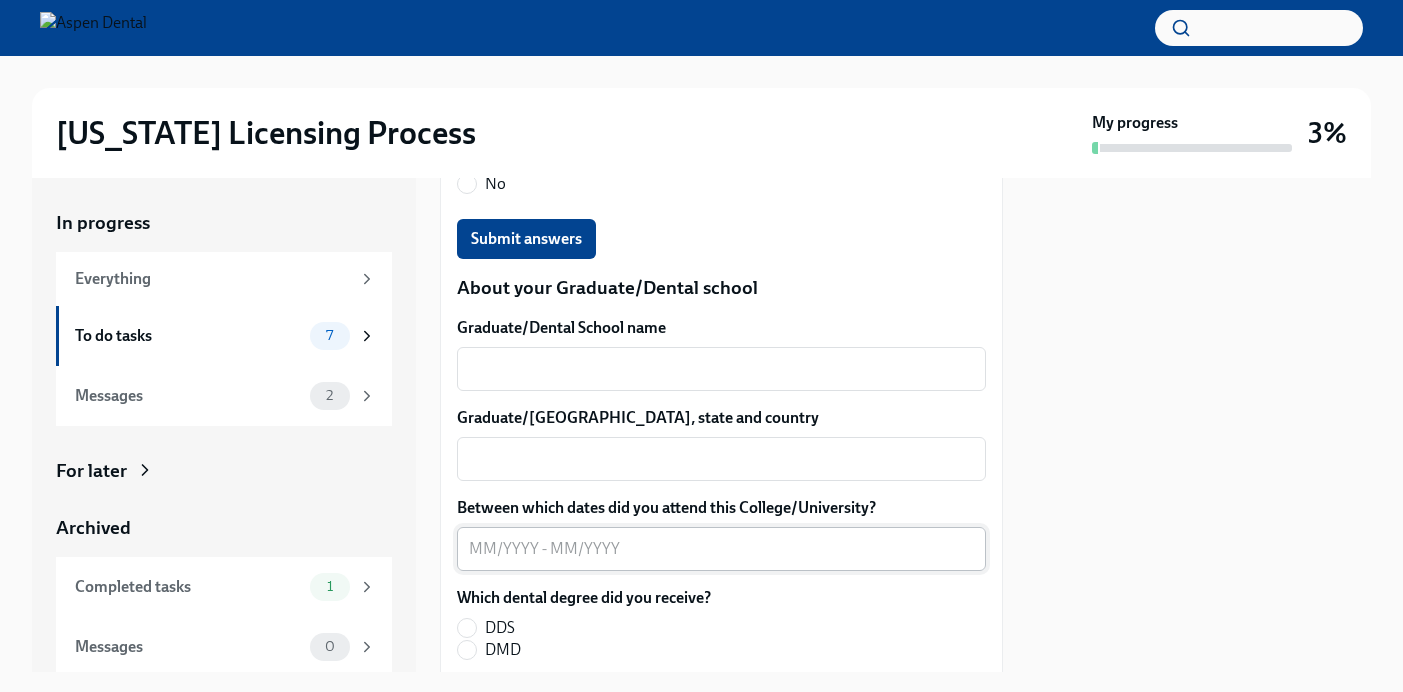 scroll, scrollTop: 2525, scrollLeft: 0, axis: vertical 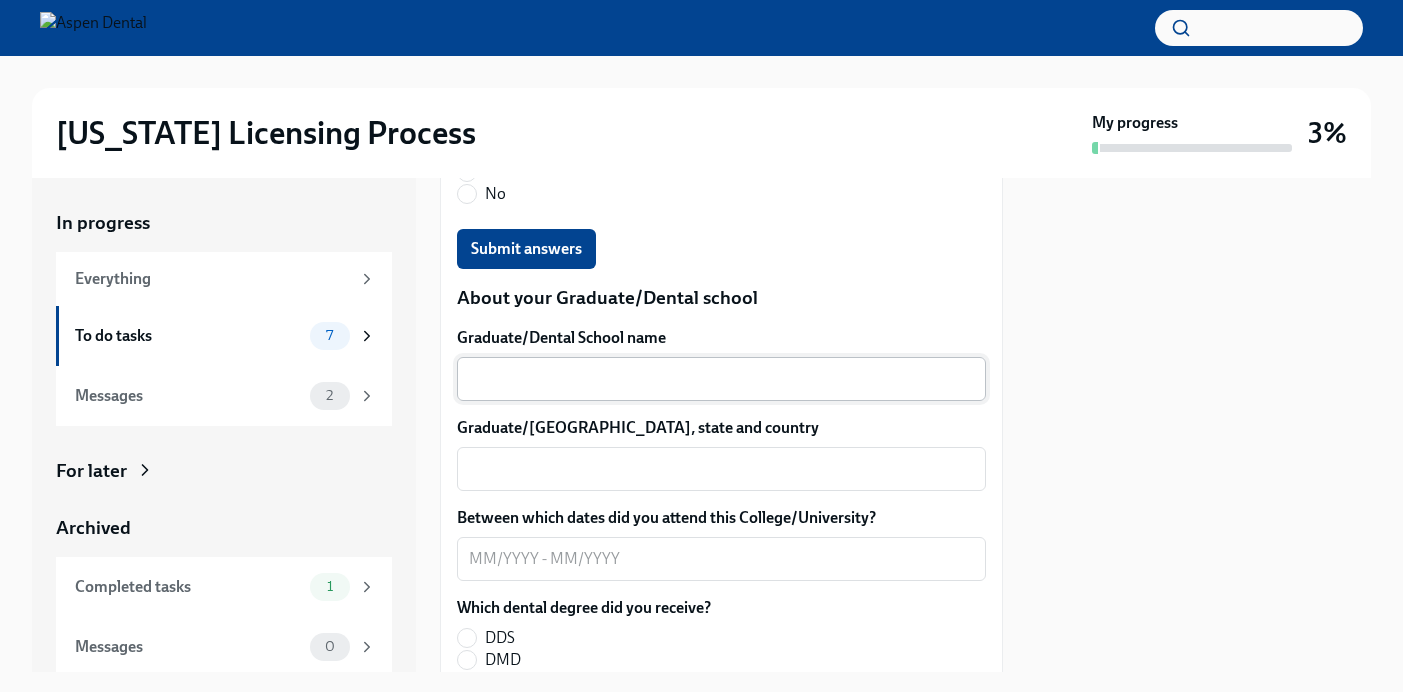 type on "05/2007" 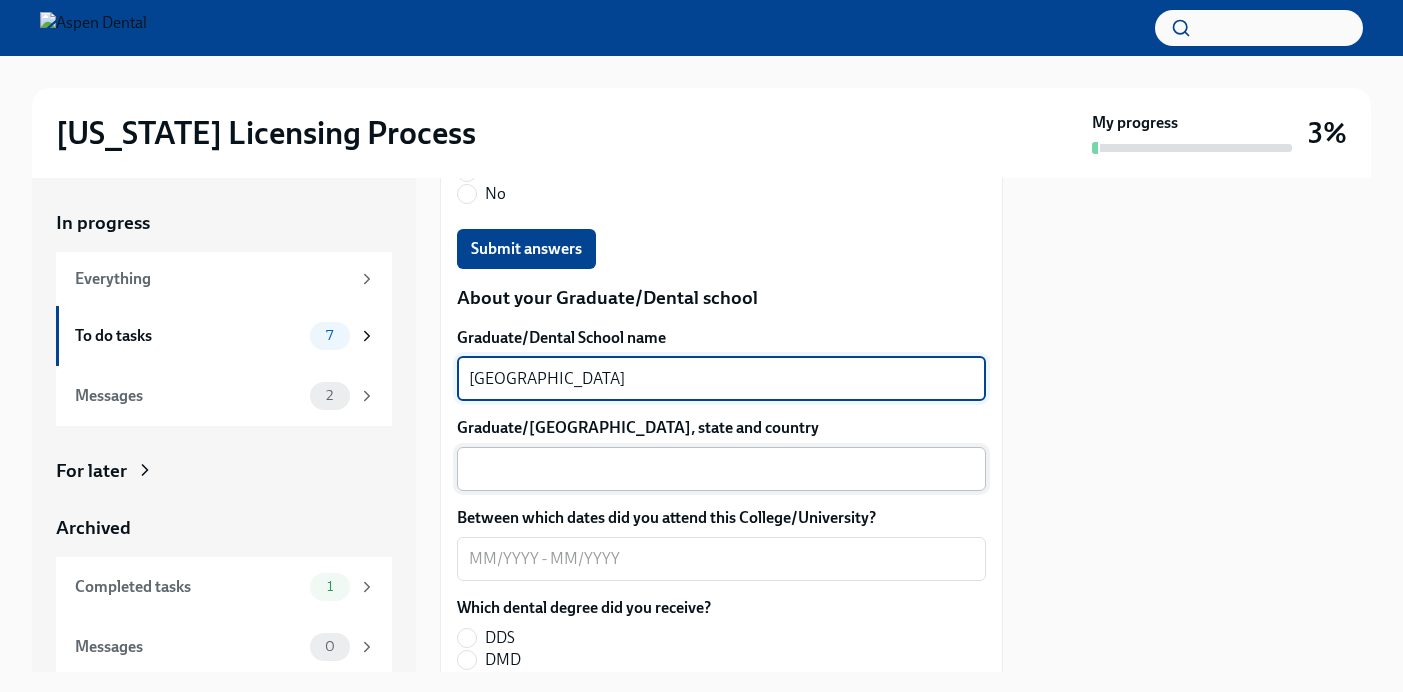 type on "[GEOGRAPHIC_DATA]" 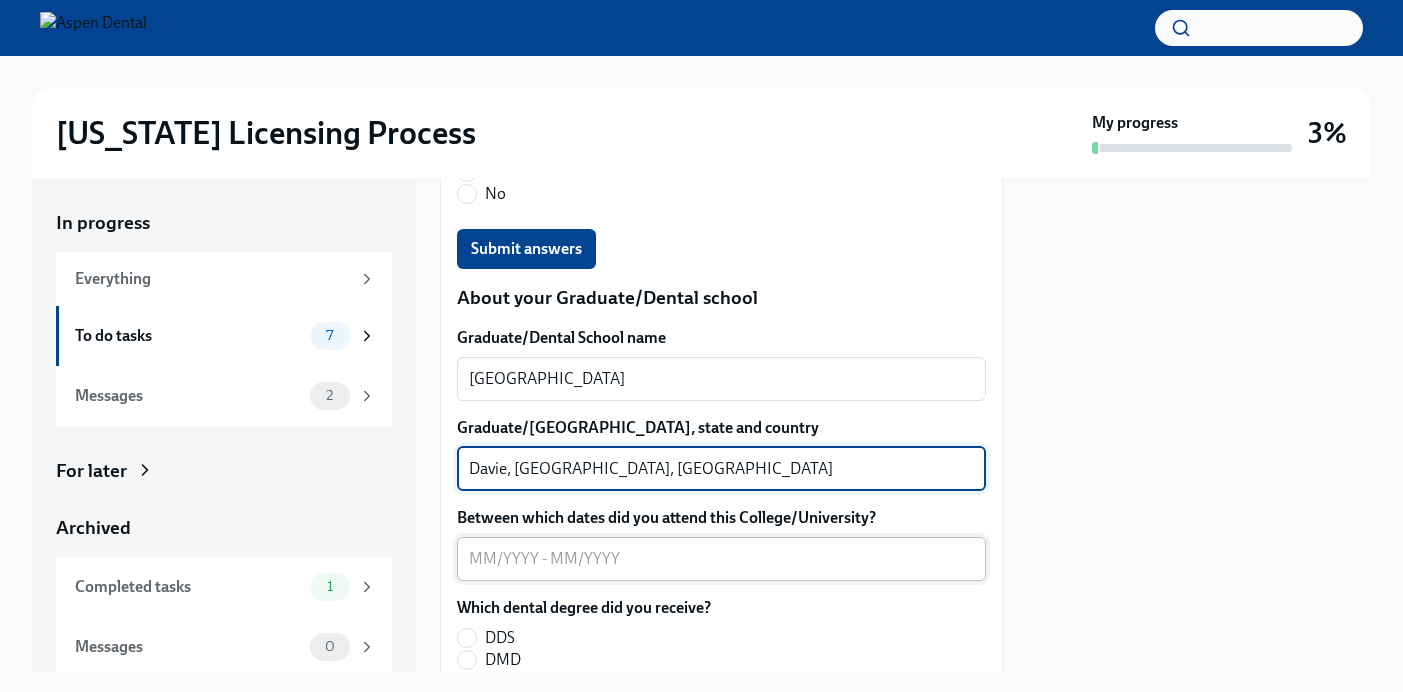 type on "Davie, [GEOGRAPHIC_DATA], [GEOGRAPHIC_DATA]" 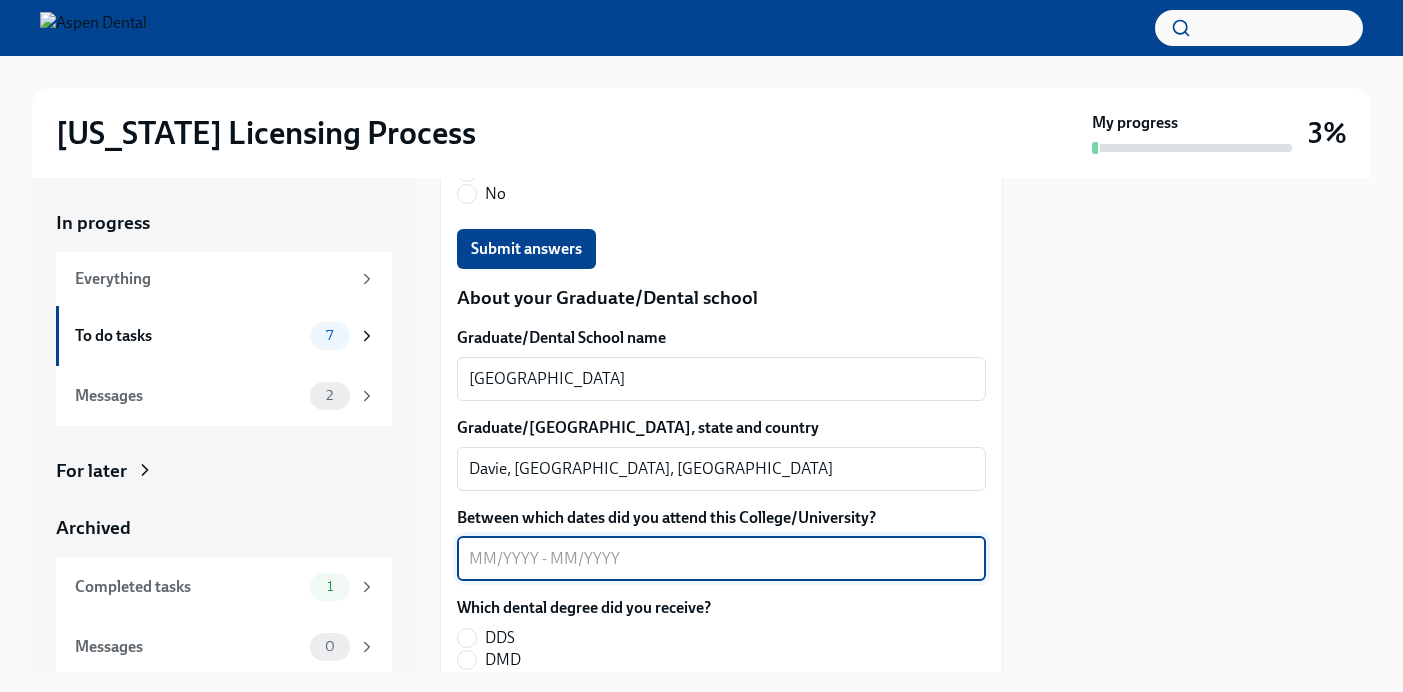 click on "Between which dates did you attend this College/University?" at bounding box center [721, 559] 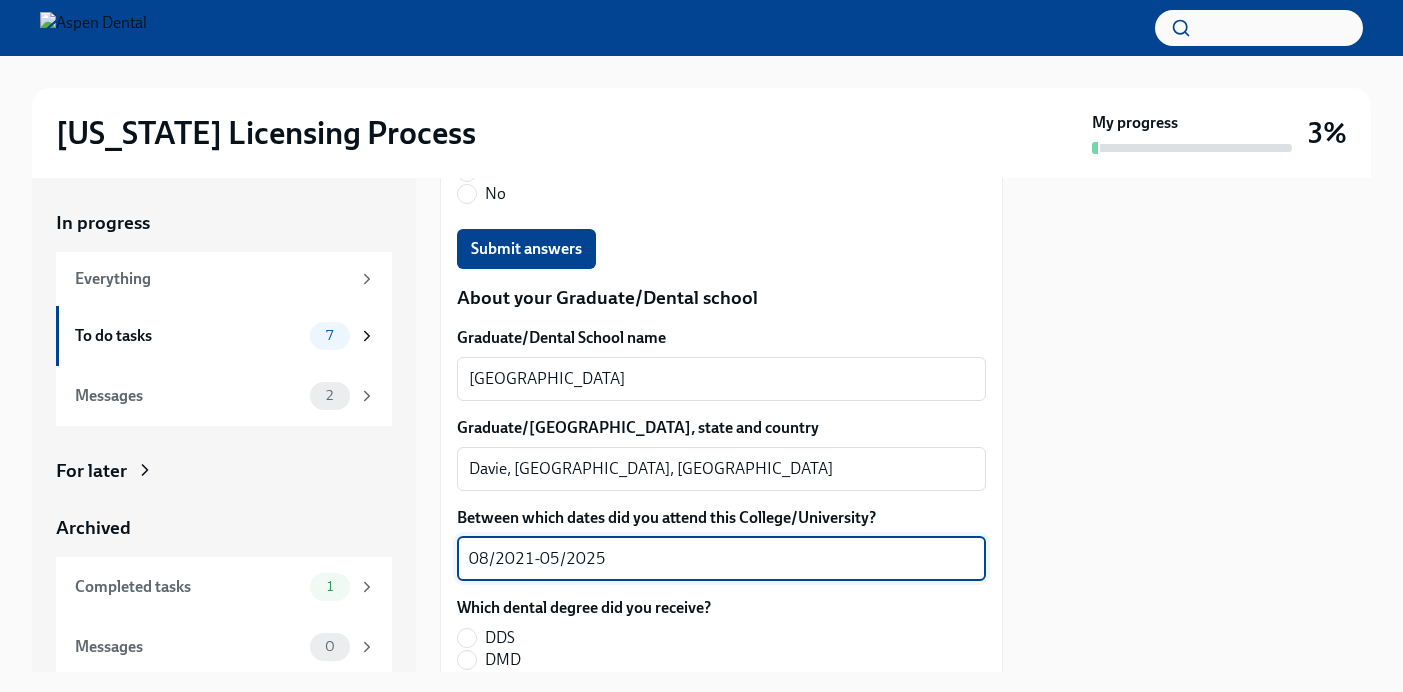 click on "08/2021-05/2025" at bounding box center (721, 559) 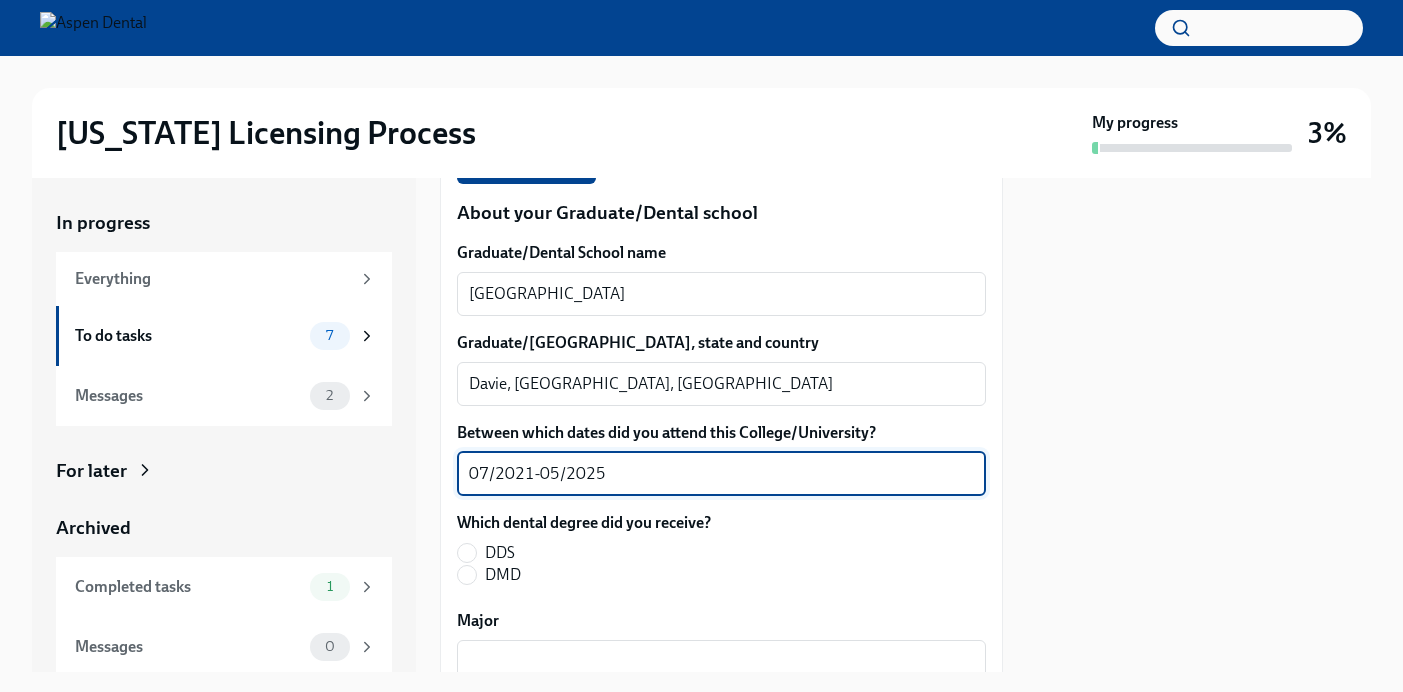 scroll, scrollTop: 2612, scrollLeft: 0, axis: vertical 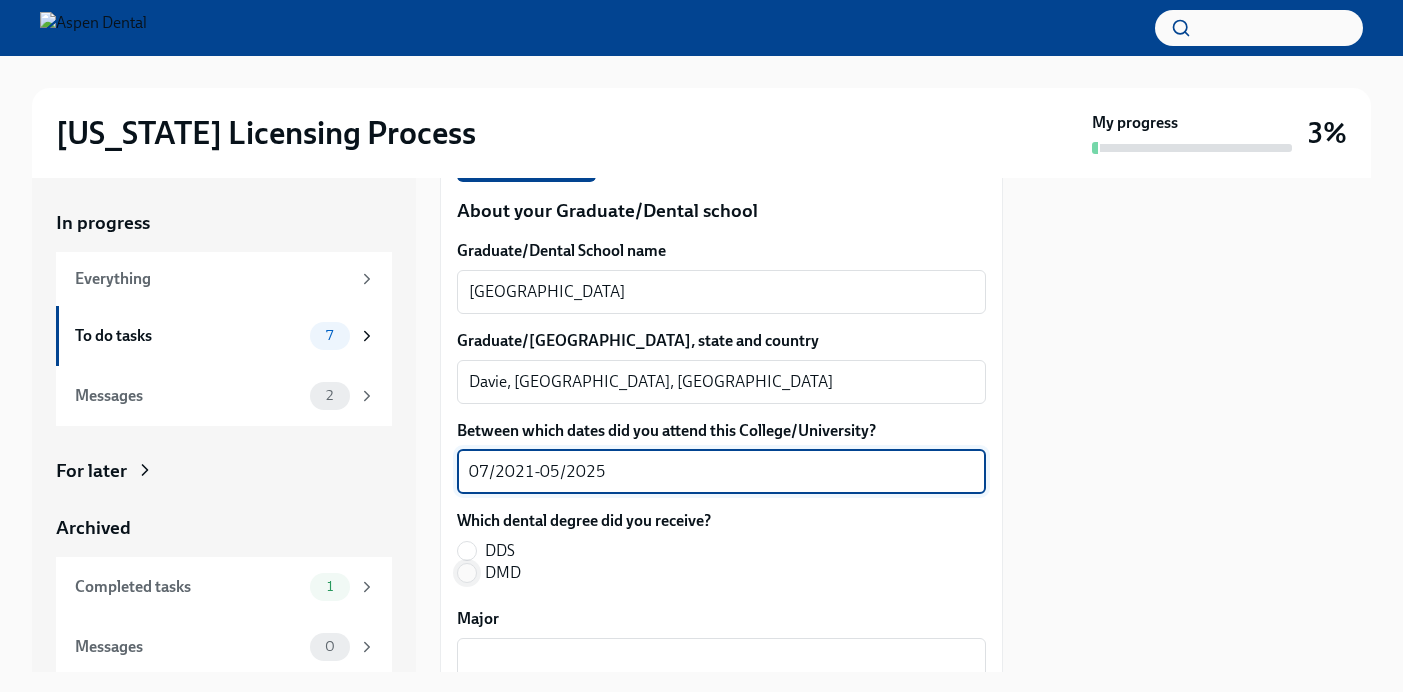 type on "07/2021-05/2025" 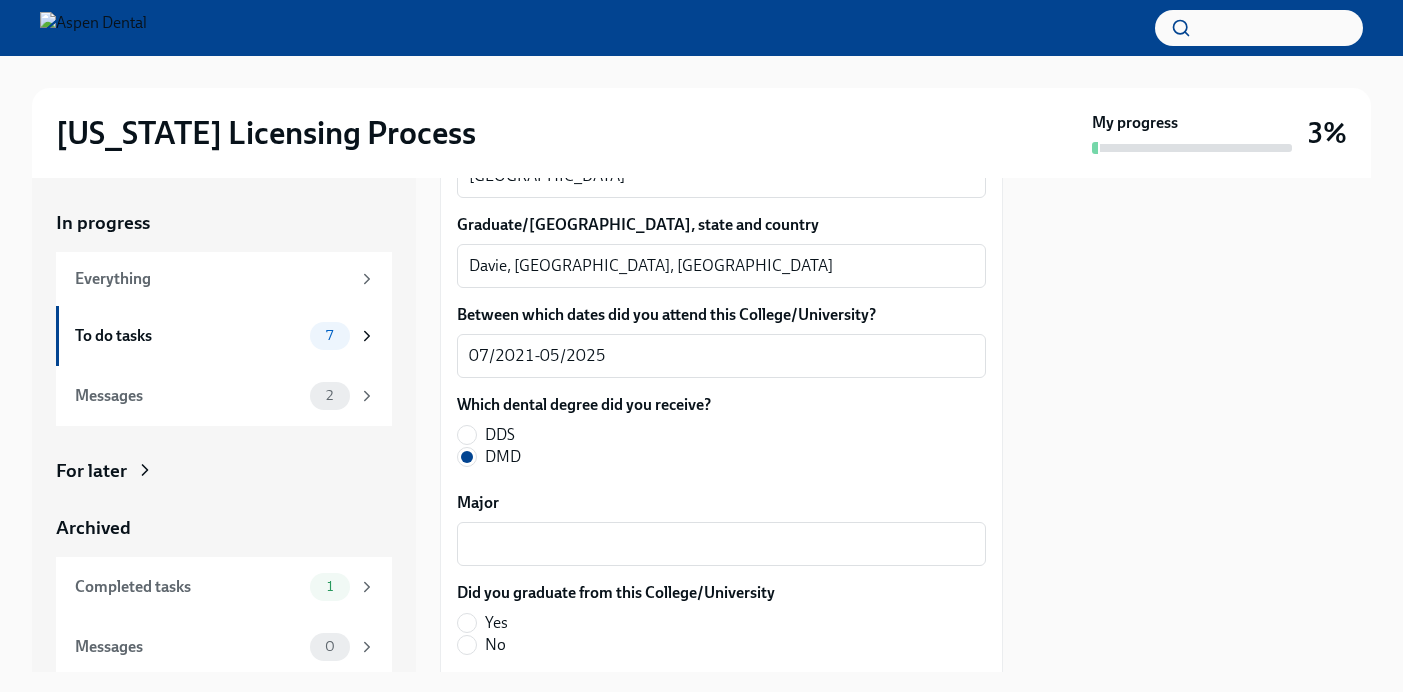 scroll, scrollTop: 2742, scrollLeft: 0, axis: vertical 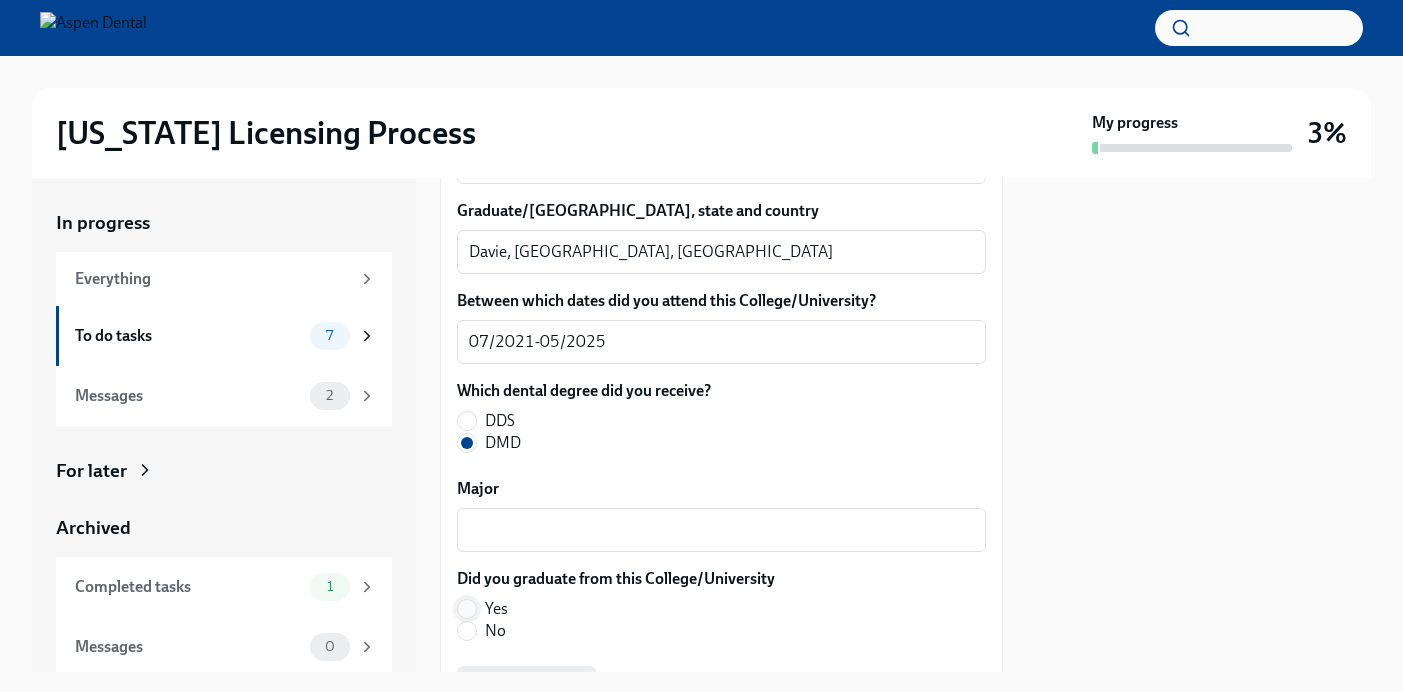 click on "Yes" at bounding box center (467, 609) 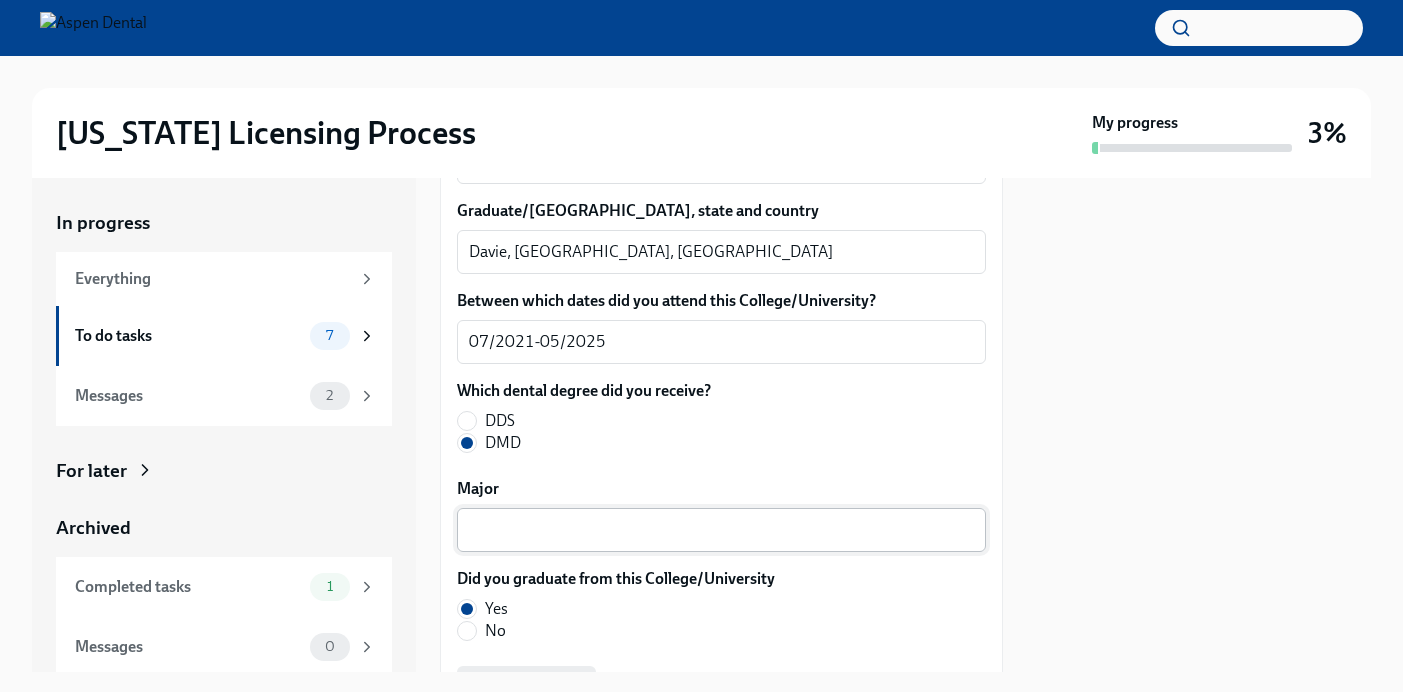 click on "Major" at bounding box center (721, 530) 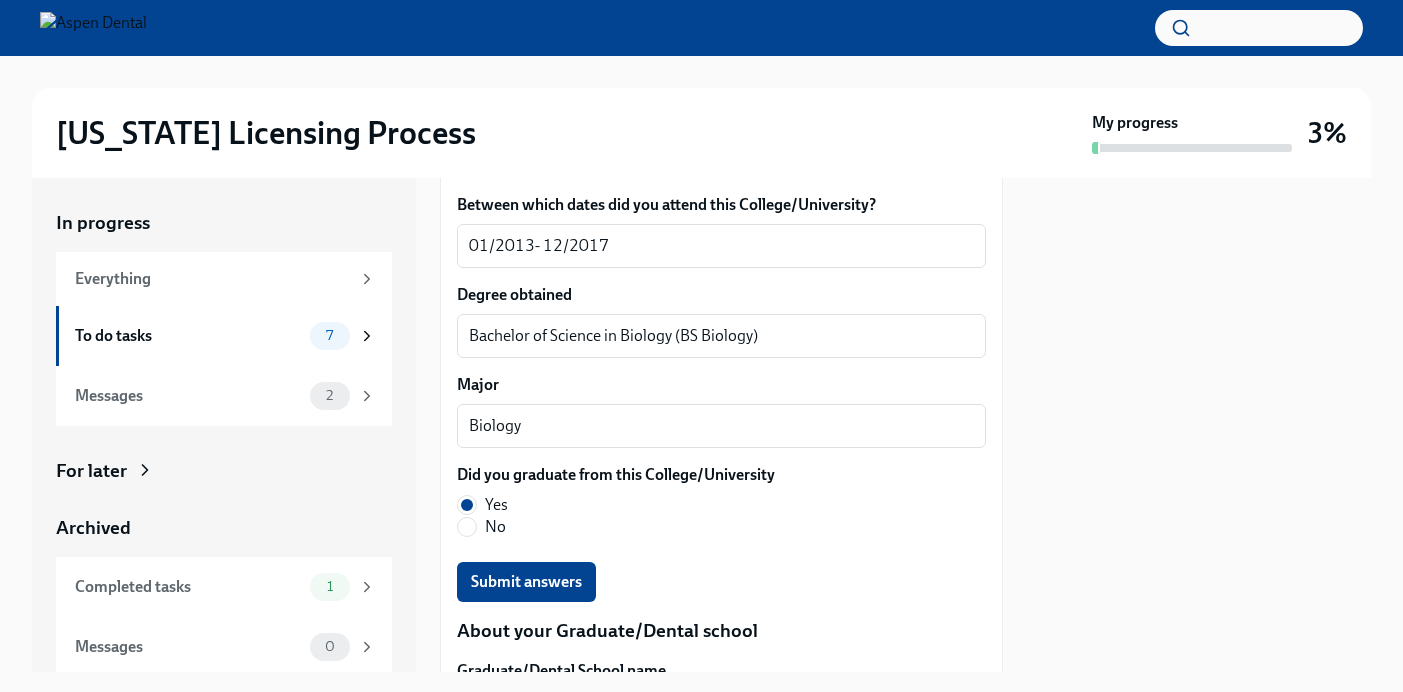 scroll, scrollTop: 2190, scrollLeft: 0, axis: vertical 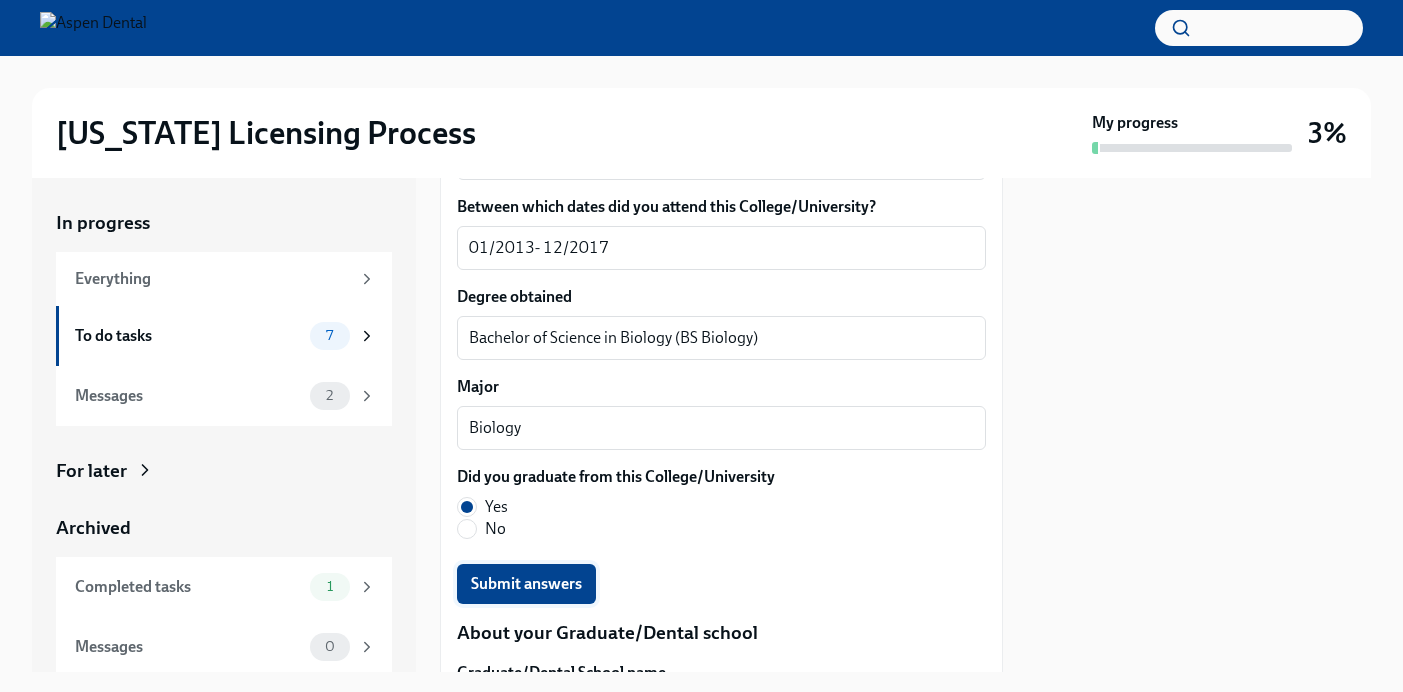 type on "Dentistry" 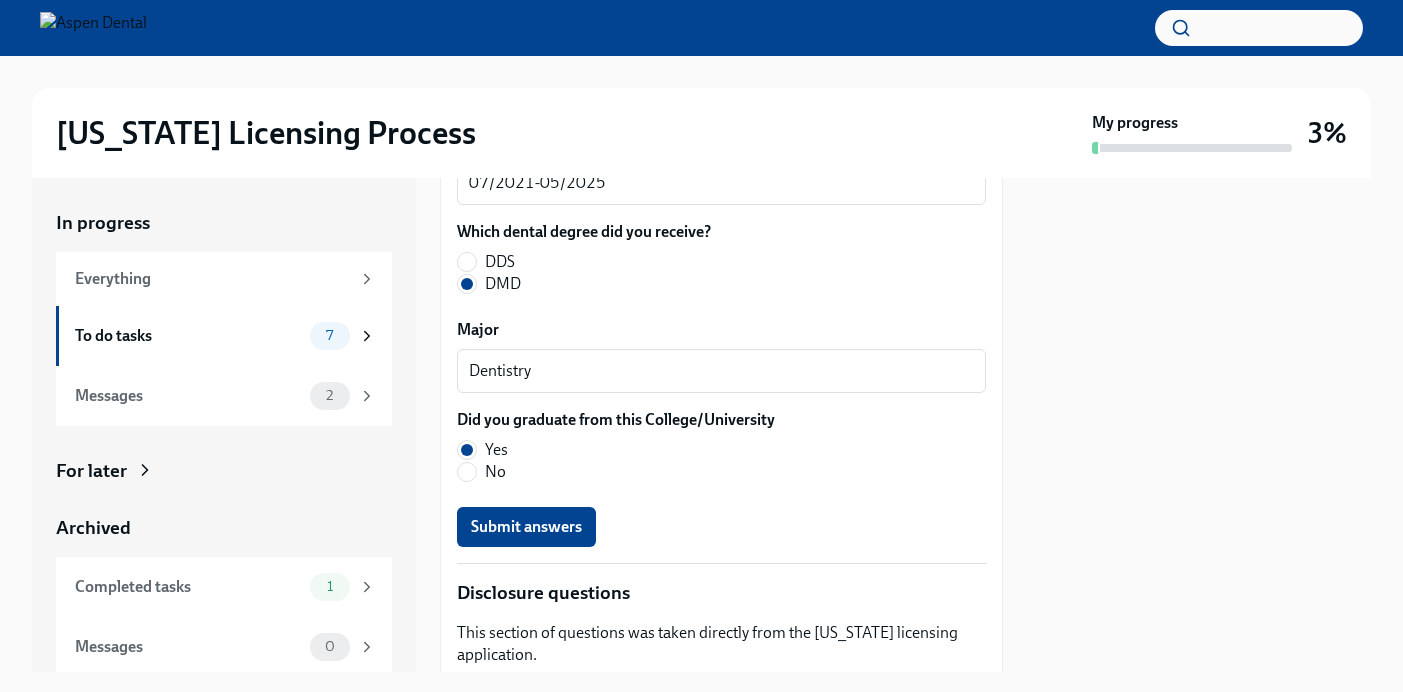 scroll, scrollTop: 2927, scrollLeft: 0, axis: vertical 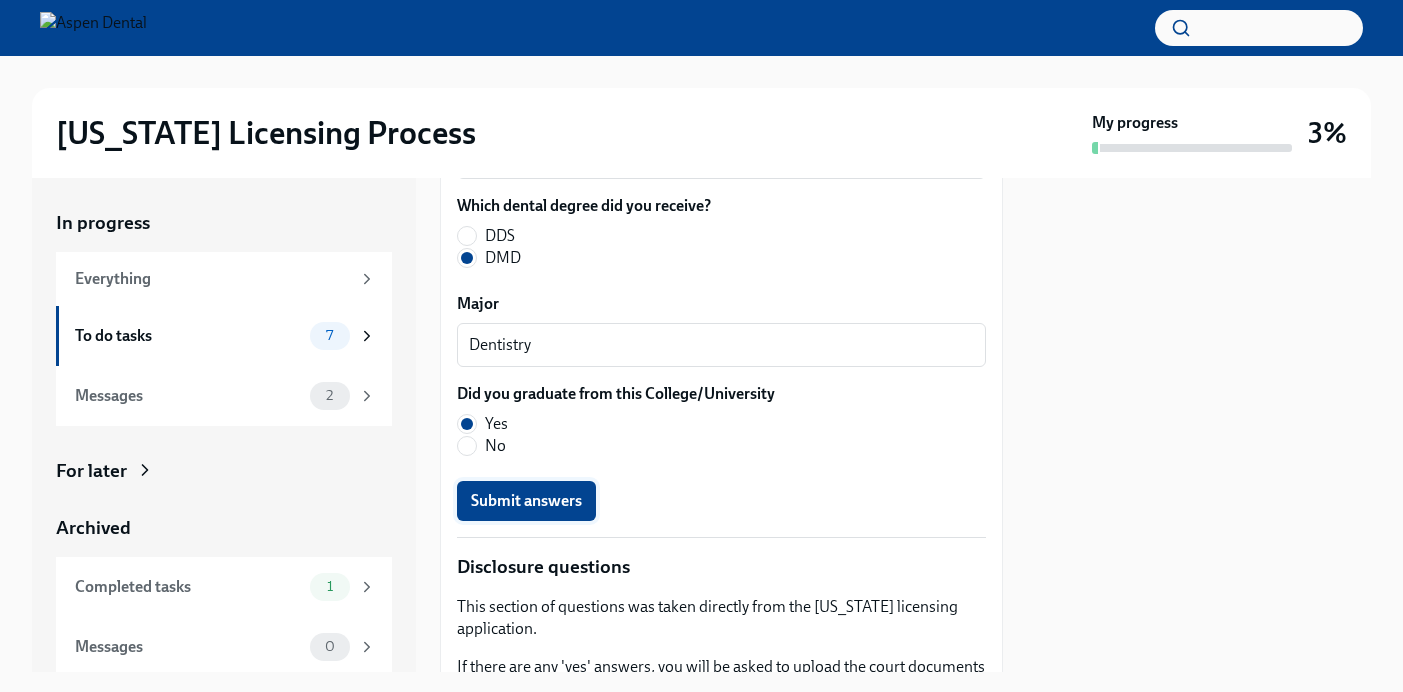click on "Submit answers" at bounding box center [526, 501] 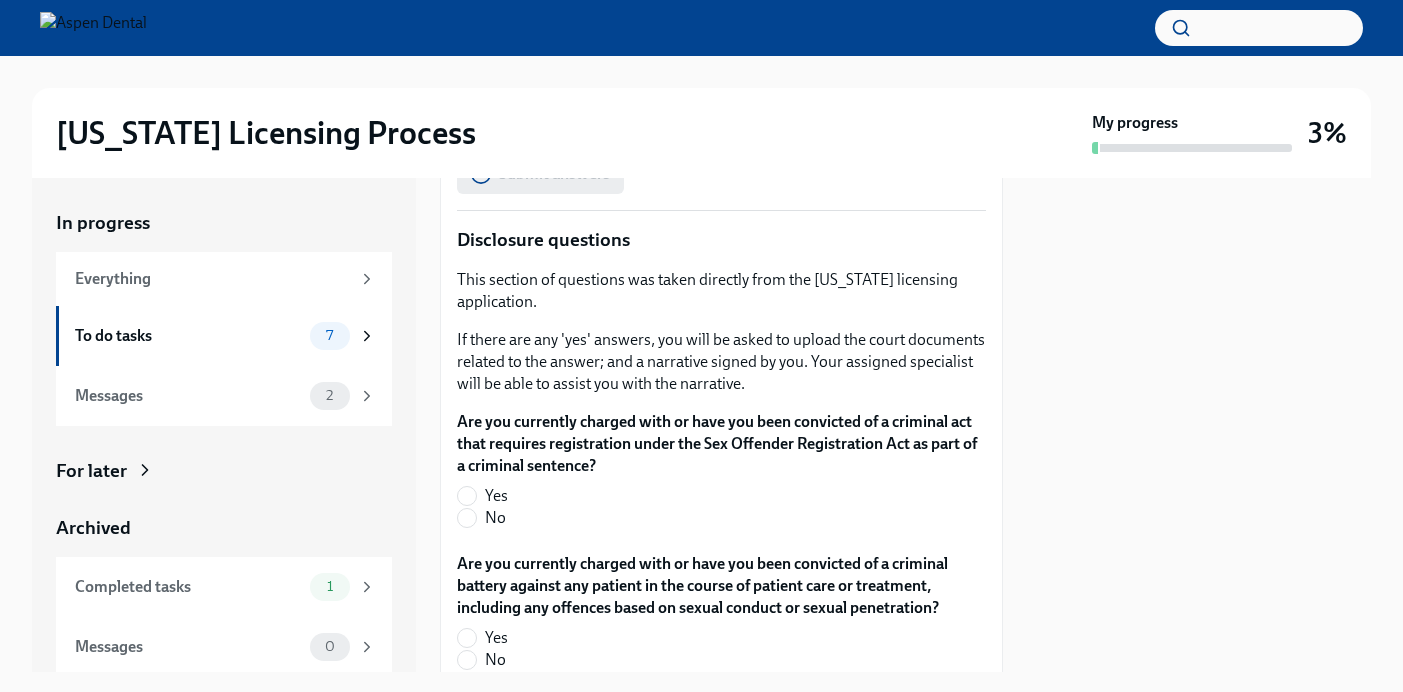 scroll, scrollTop: 3260, scrollLeft: 0, axis: vertical 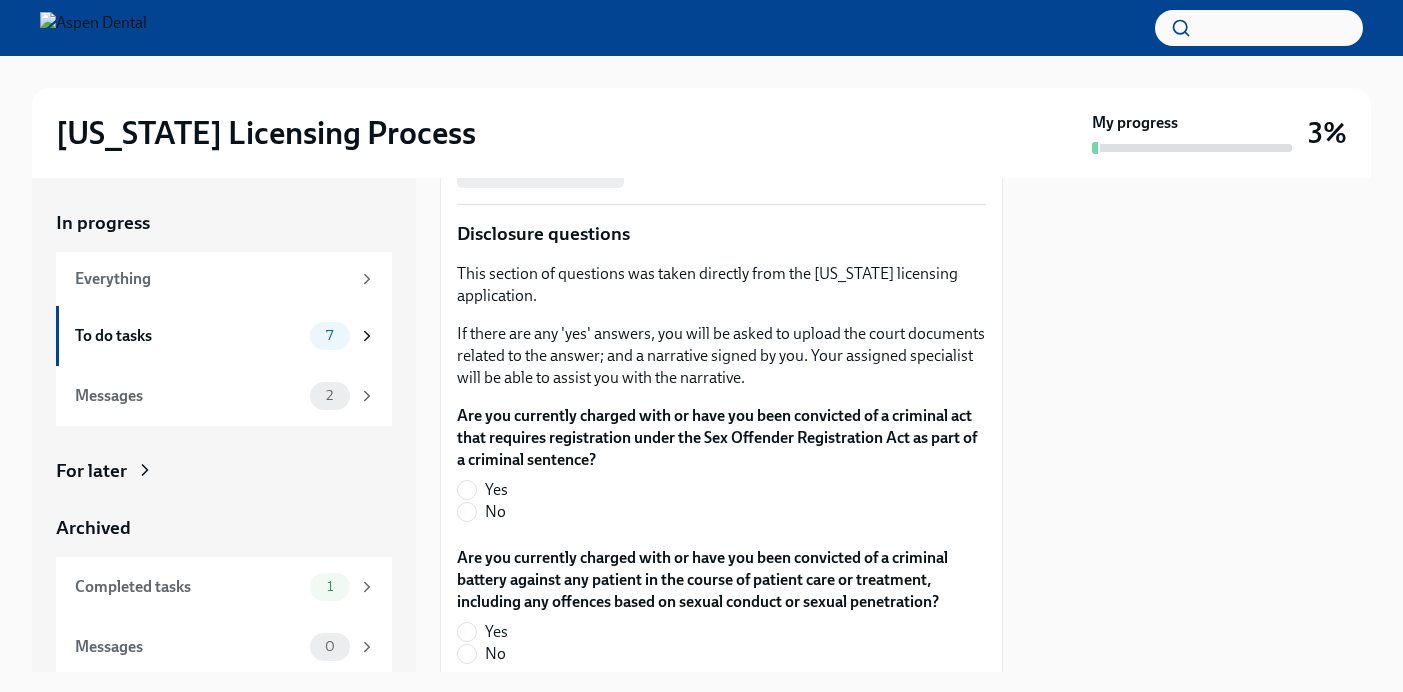 click on "No" at bounding box center [495, 512] 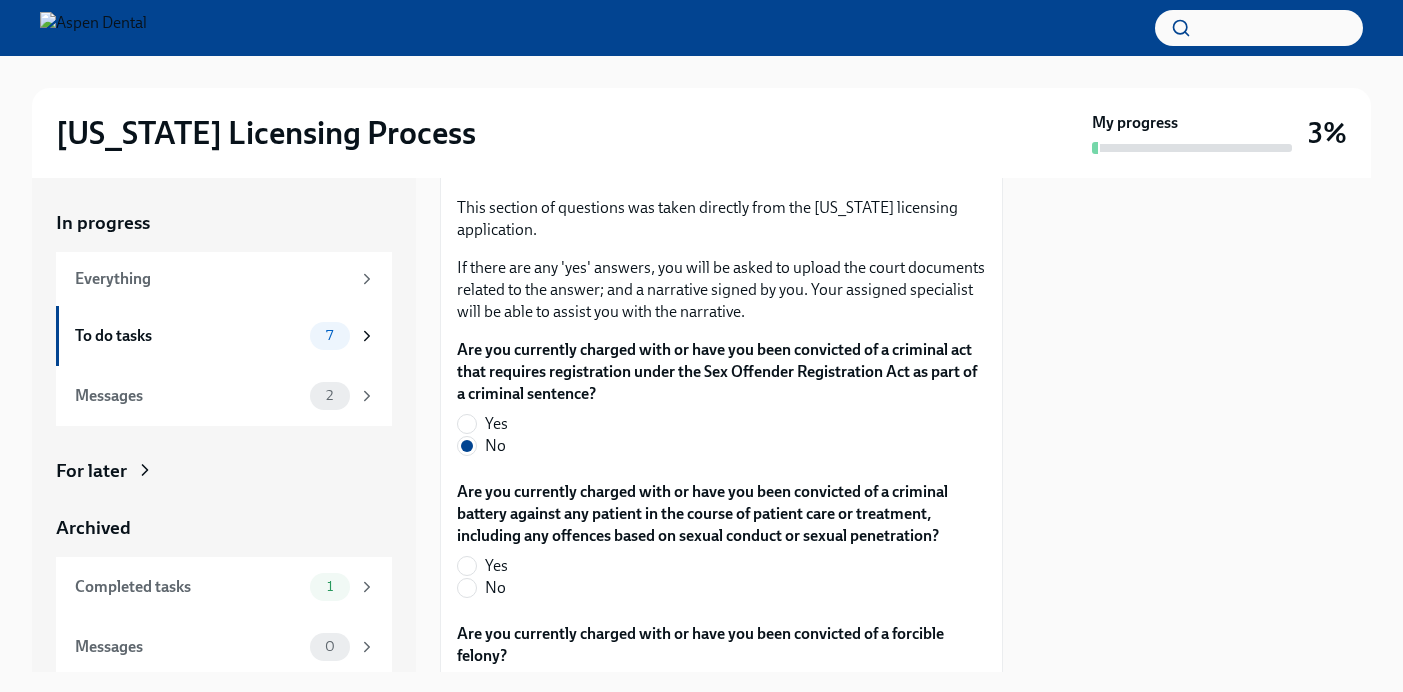 scroll, scrollTop: 3332, scrollLeft: 0, axis: vertical 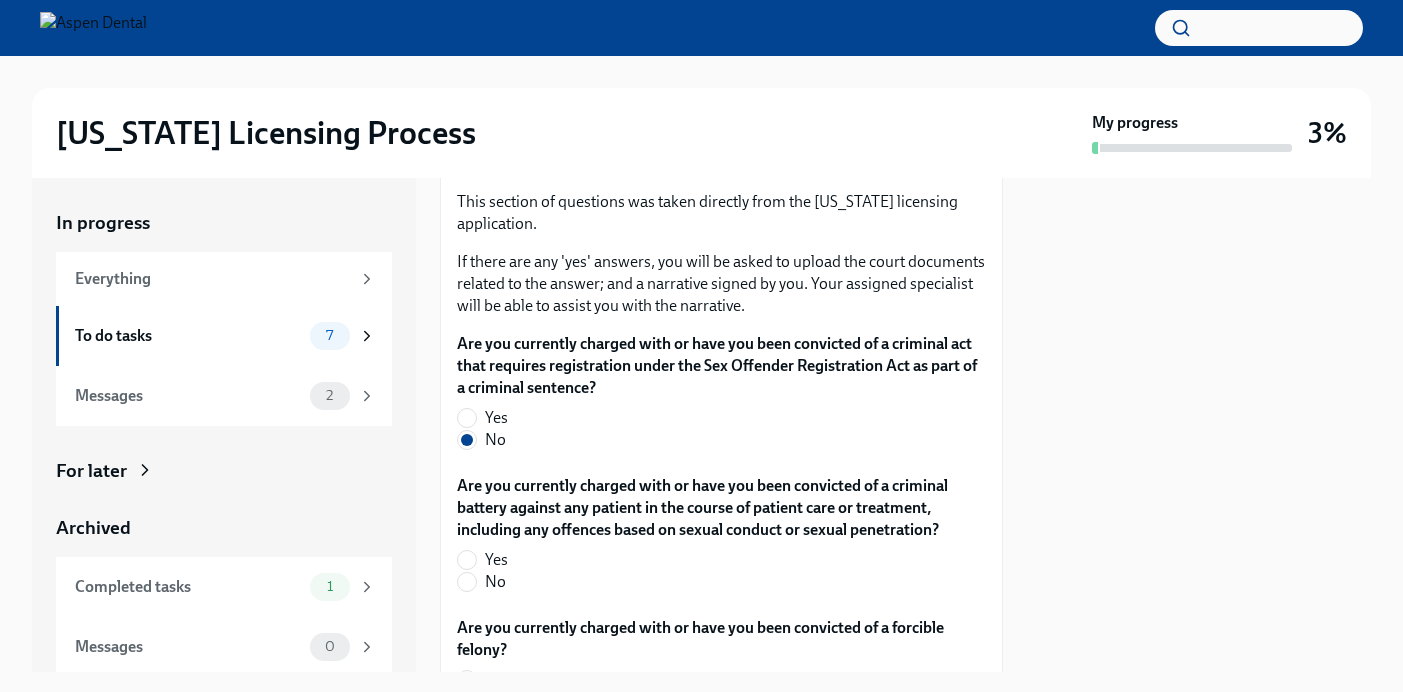 click on "Yes" at bounding box center [713, 560] 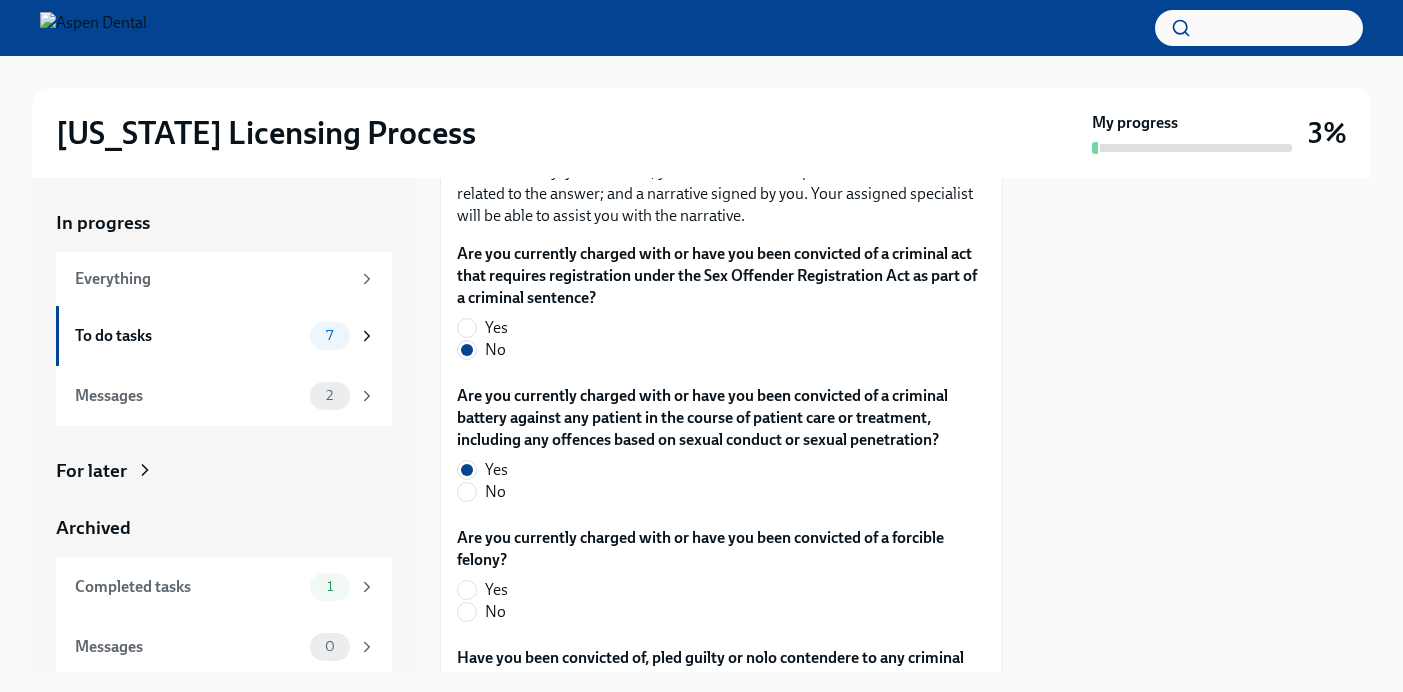 scroll, scrollTop: 3425, scrollLeft: 0, axis: vertical 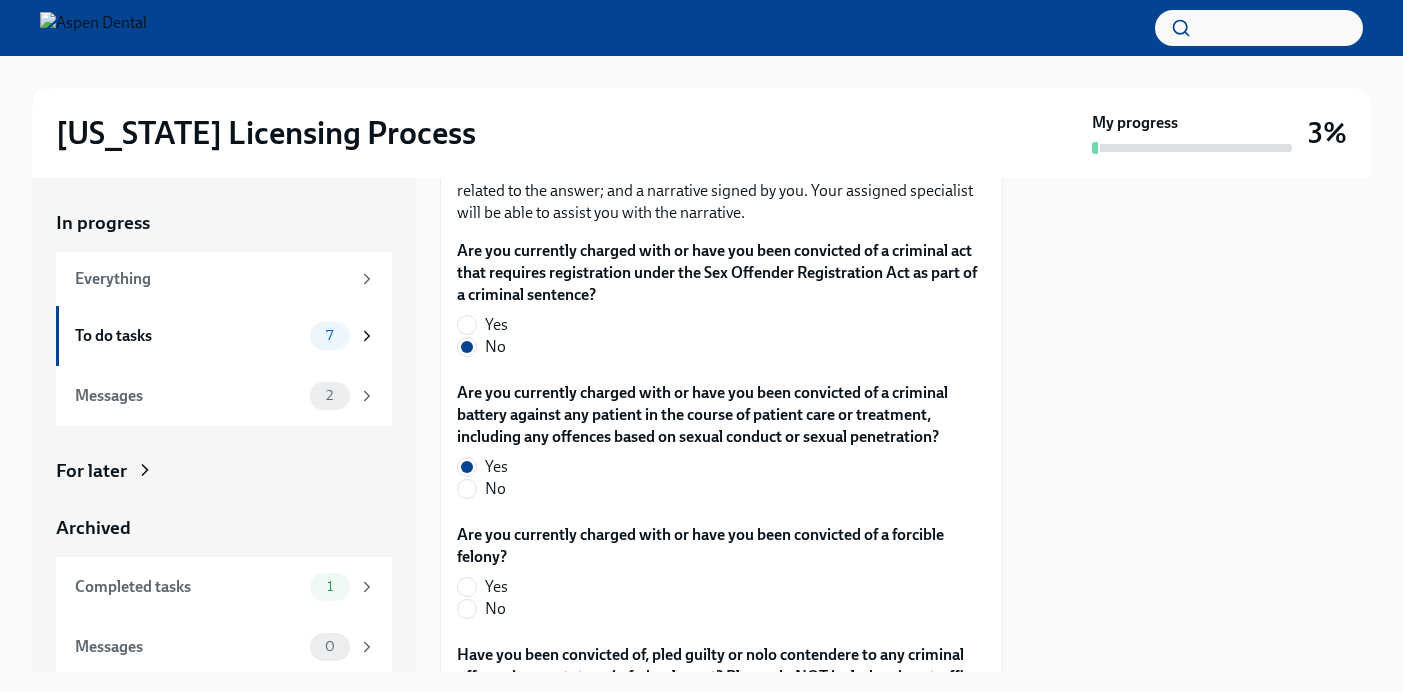 click on "No" at bounding box center [495, 609] 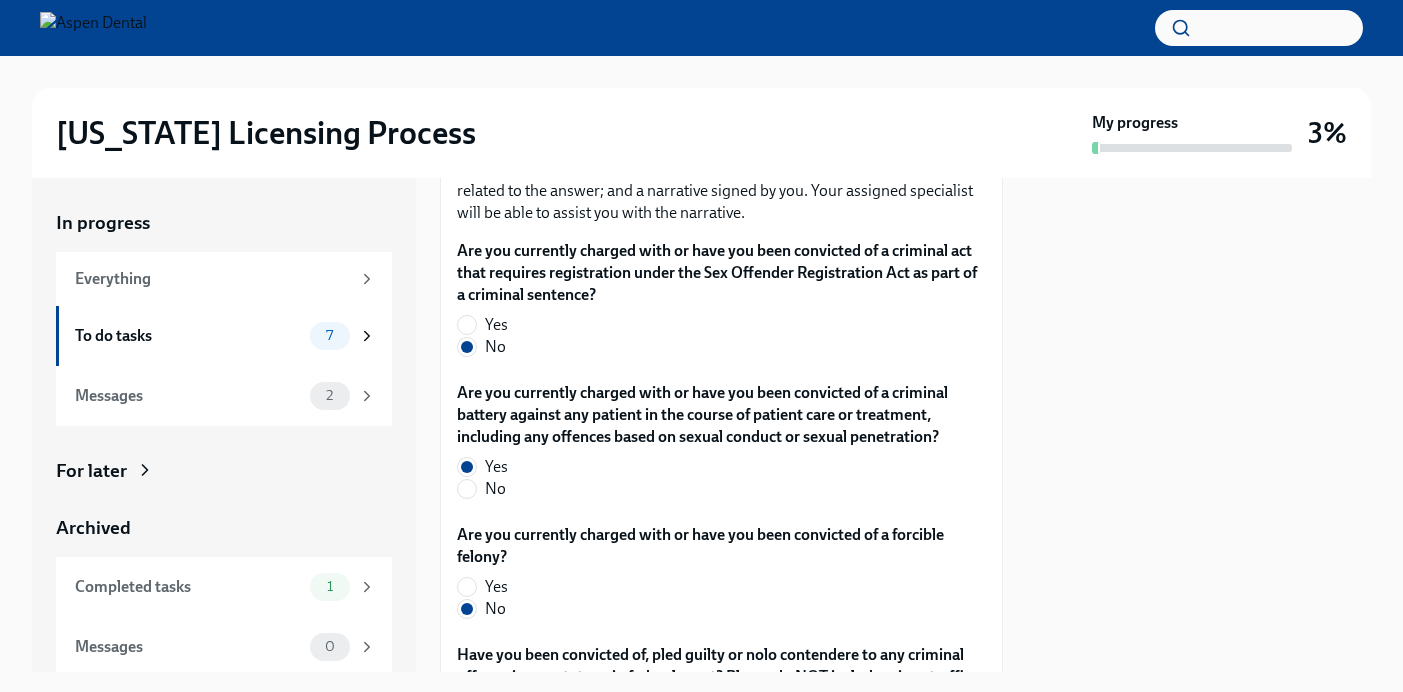 click on "No" at bounding box center [713, 489] 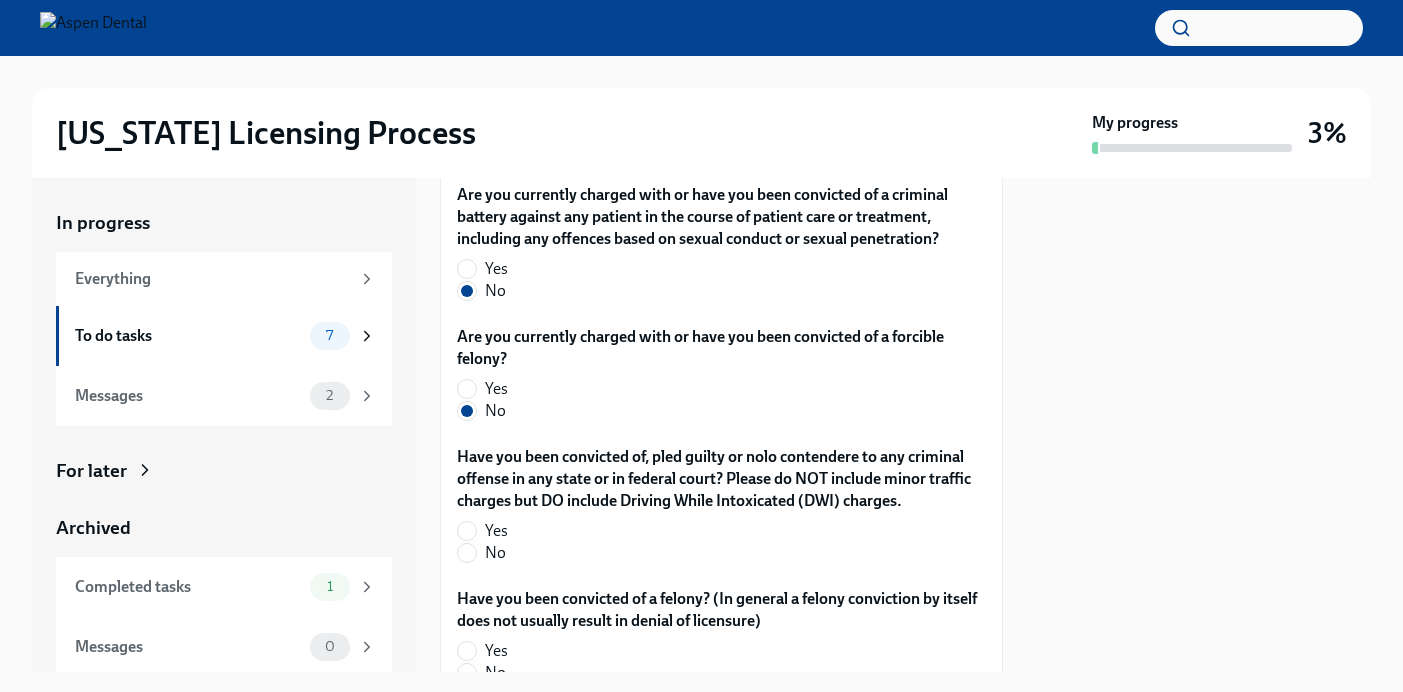 scroll, scrollTop: 3626, scrollLeft: 0, axis: vertical 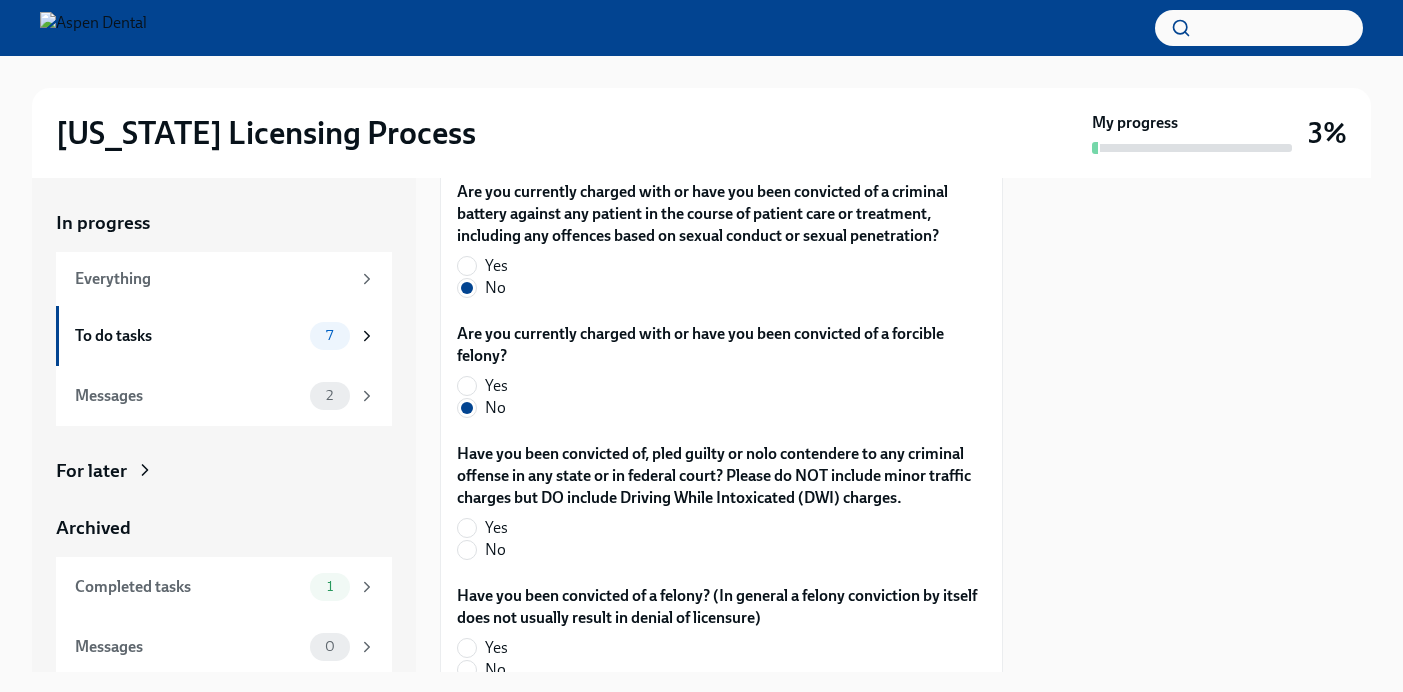 click on "No" at bounding box center [495, 550] 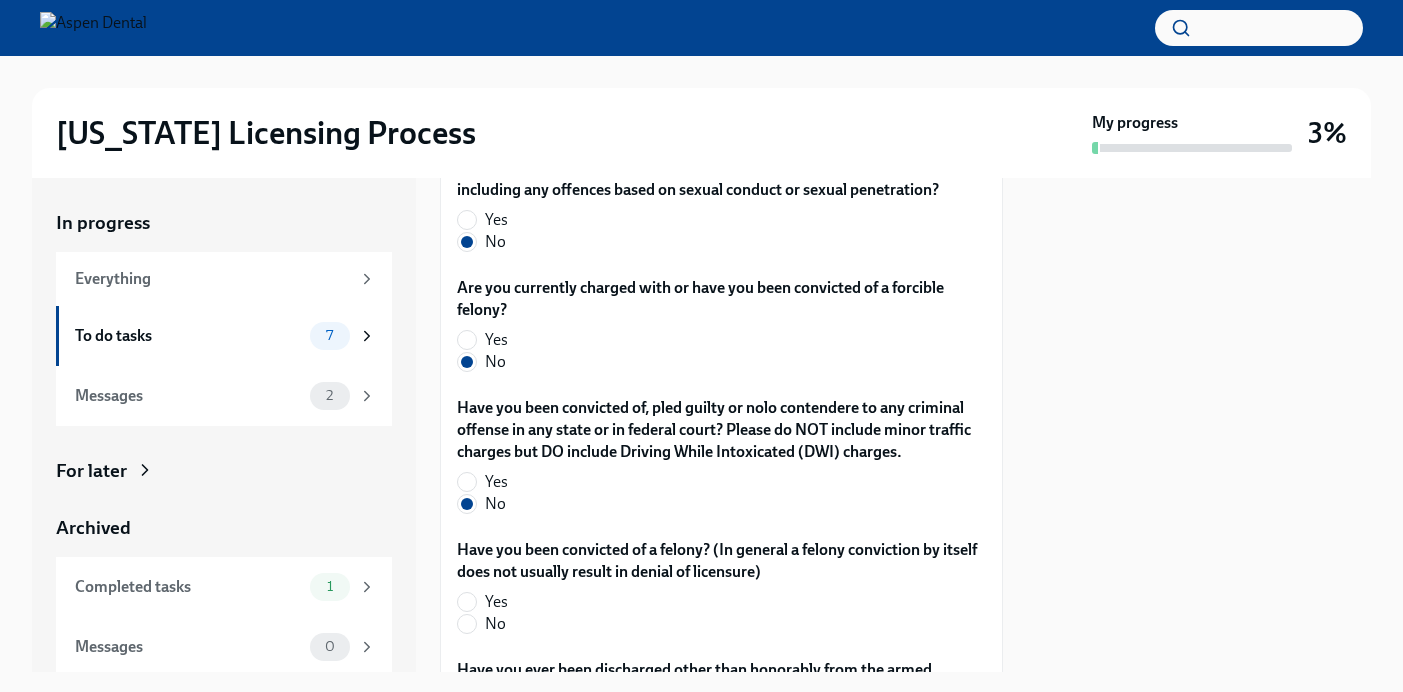 scroll, scrollTop: 3718, scrollLeft: 0, axis: vertical 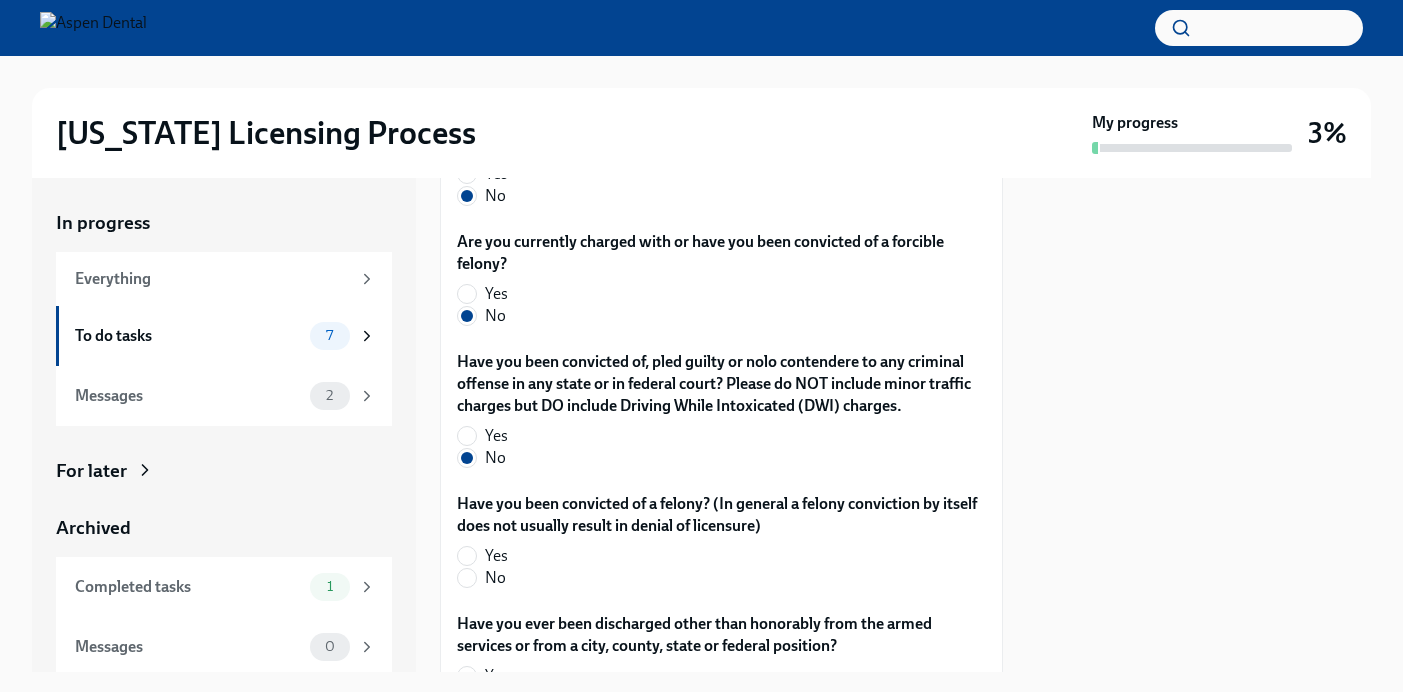 click on "No" at bounding box center [495, 578] 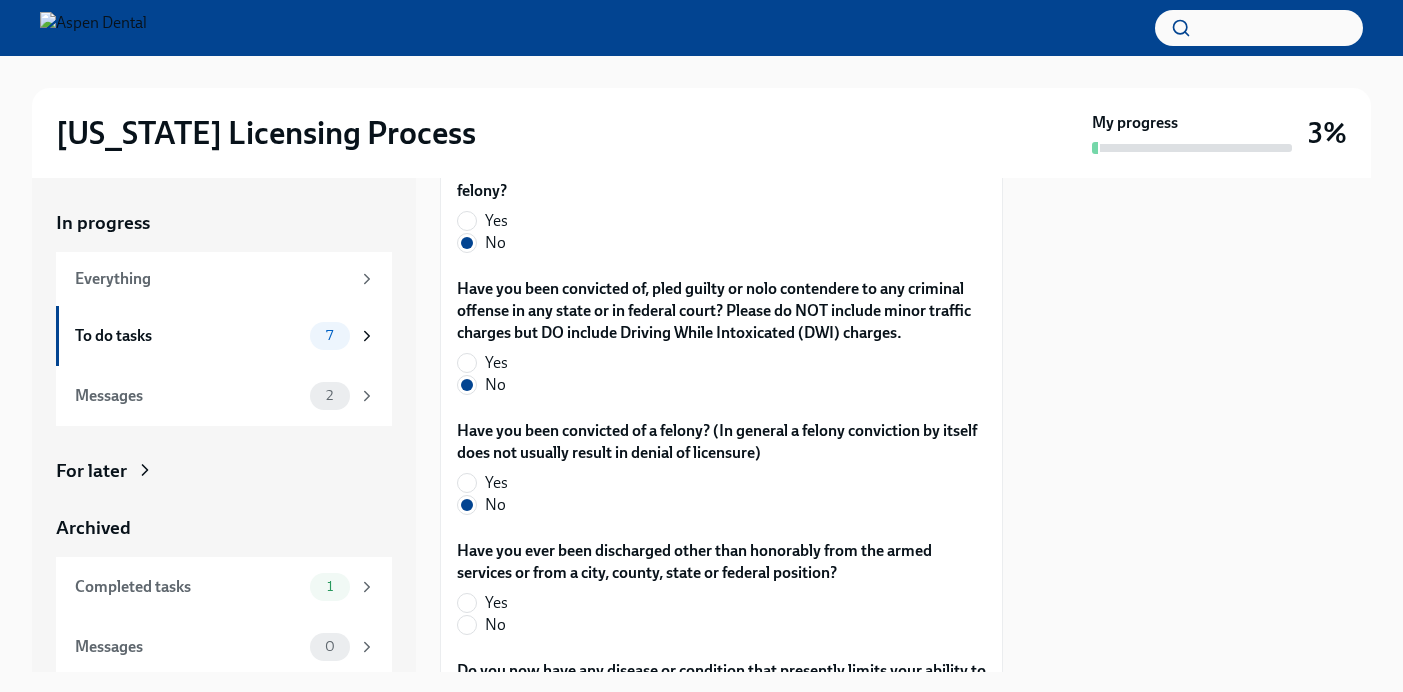 scroll, scrollTop: 3819, scrollLeft: 0, axis: vertical 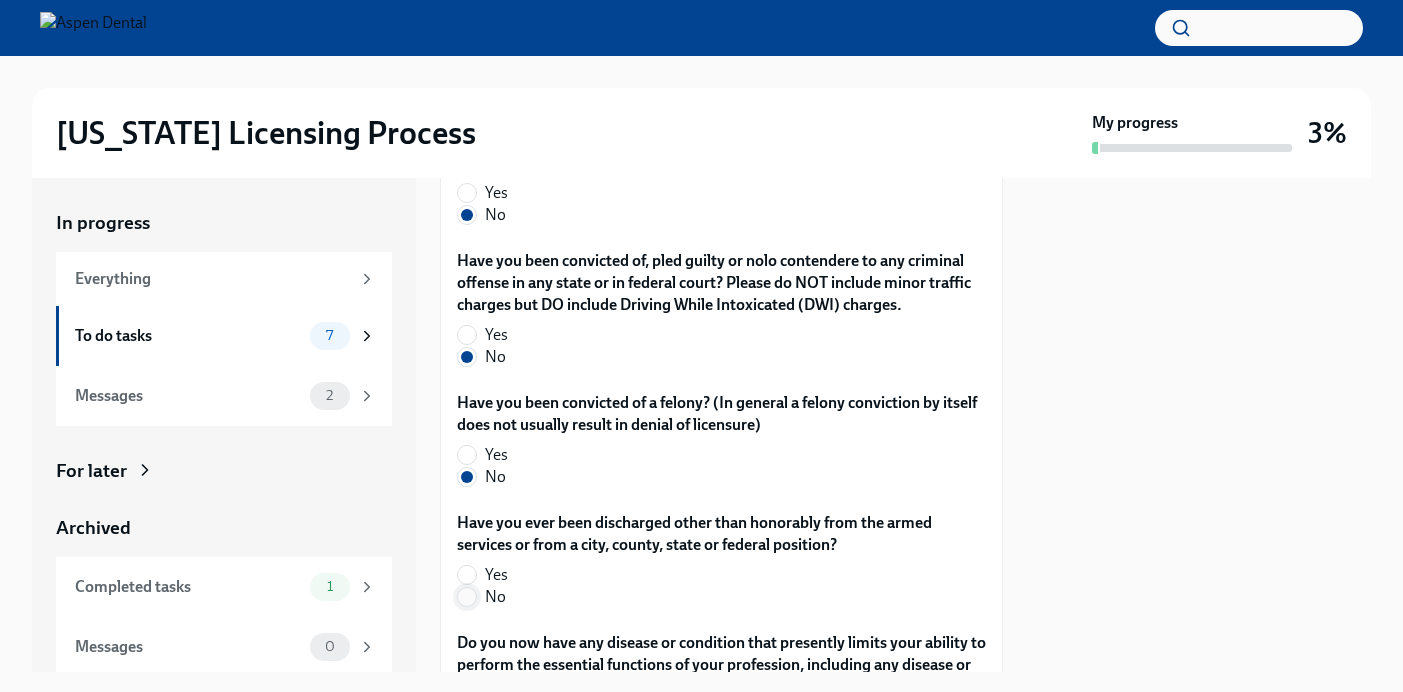 click at bounding box center (467, 597) 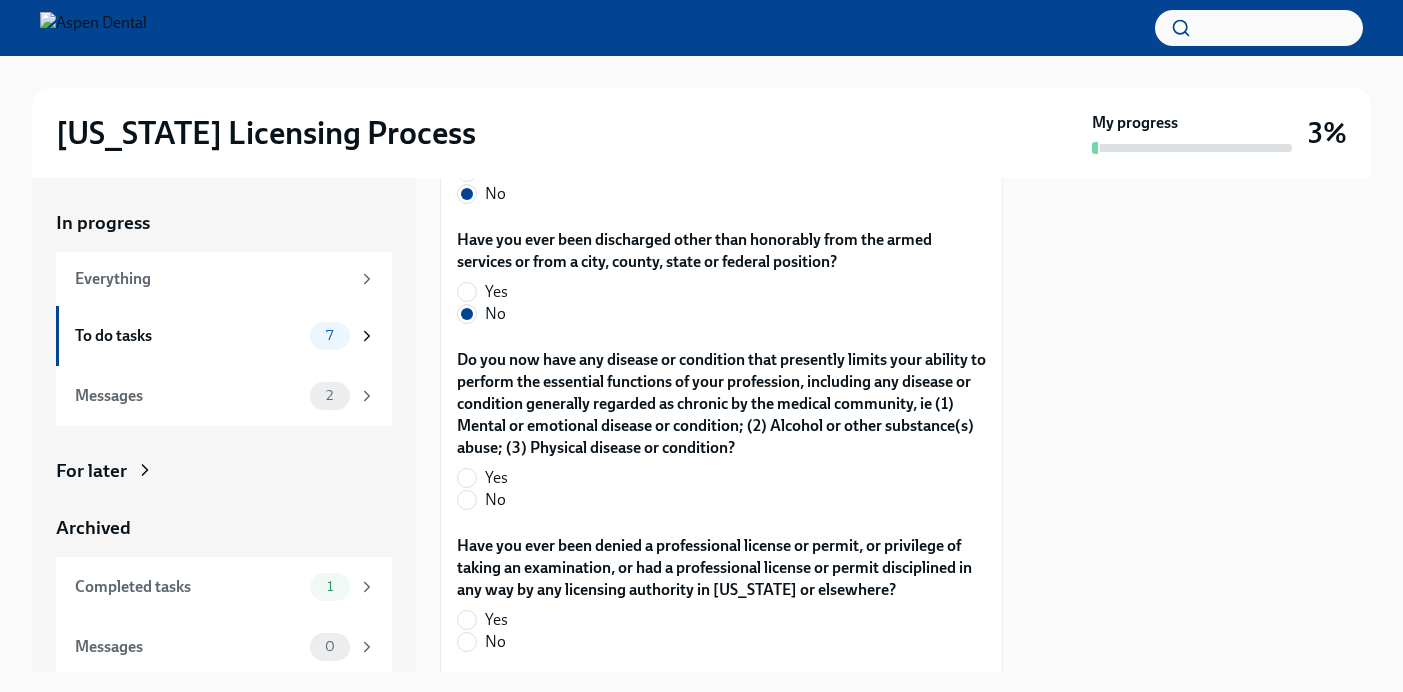 scroll, scrollTop: 4104, scrollLeft: 0, axis: vertical 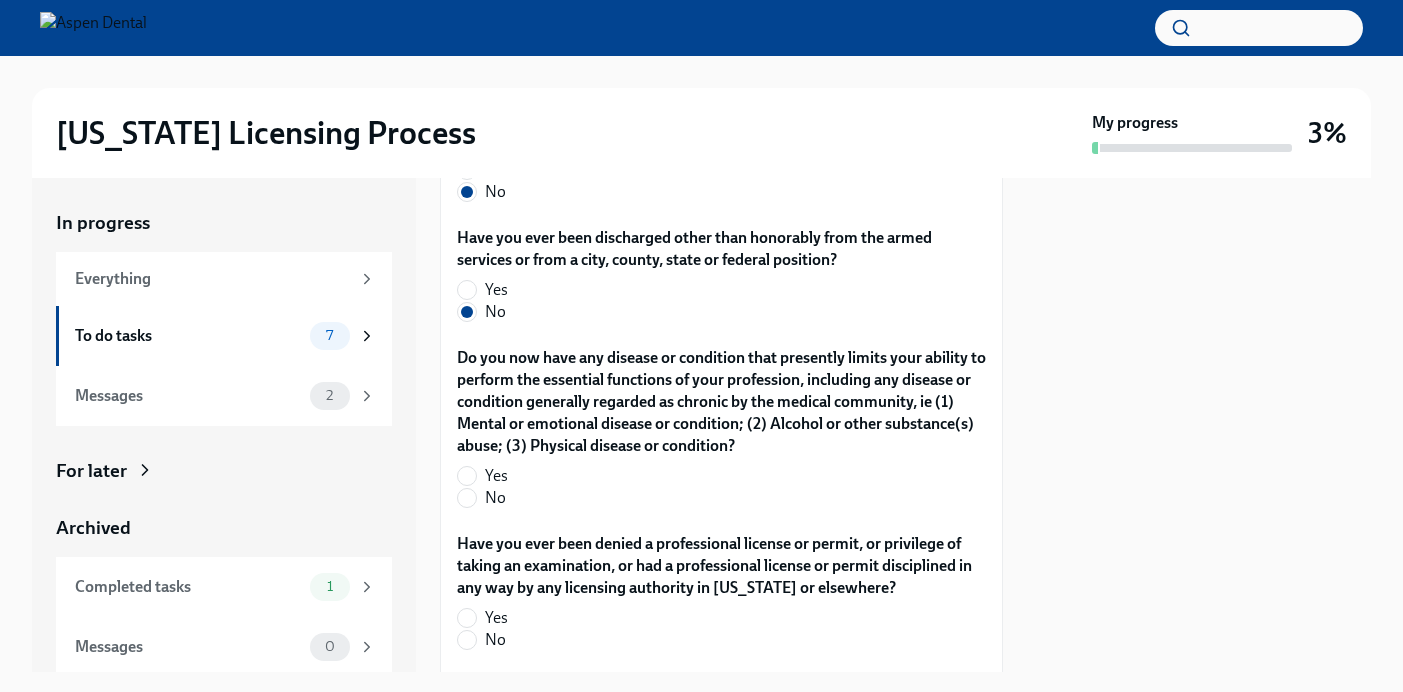 click on "No" at bounding box center [713, 498] 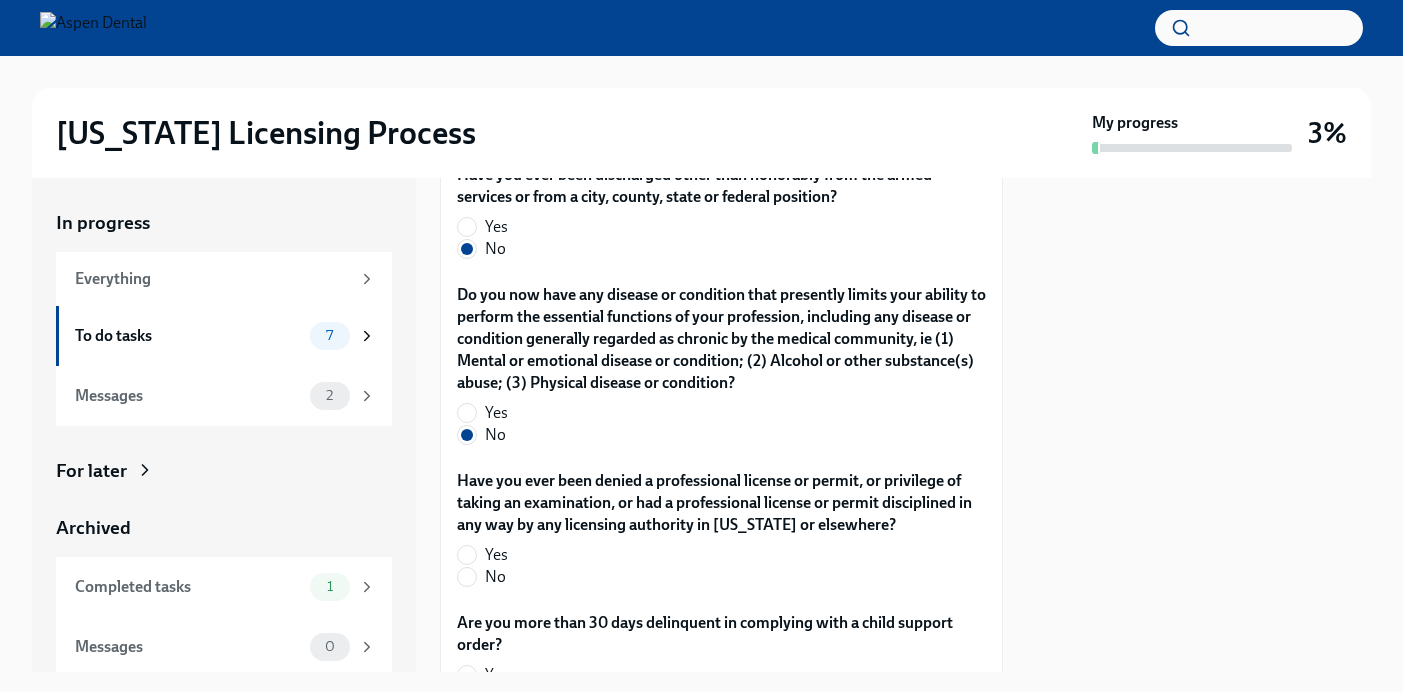 scroll, scrollTop: 4171, scrollLeft: 0, axis: vertical 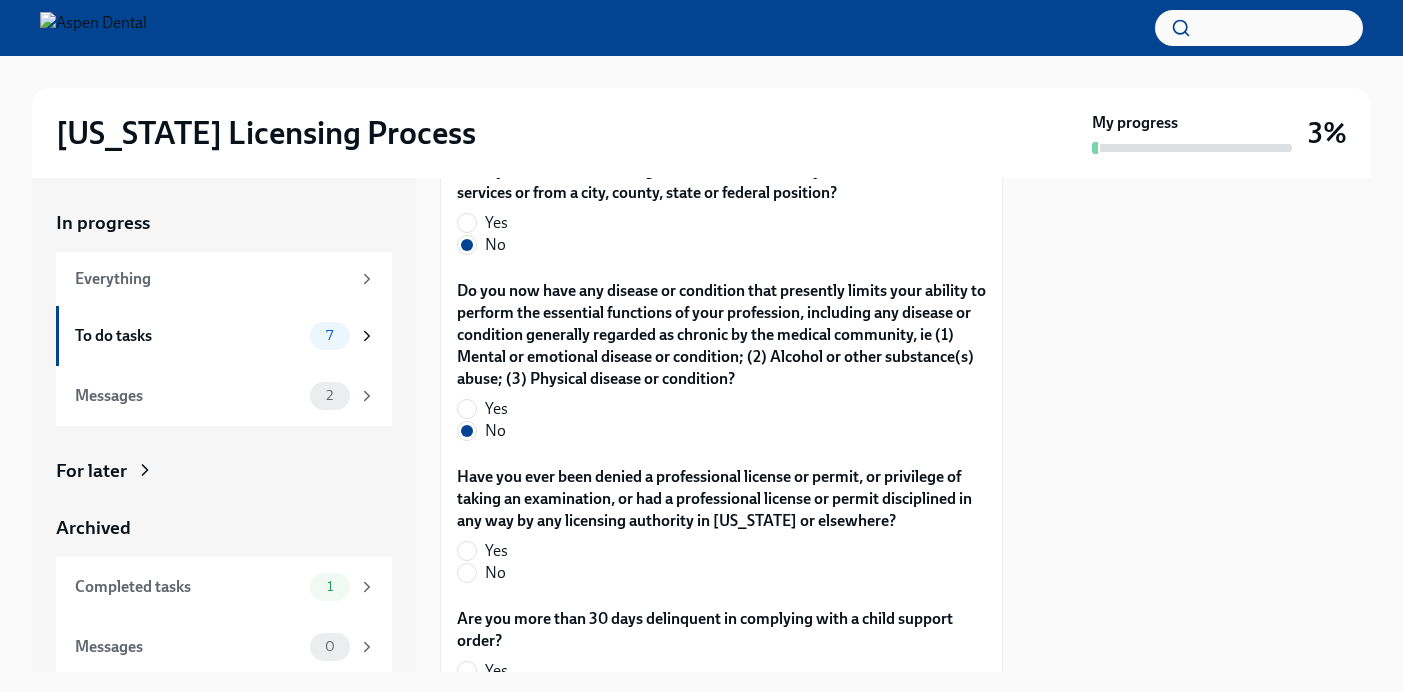 click on "No" at bounding box center [713, 573] 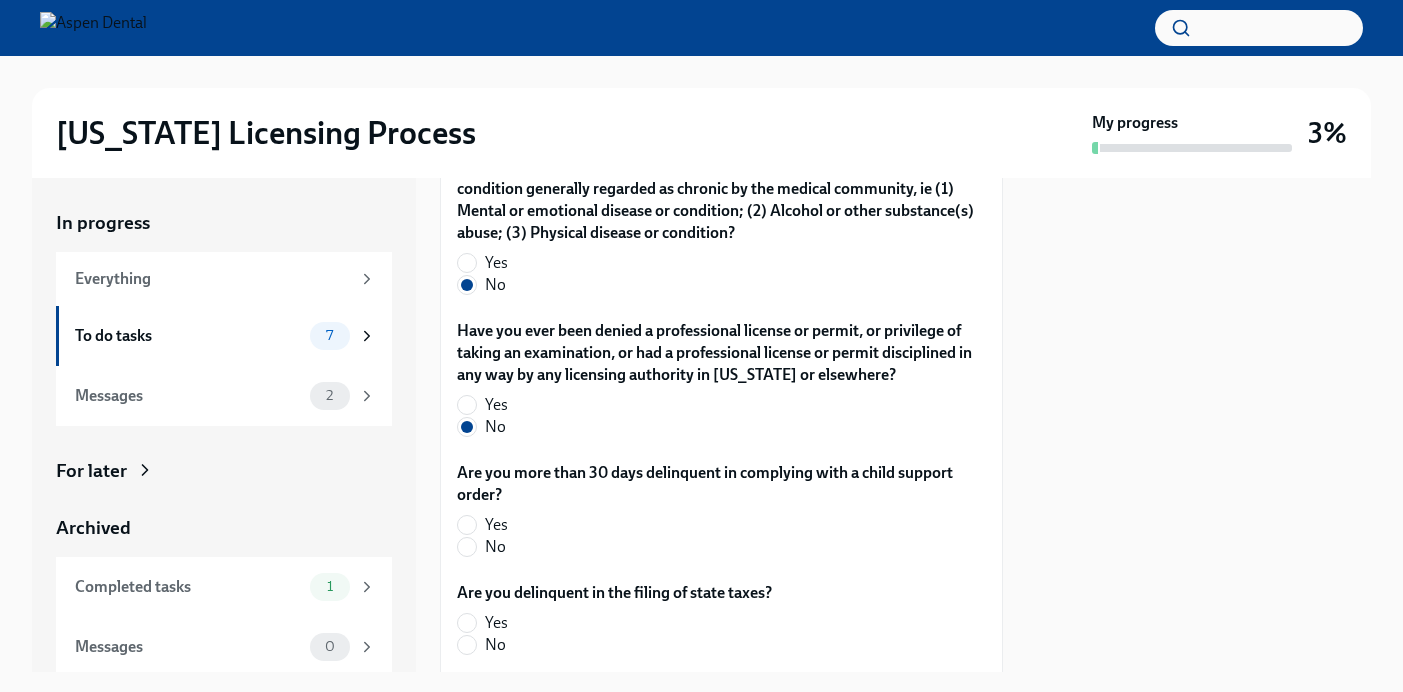 scroll, scrollTop: 4319, scrollLeft: 0, axis: vertical 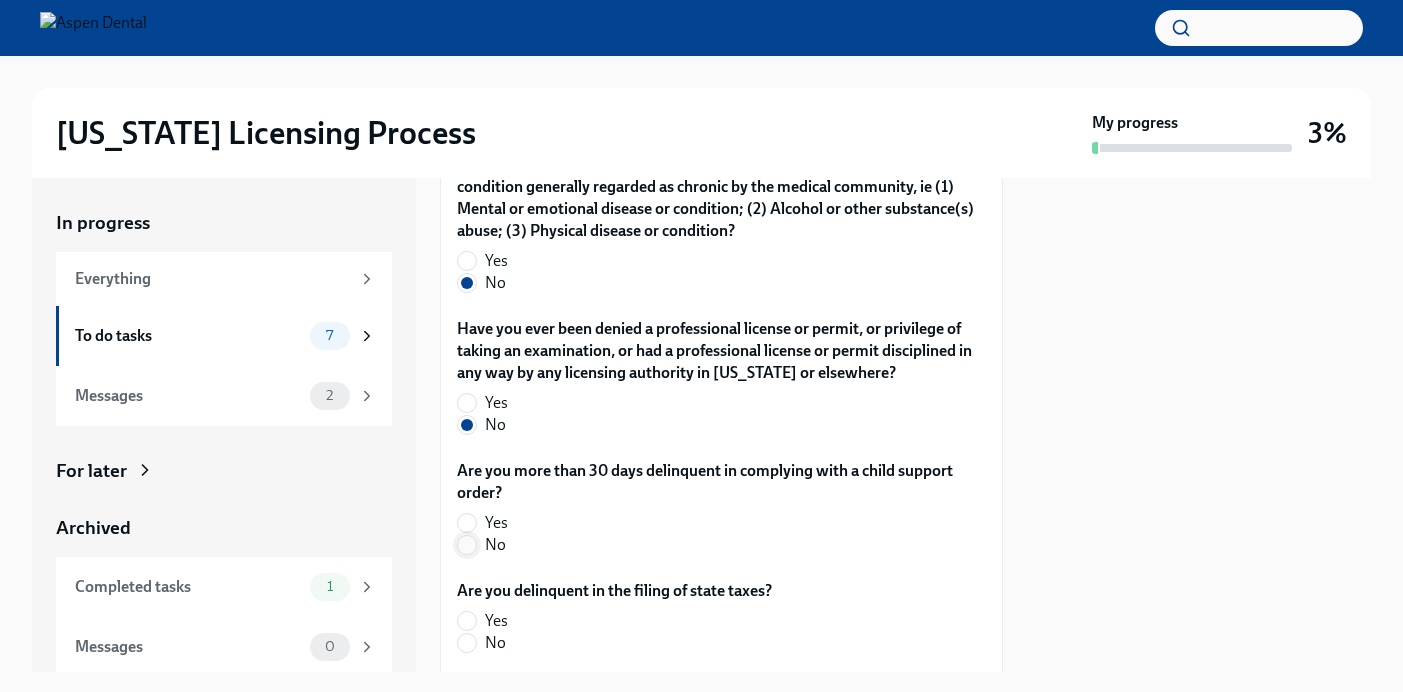 click on "No" at bounding box center [467, 545] 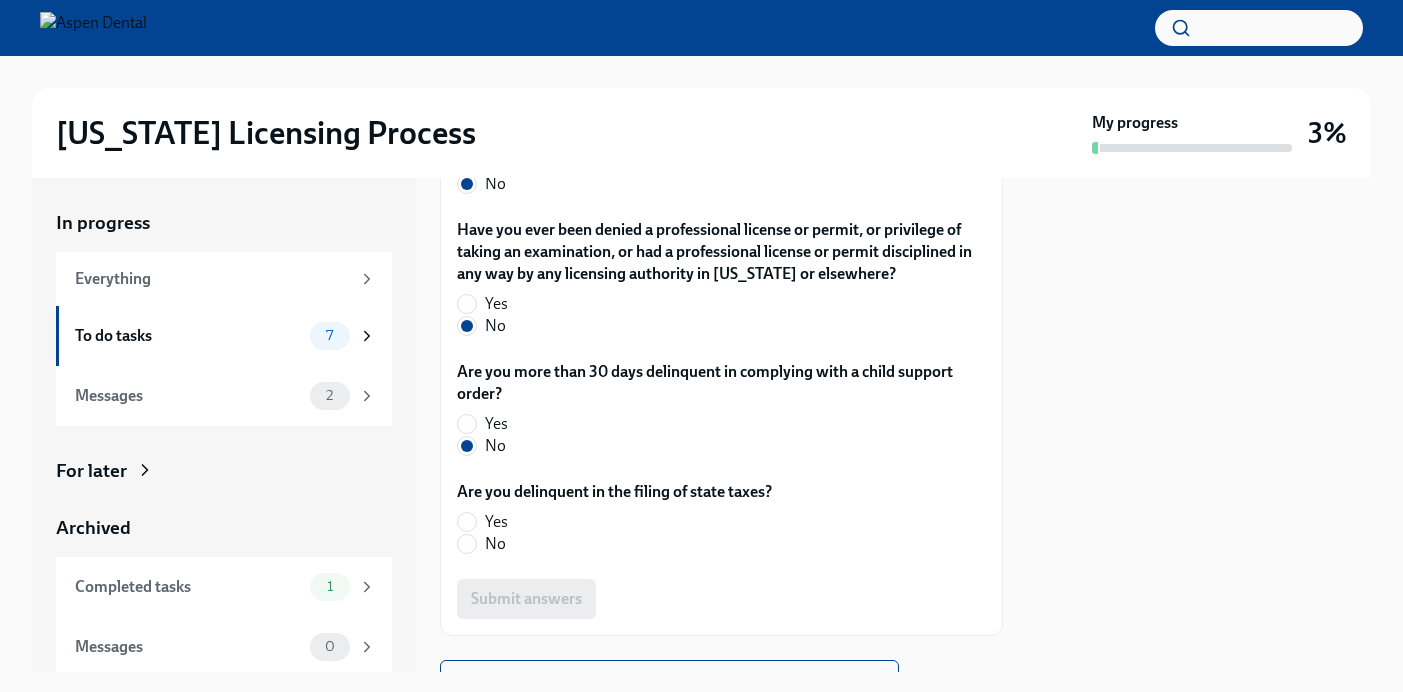 scroll, scrollTop: 4420, scrollLeft: 0, axis: vertical 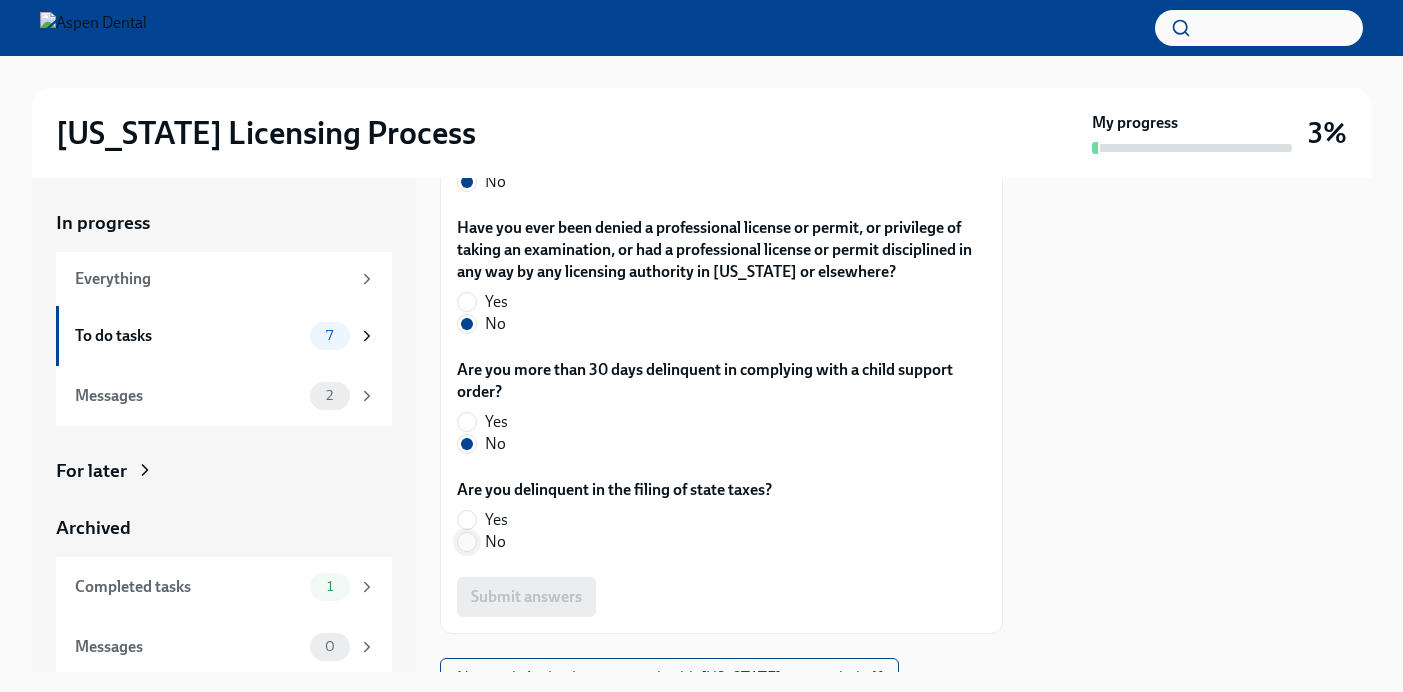 click on "No" at bounding box center [467, 542] 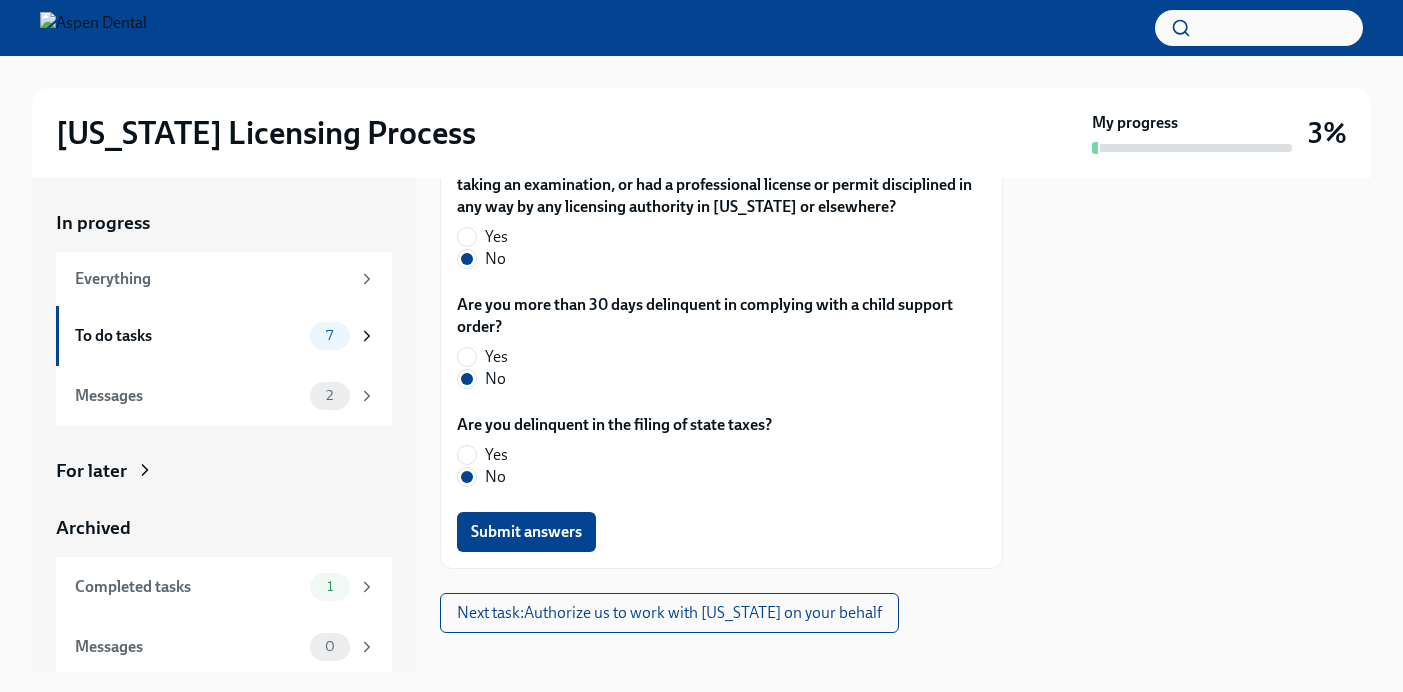 scroll, scrollTop: 4510, scrollLeft: 0, axis: vertical 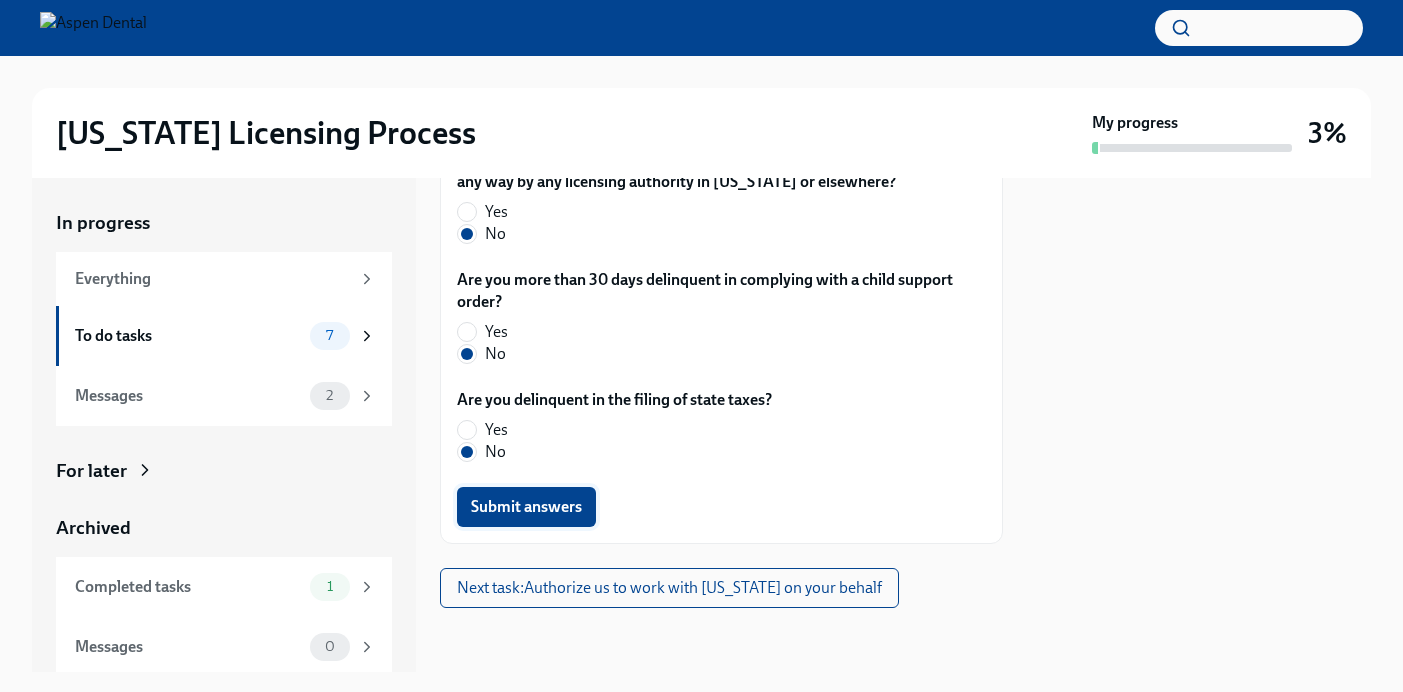 click on "Submit answers" at bounding box center [526, 507] 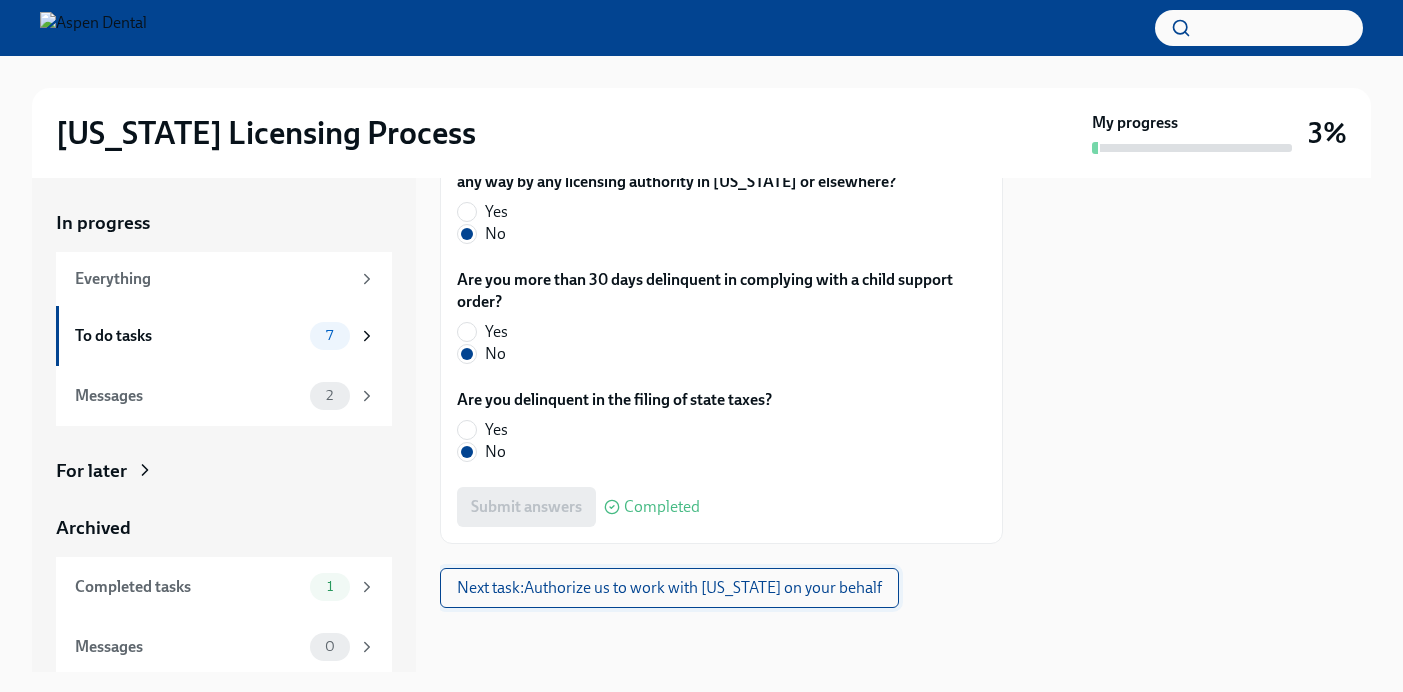 click on "Next task :  Authorize us to work with [US_STATE] on your behalf" at bounding box center (669, 588) 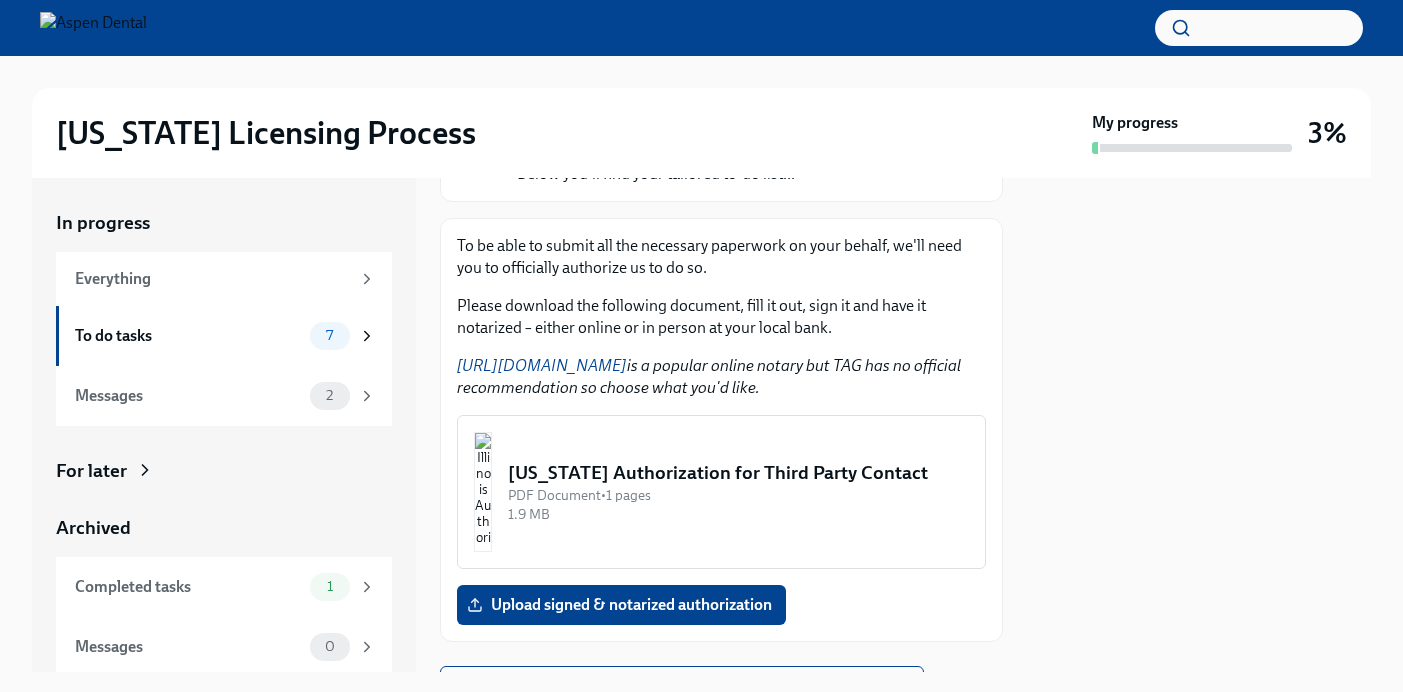 scroll, scrollTop: 238, scrollLeft: 0, axis: vertical 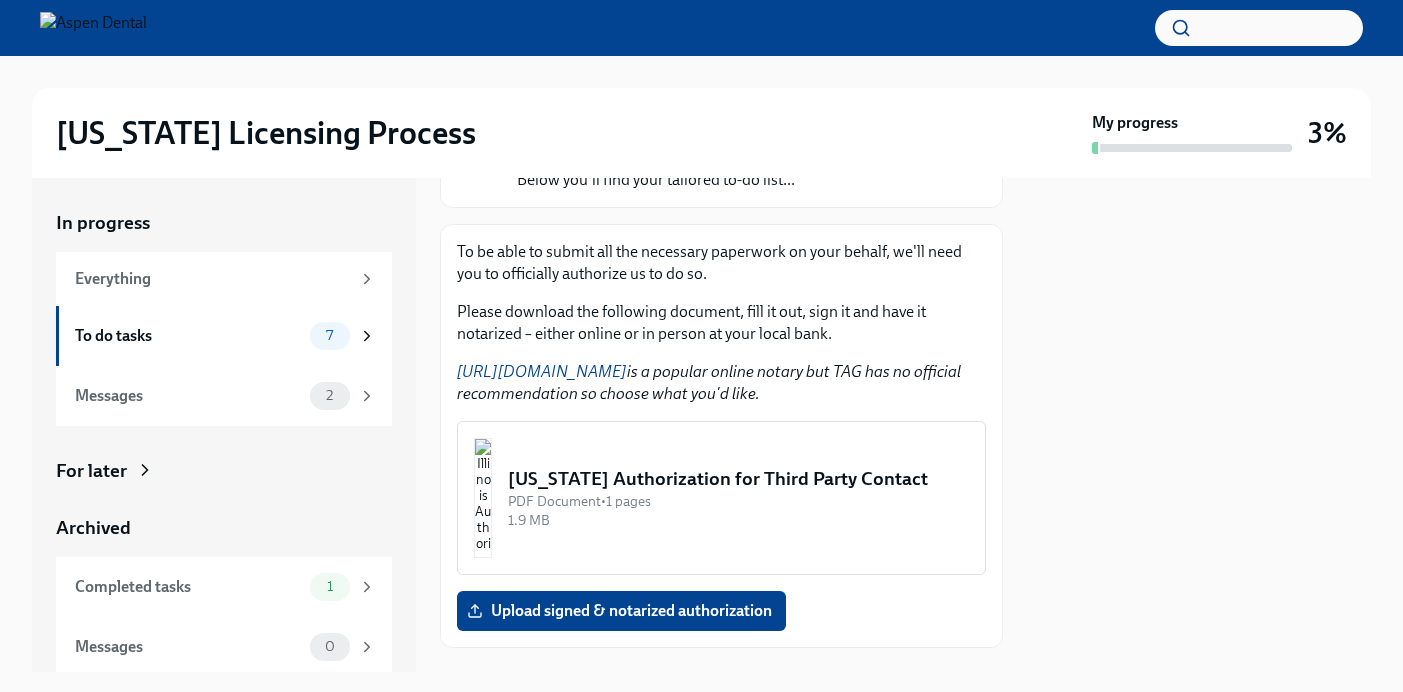 click at bounding box center (483, 498) 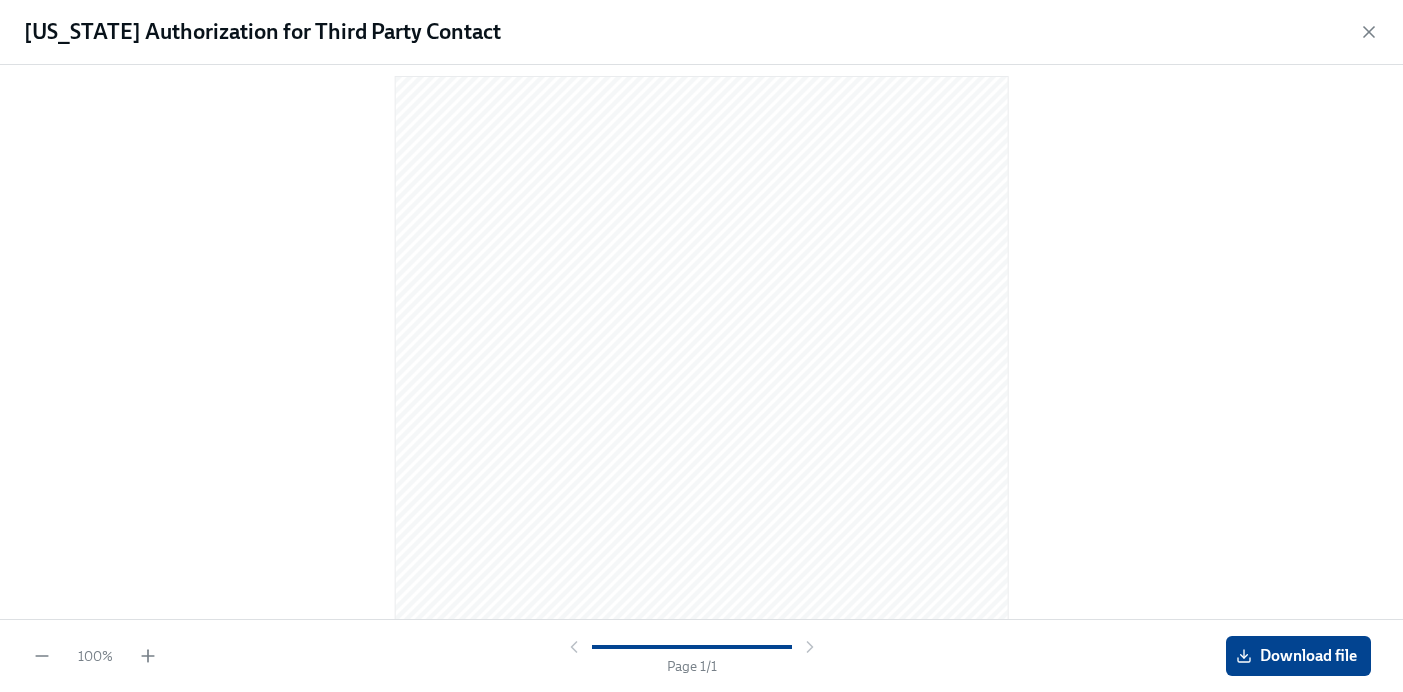 scroll, scrollTop: 0, scrollLeft: 0, axis: both 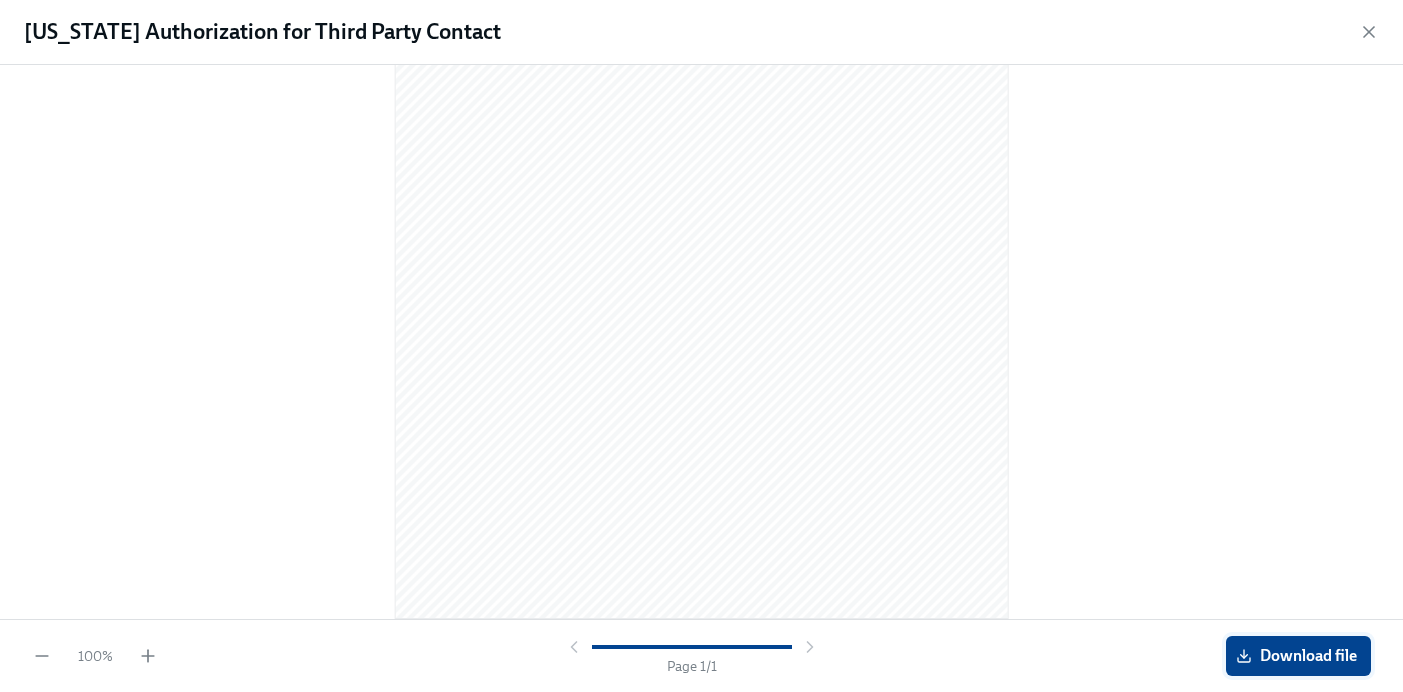 click on "Download file" at bounding box center (1298, 656) 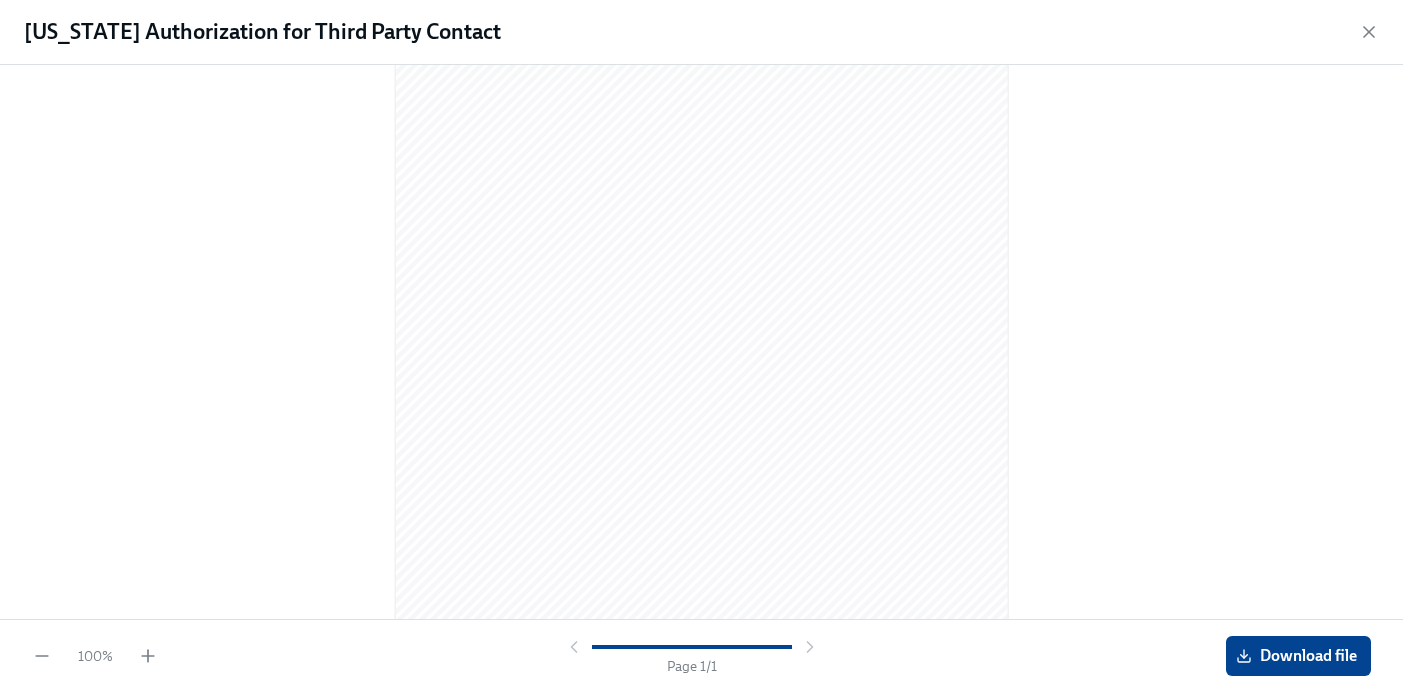 scroll, scrollTop: 36, scrollLeft: 0, axis: vertical 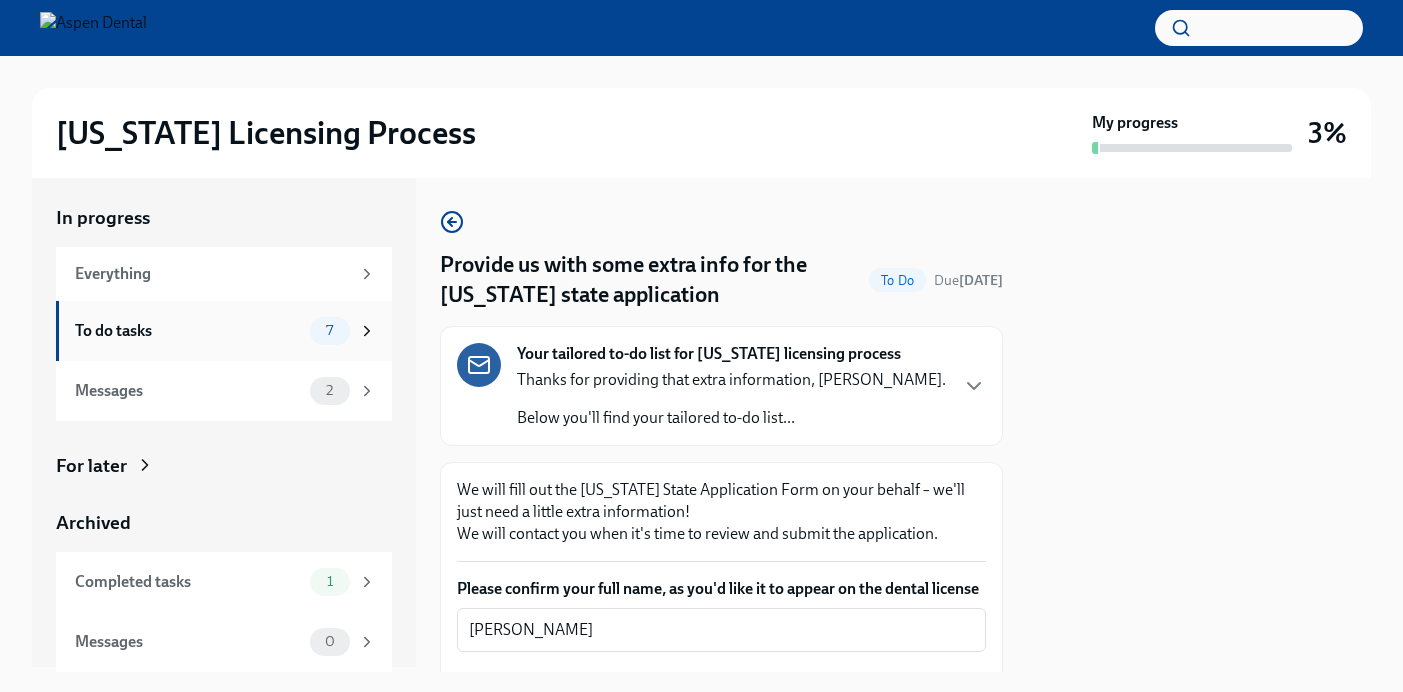 click on "To do tasks" at bounding box center [188, 331] 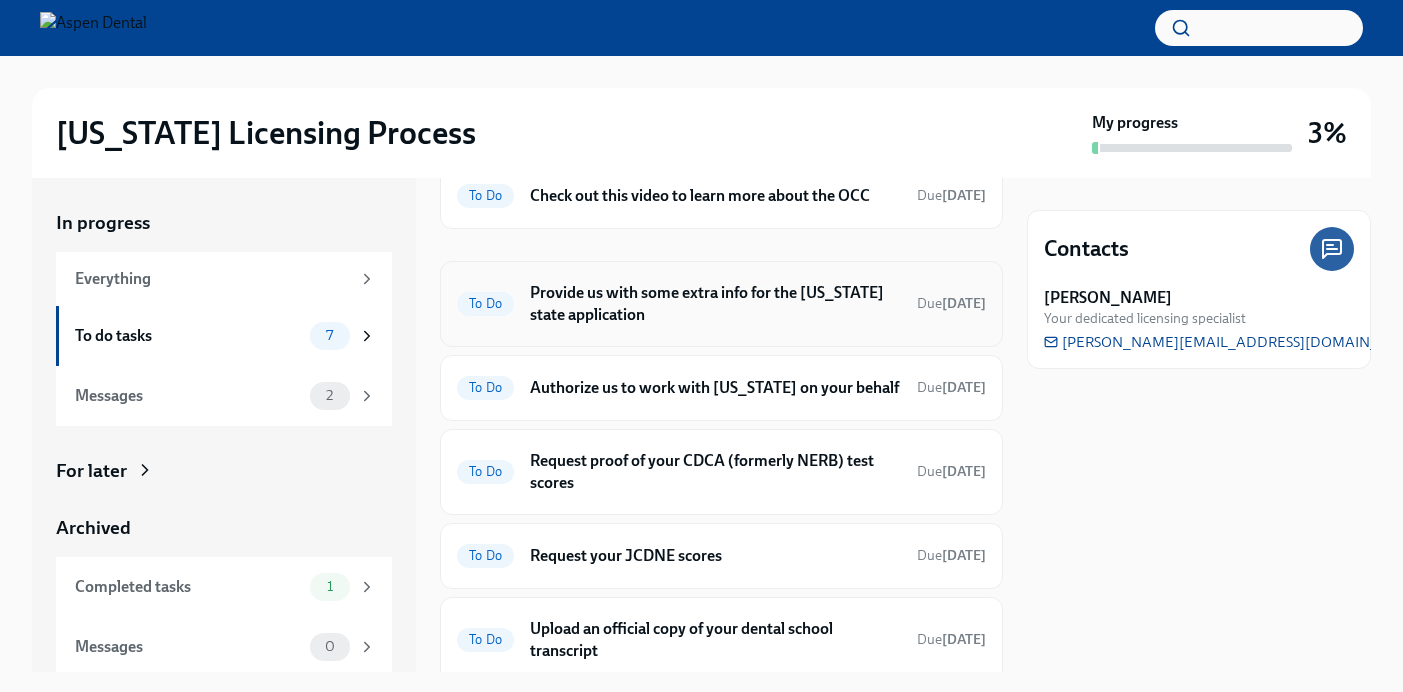 scroll, scrollTop: 93, scrollLeft: 0, axis: vertical 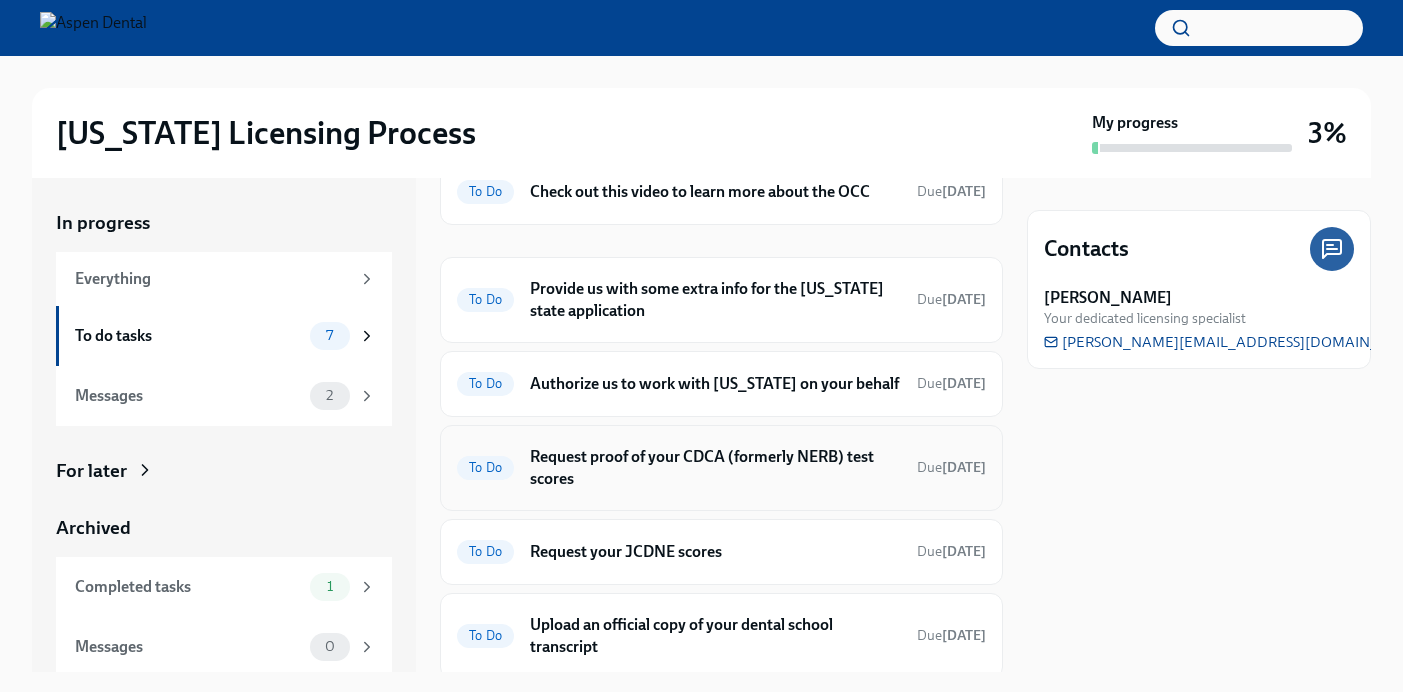 click on "To Do" at bounding box center [485, 467] 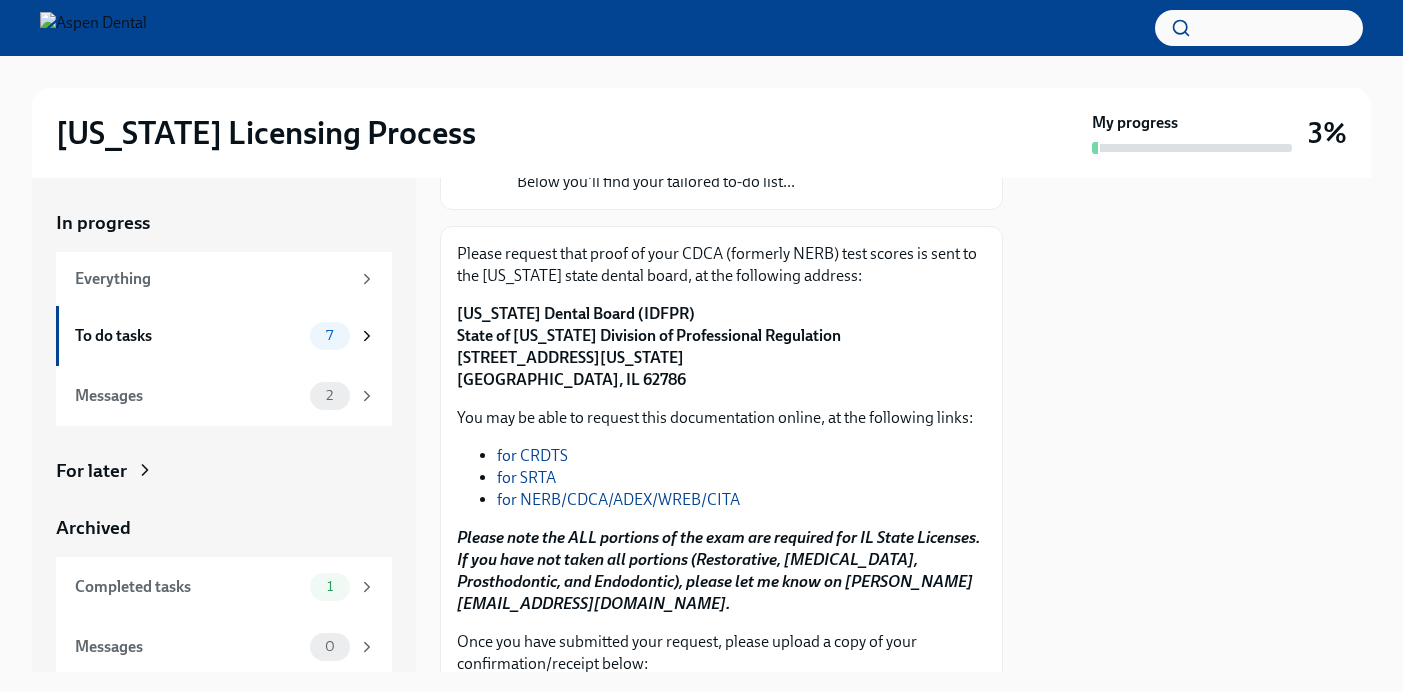 scroll, scrollTop: 241, scrollLeft: 0, axis: vertical 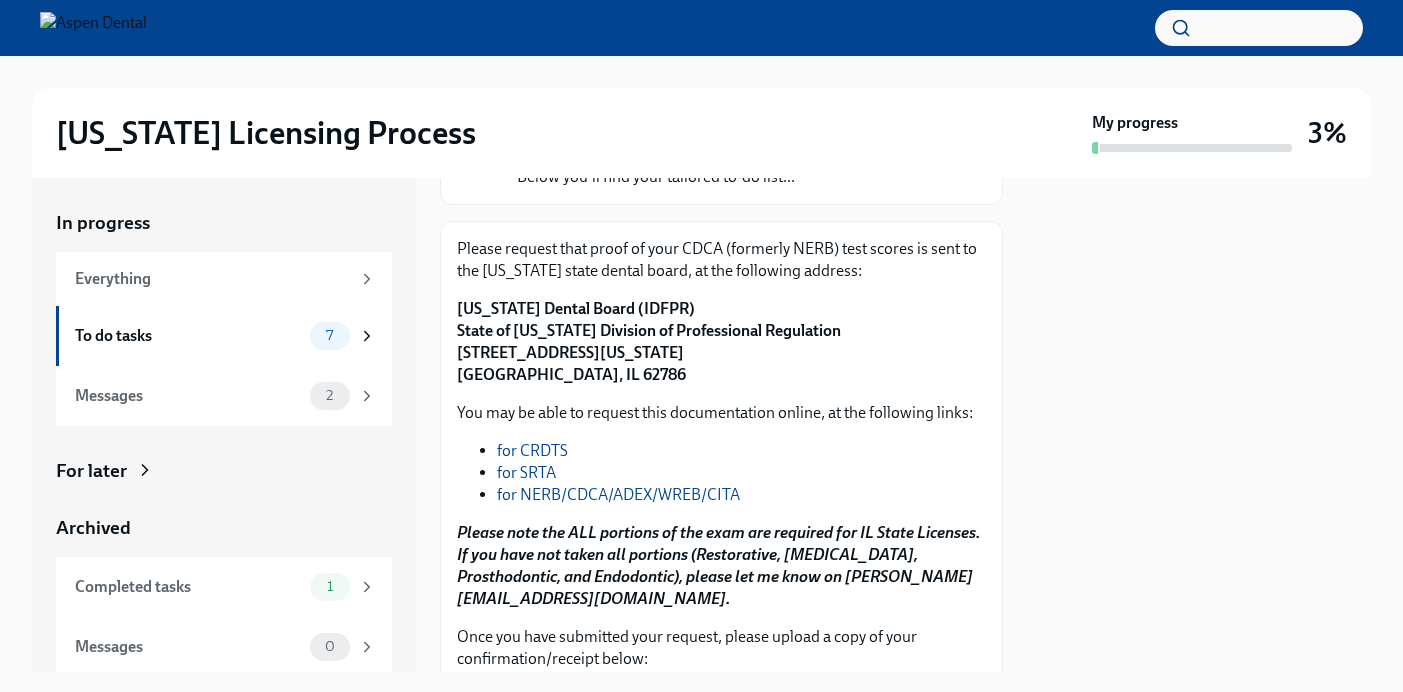 click on "for NERB/CDCA/ADEX/WREB/CITA" at bounding box center (618, 494) 